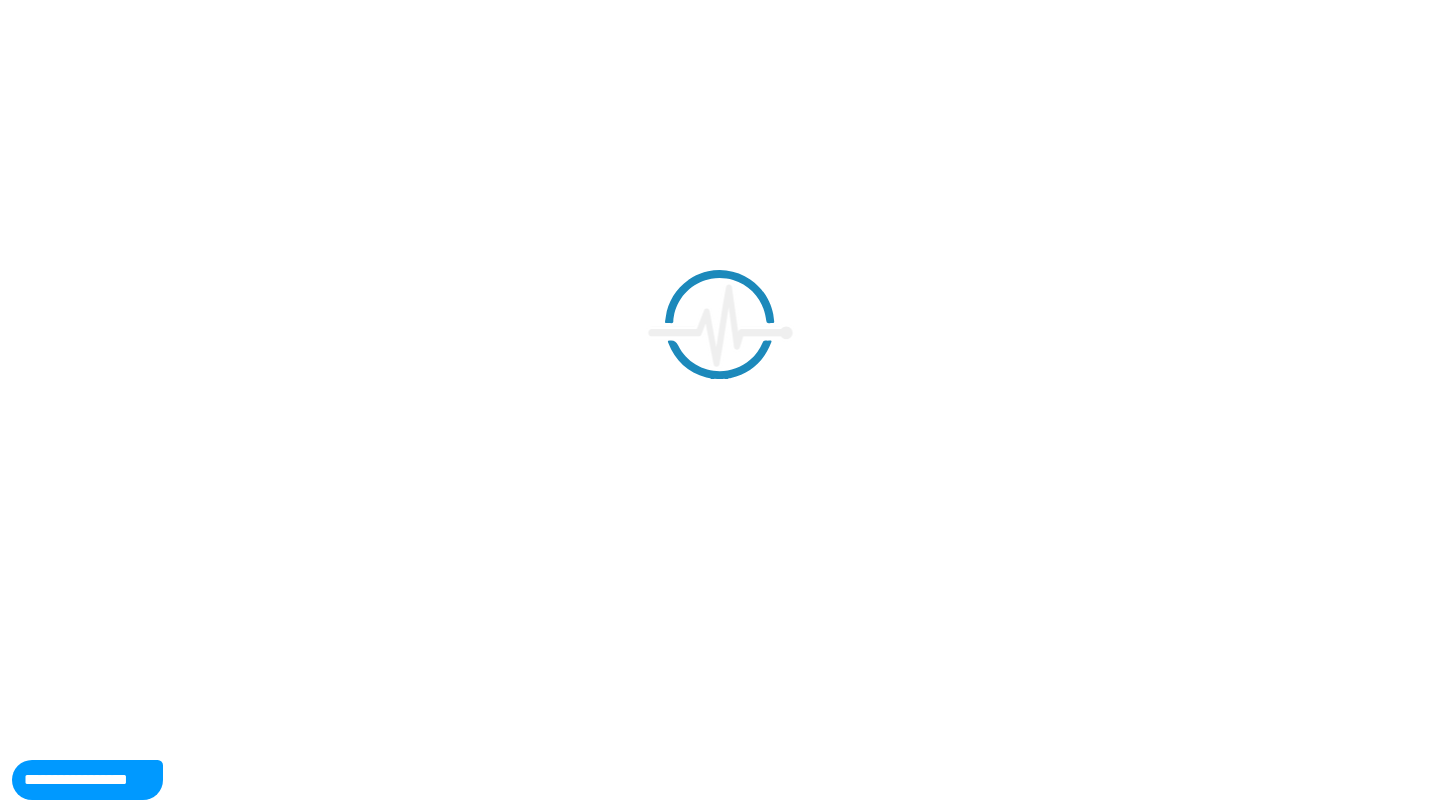 scroll, scrollTop: 0, scrollLeft: 0, axis: both 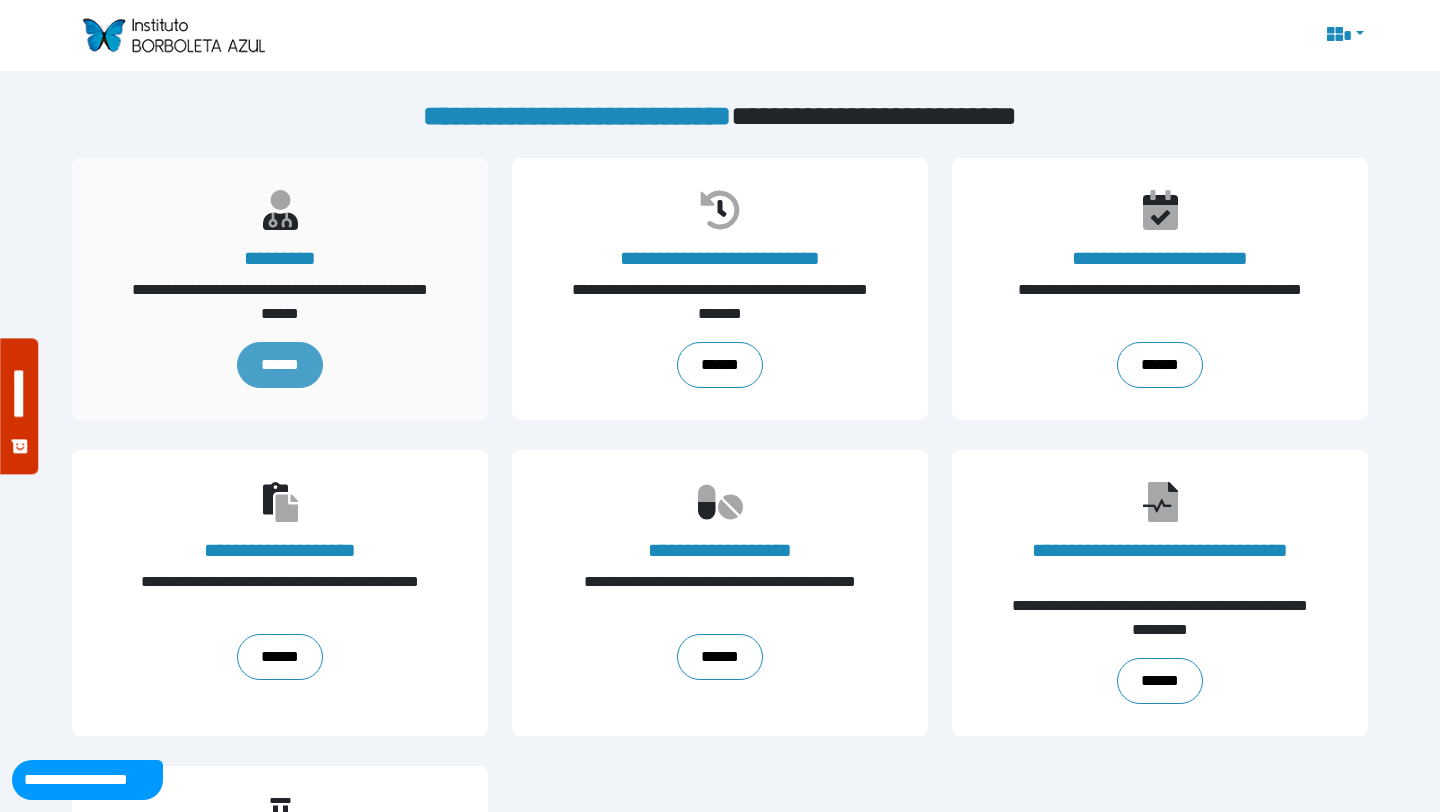 click on "******" at bounding box center [280, 365] 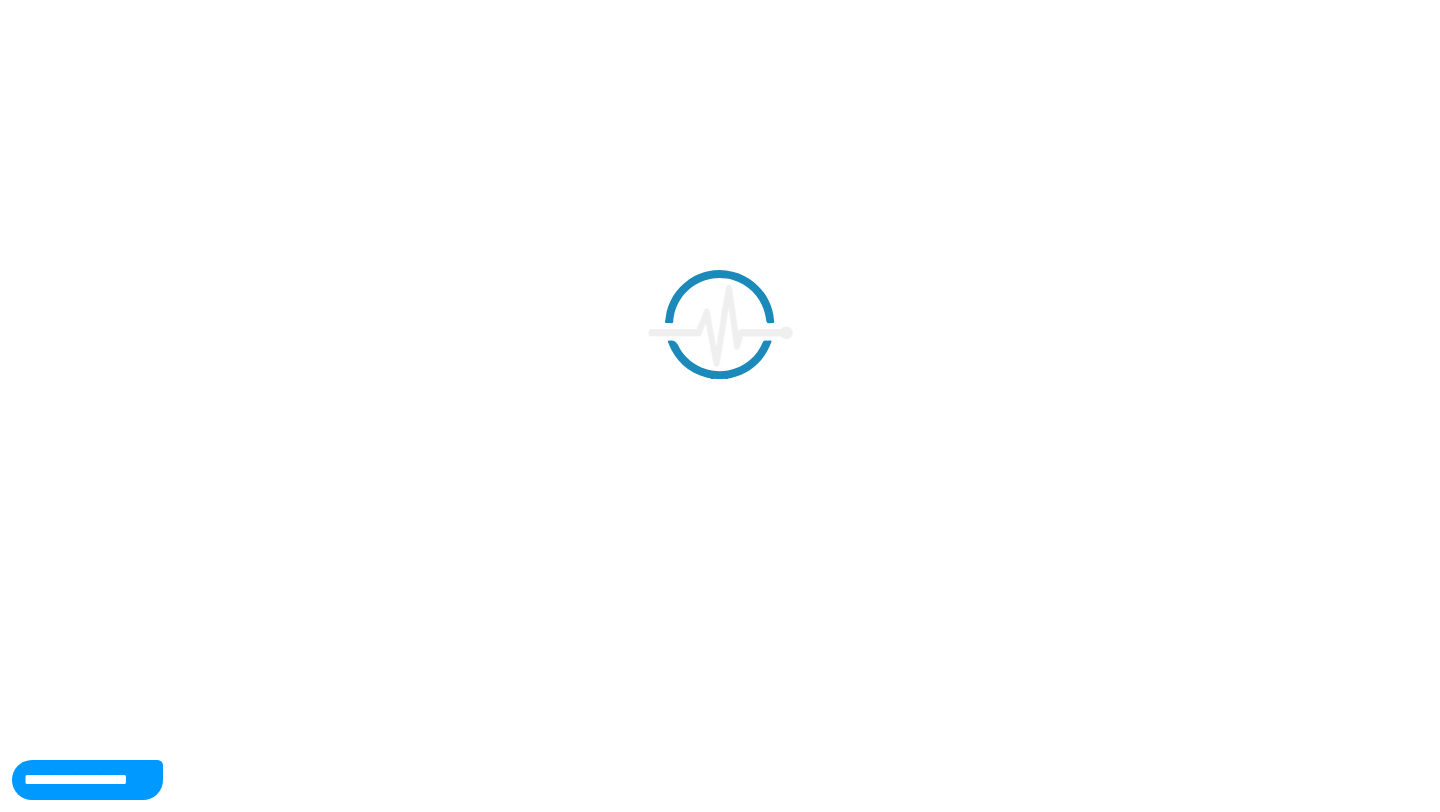 scroll, scrollTop: 0, scrollLeft: 0, axis: both 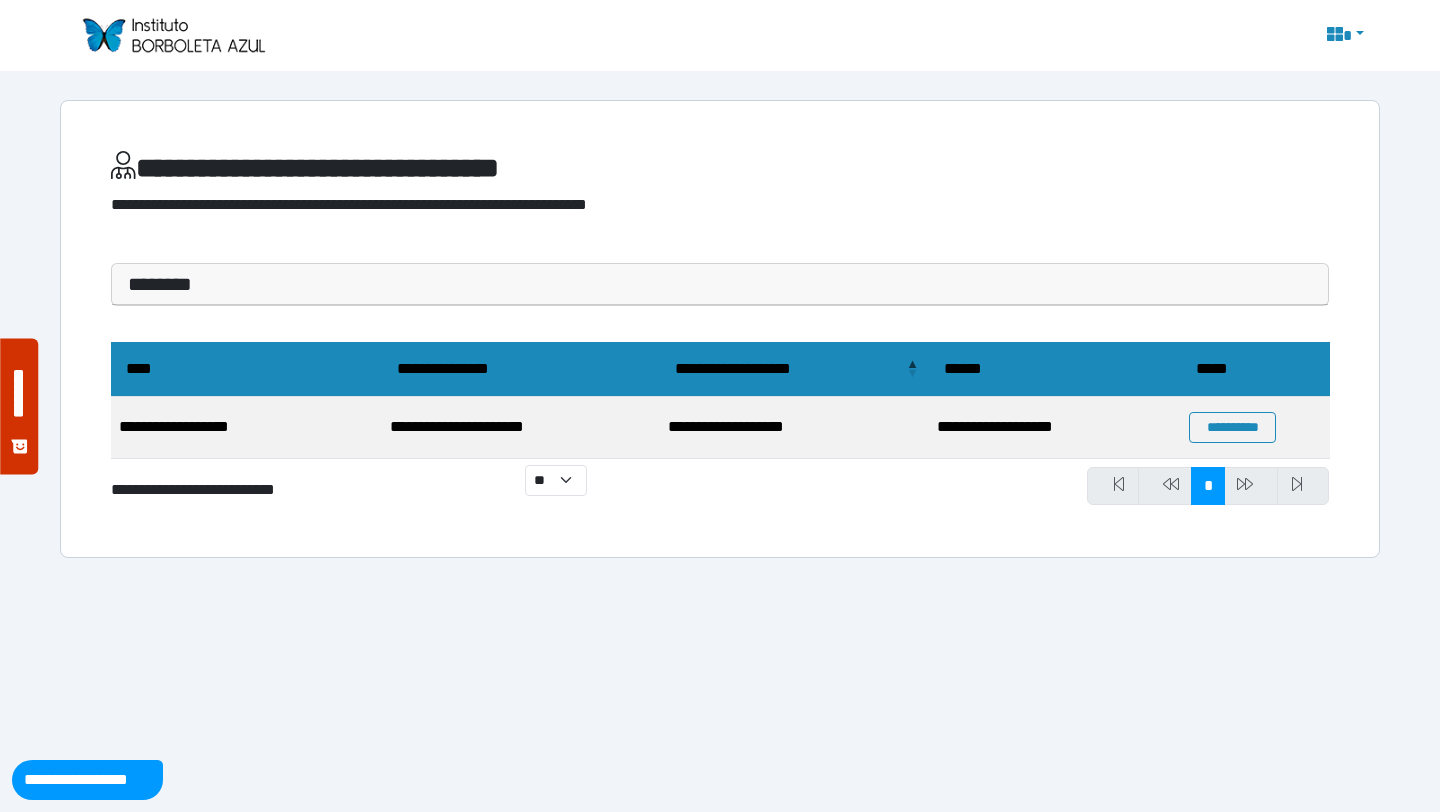 click on "**********" at bounding box center (521, 428) 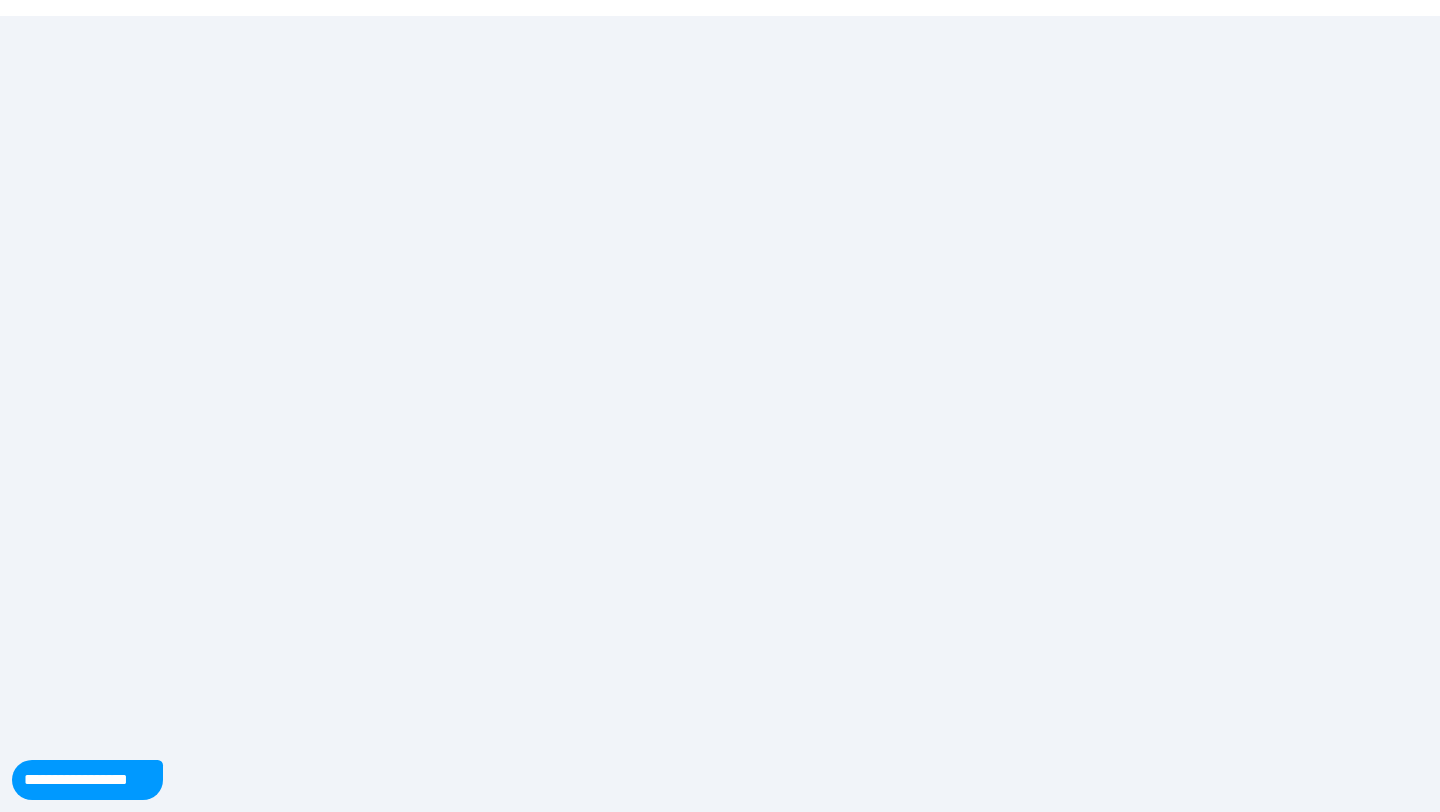 scroll, scrollTop: 0, scrollLeft: 0, axis: both 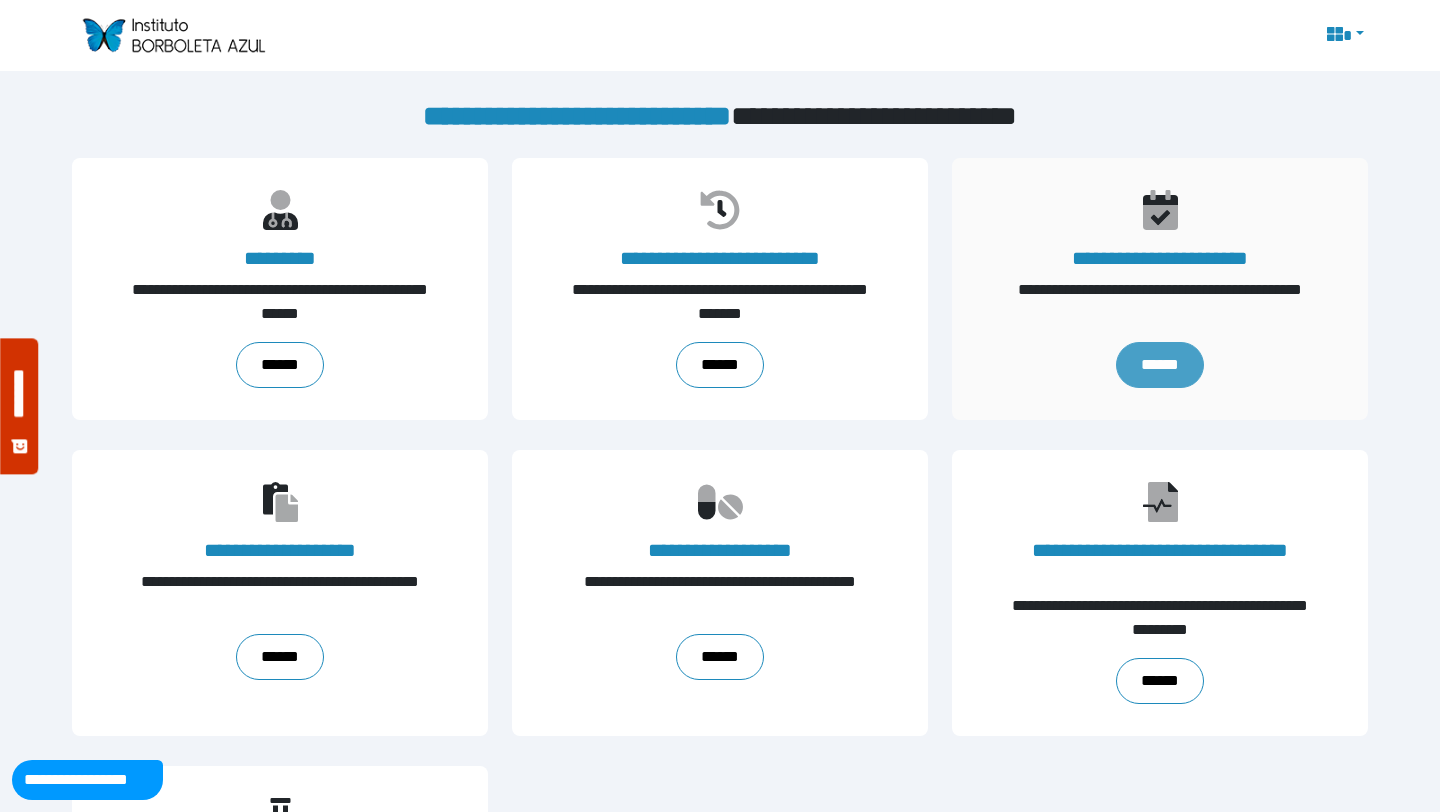 click on "******" at bounding box center [1160, 365] 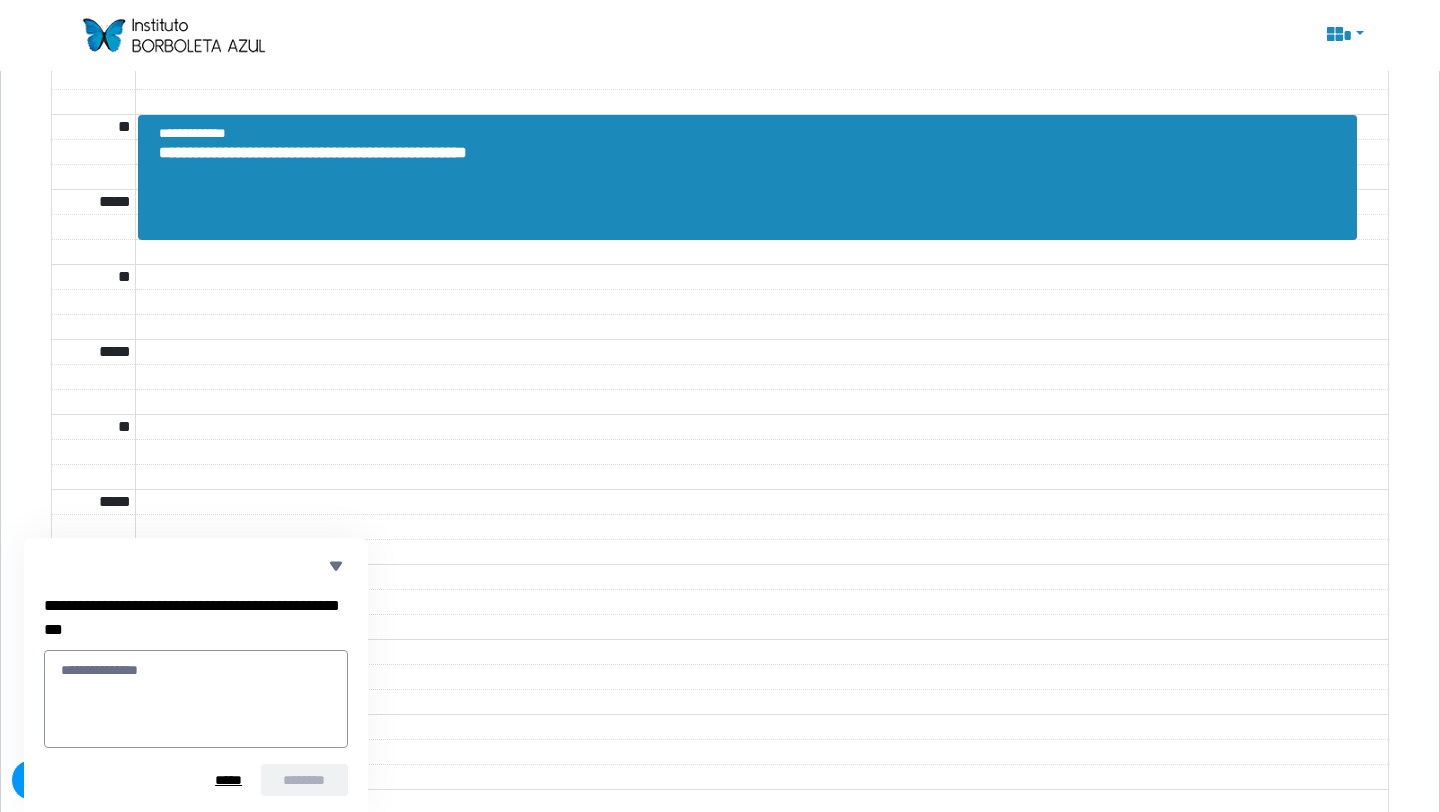 scroll, scrollTop: 2412, scrollLeft: 0, axis: vertical 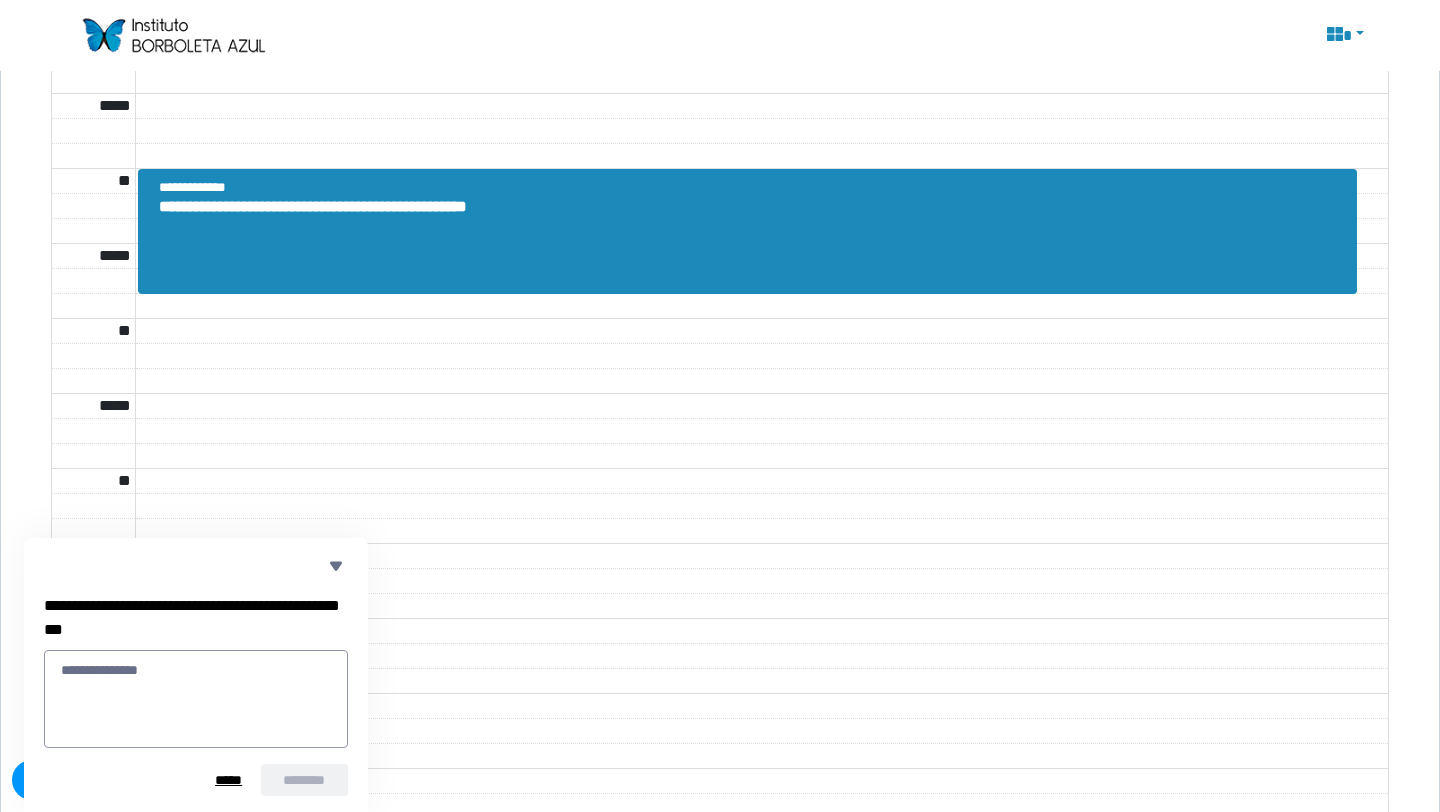 click on "**********" at bounding box center [752, 207] 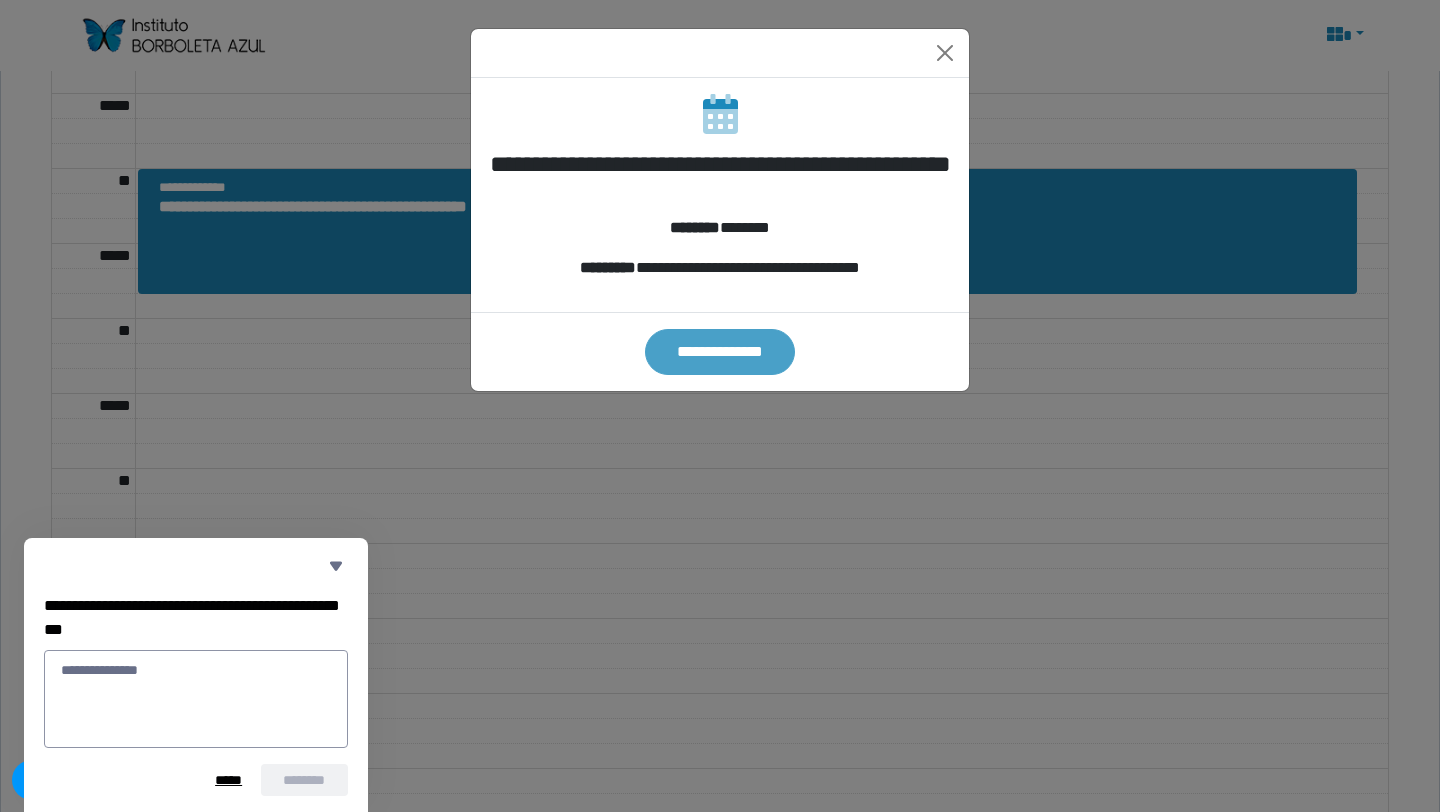 click on "**********" at bounding box center (720, 352) 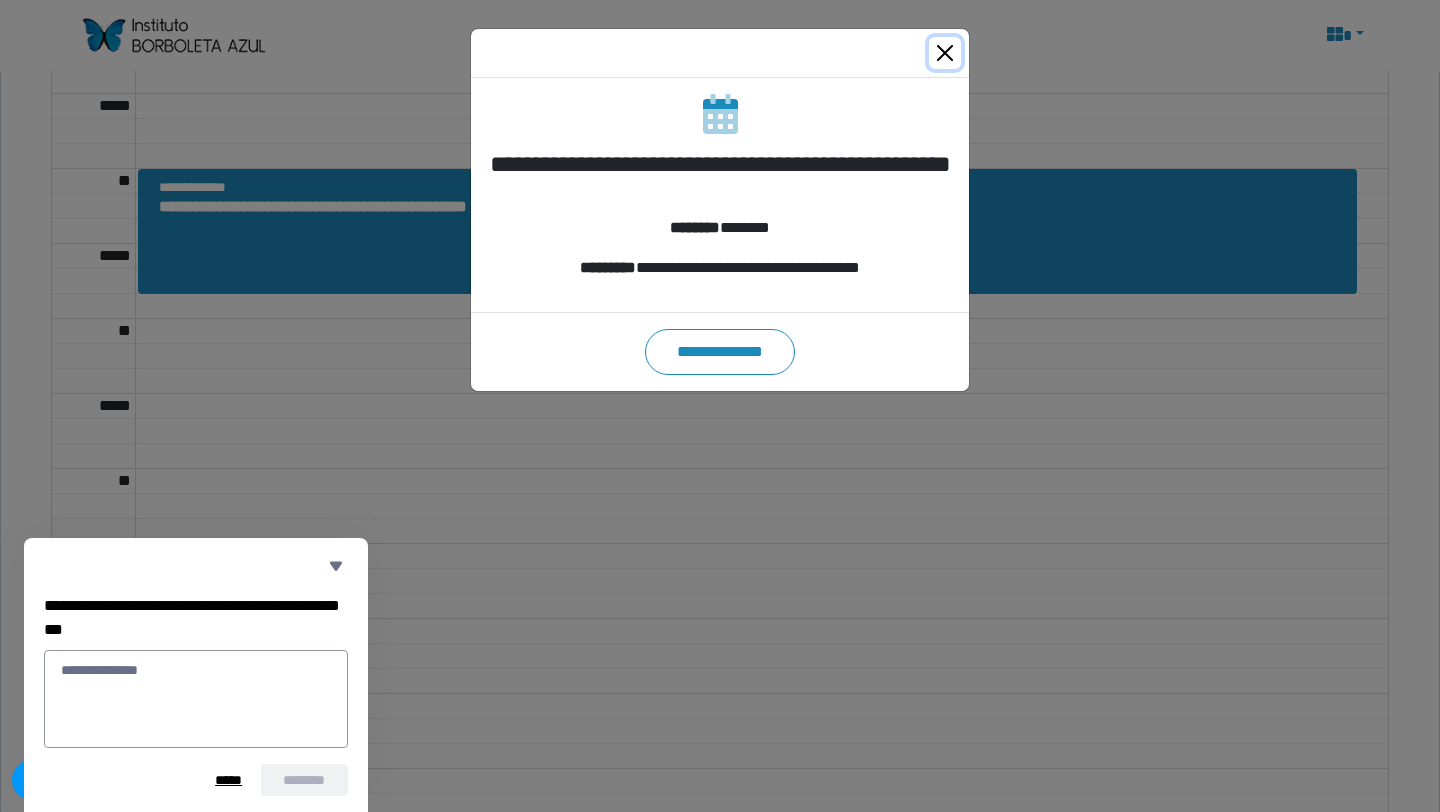 click at bounding box center (945, 53) 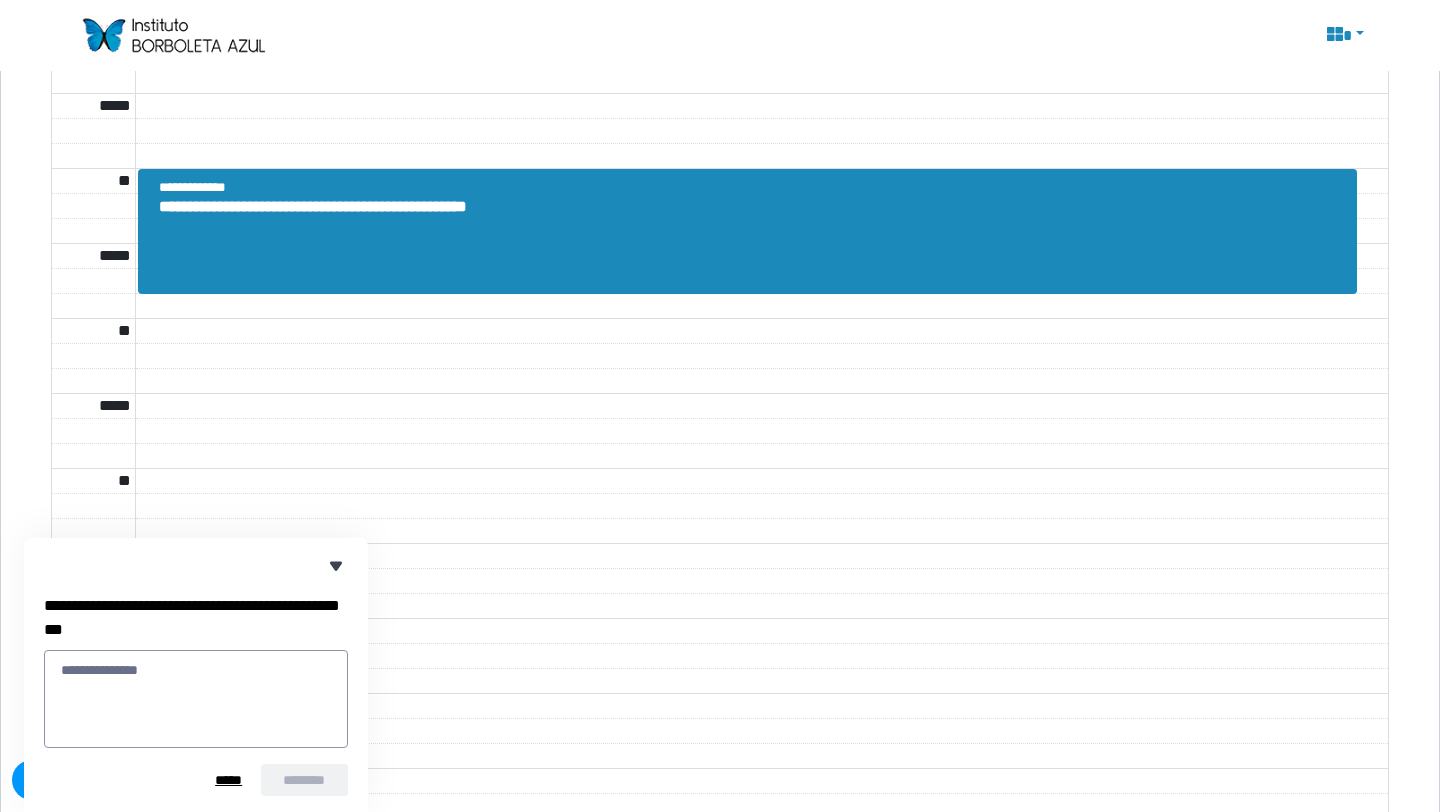 click 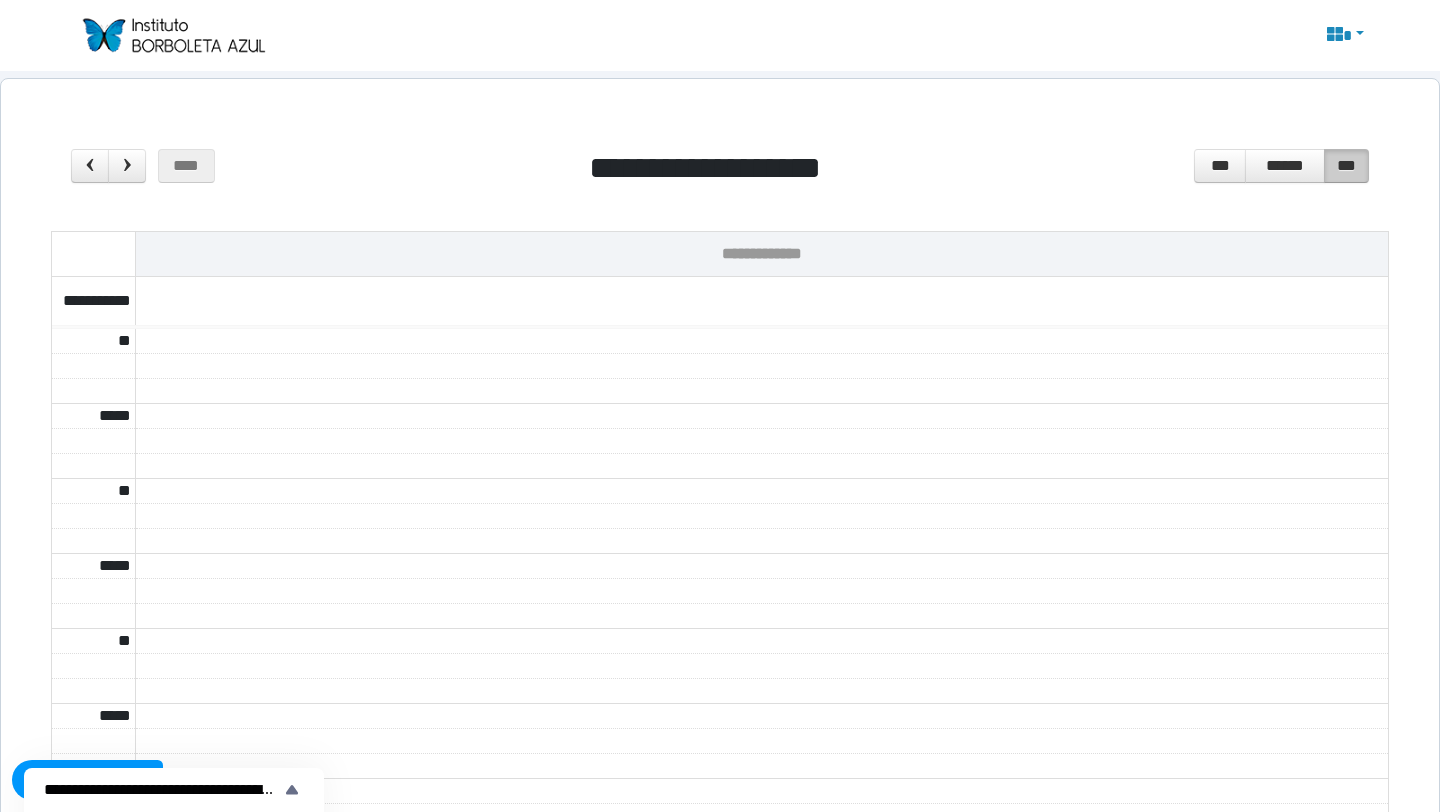scroll, scrollTop: 0, scrollLeft: 0, axis: both 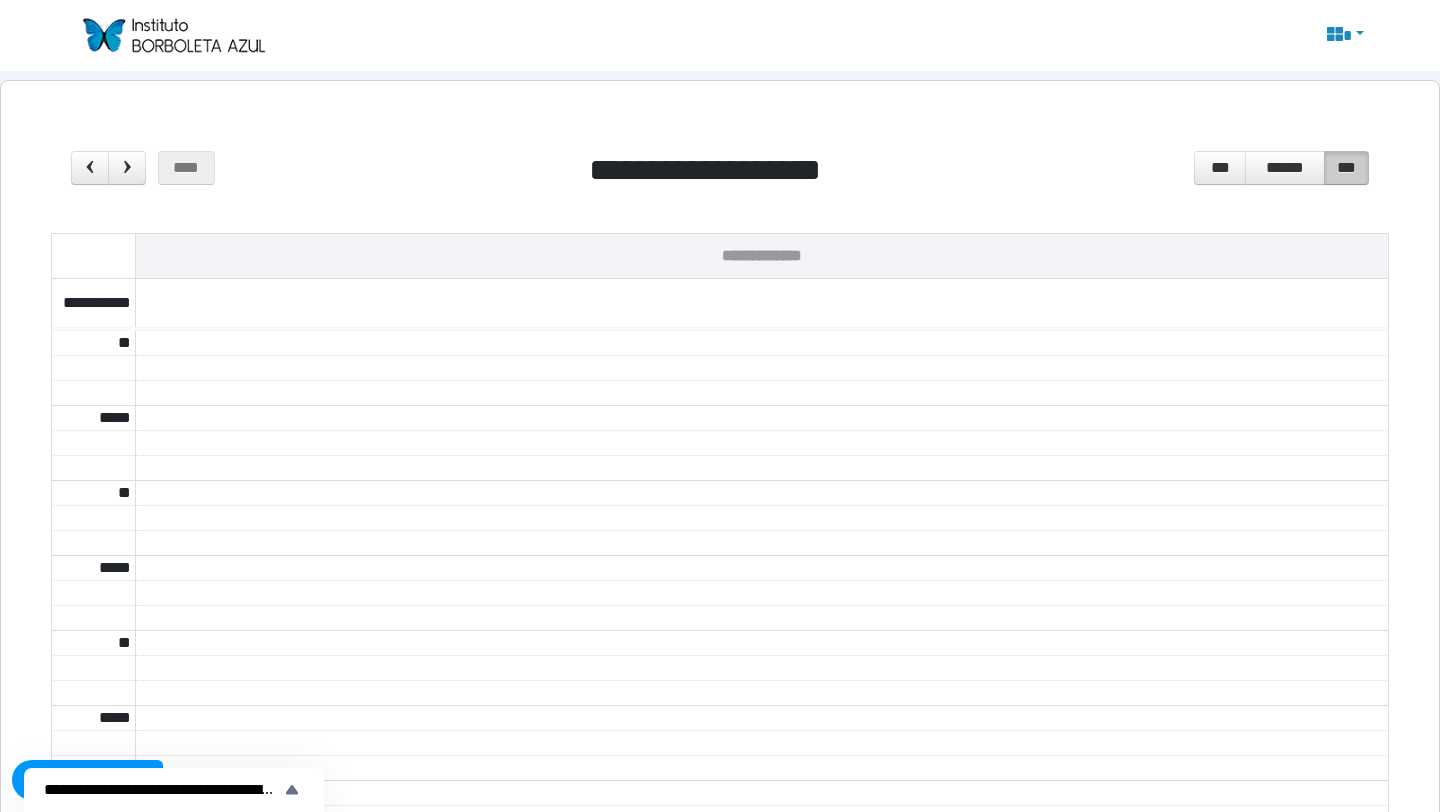 click at bounding box center [173, 35] 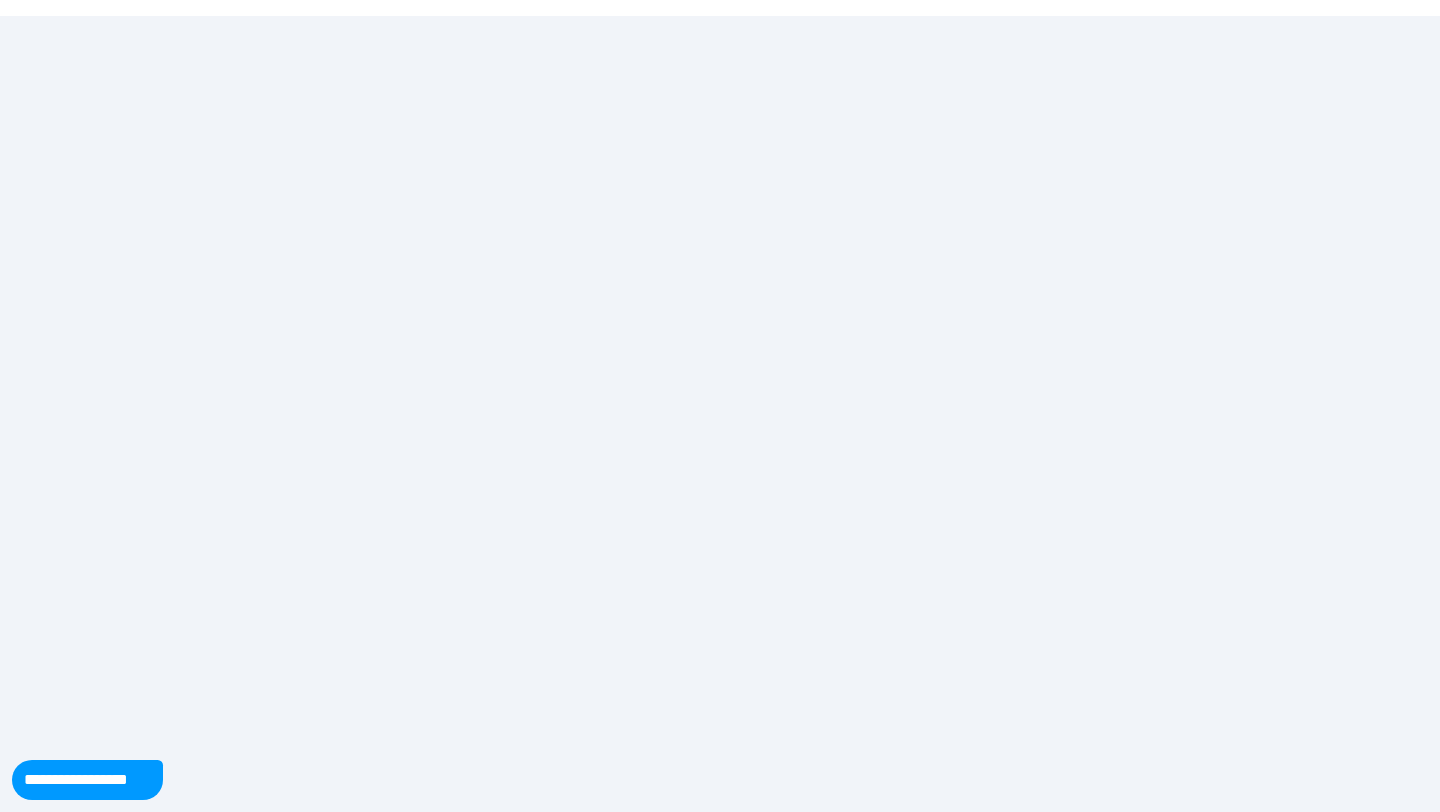 scroll, scrollTop: 0, scrollLeft: 0, axis: both 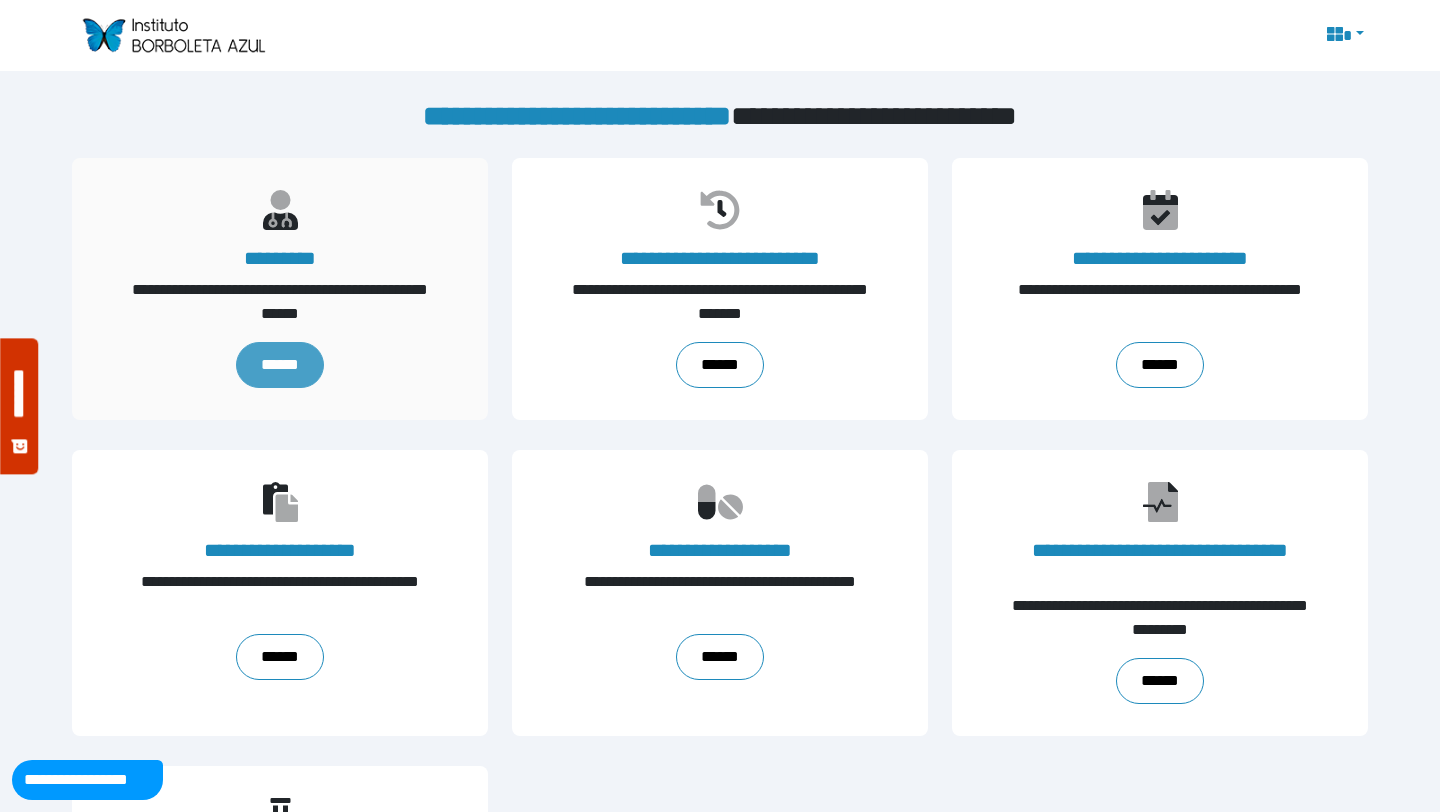 click on "******" at bounding box center (280, 365) 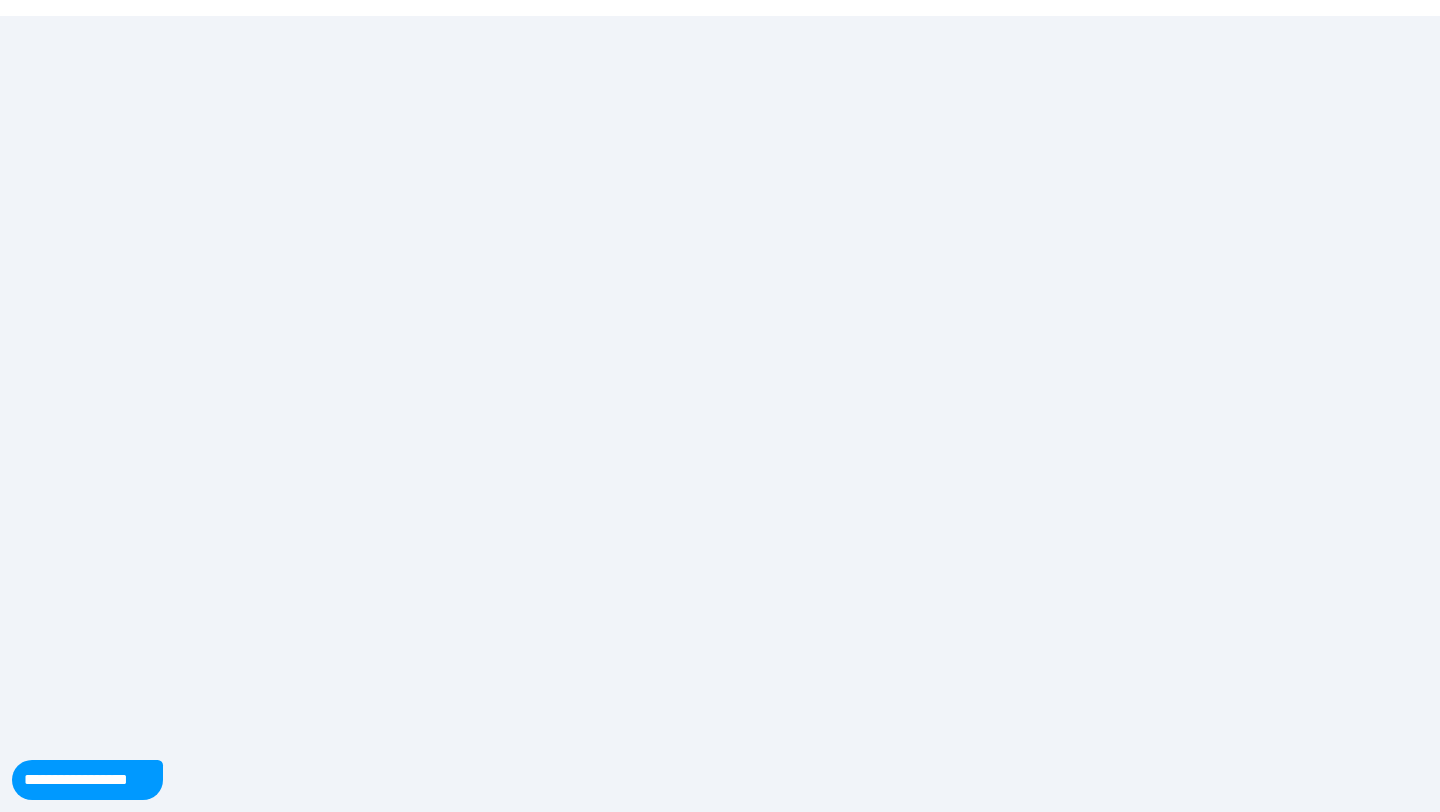 scroll, scrollTop: 0, scrollLeft: 0, axis: both 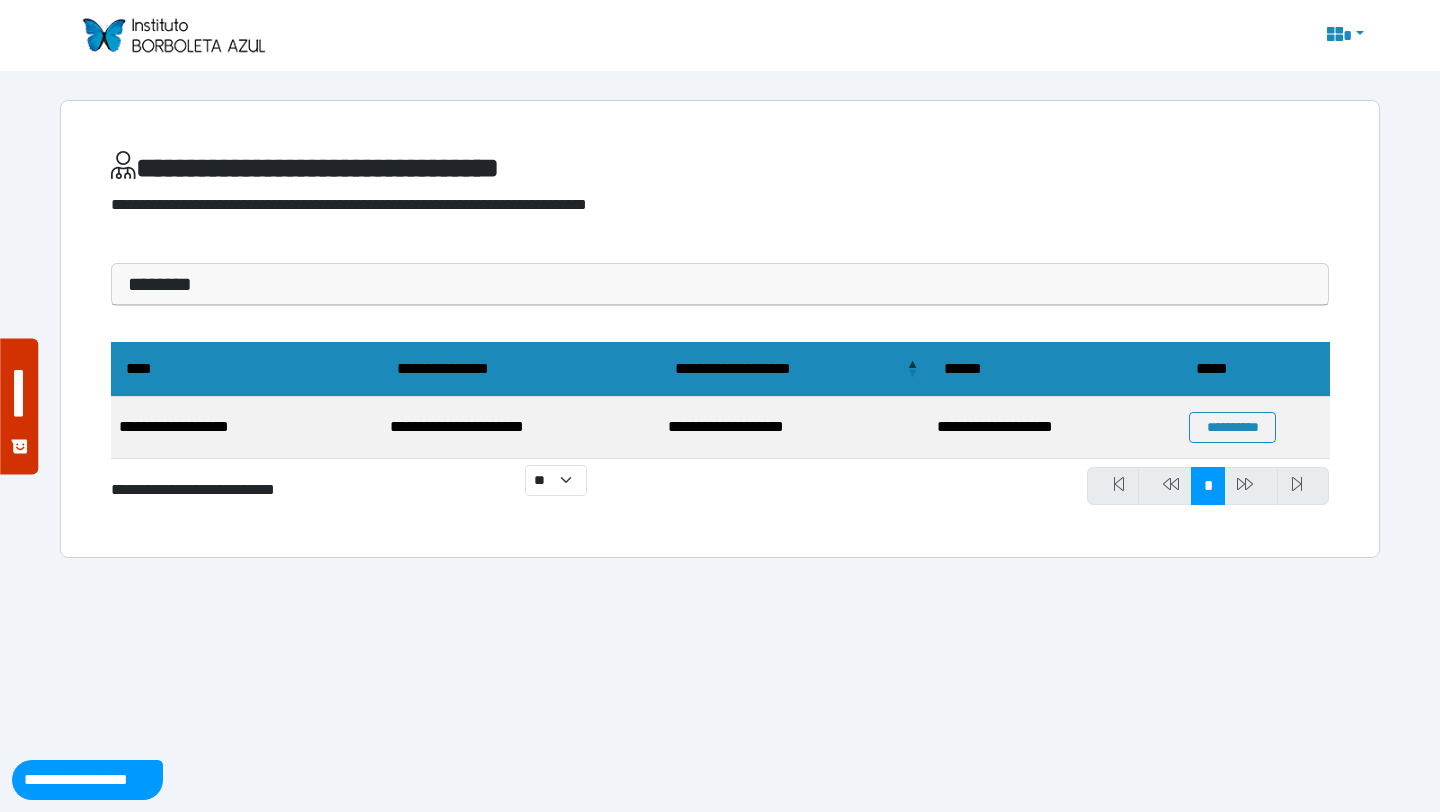 click on "**********" at bounding box center (246, 428) 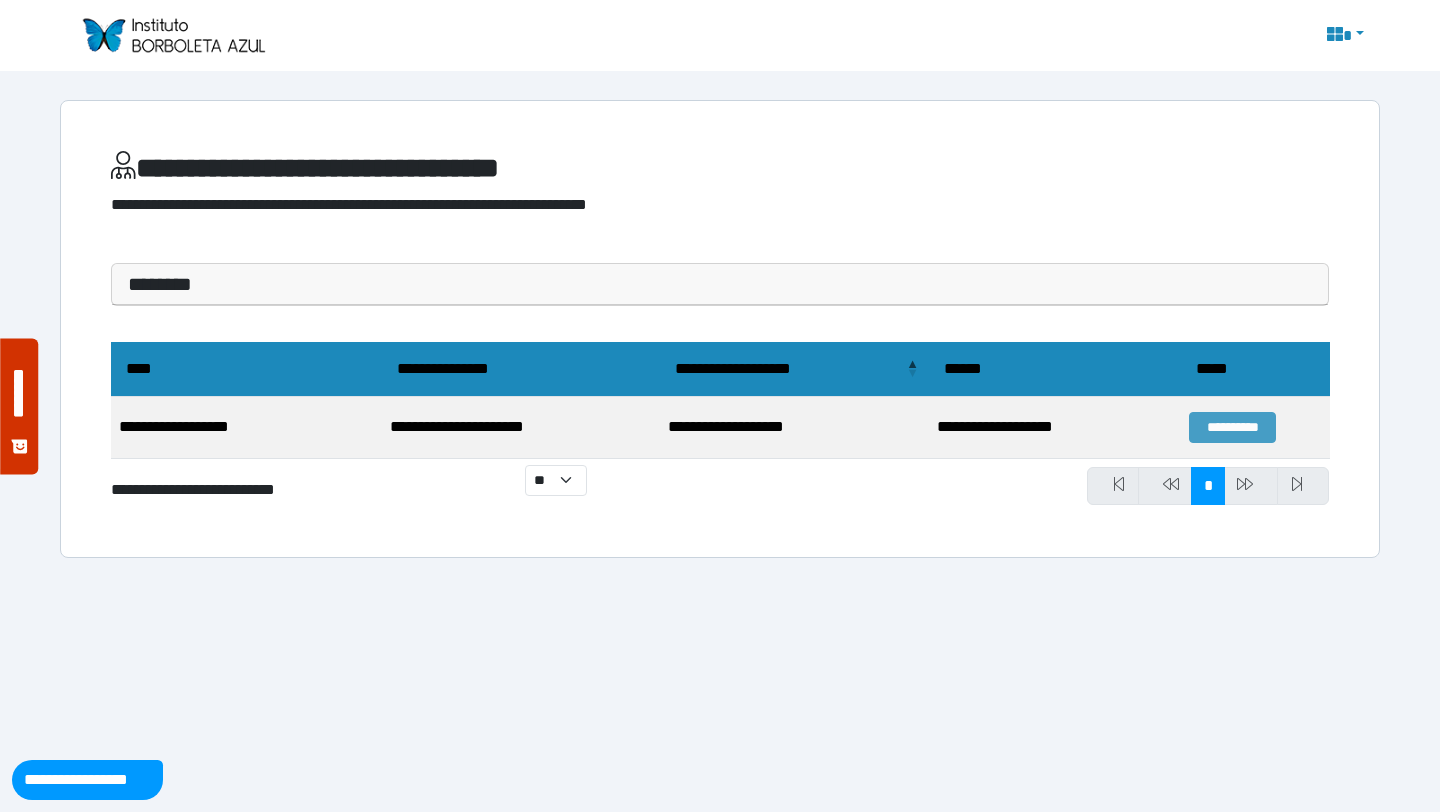 click on "**********" at bounding box center (1232, 427) 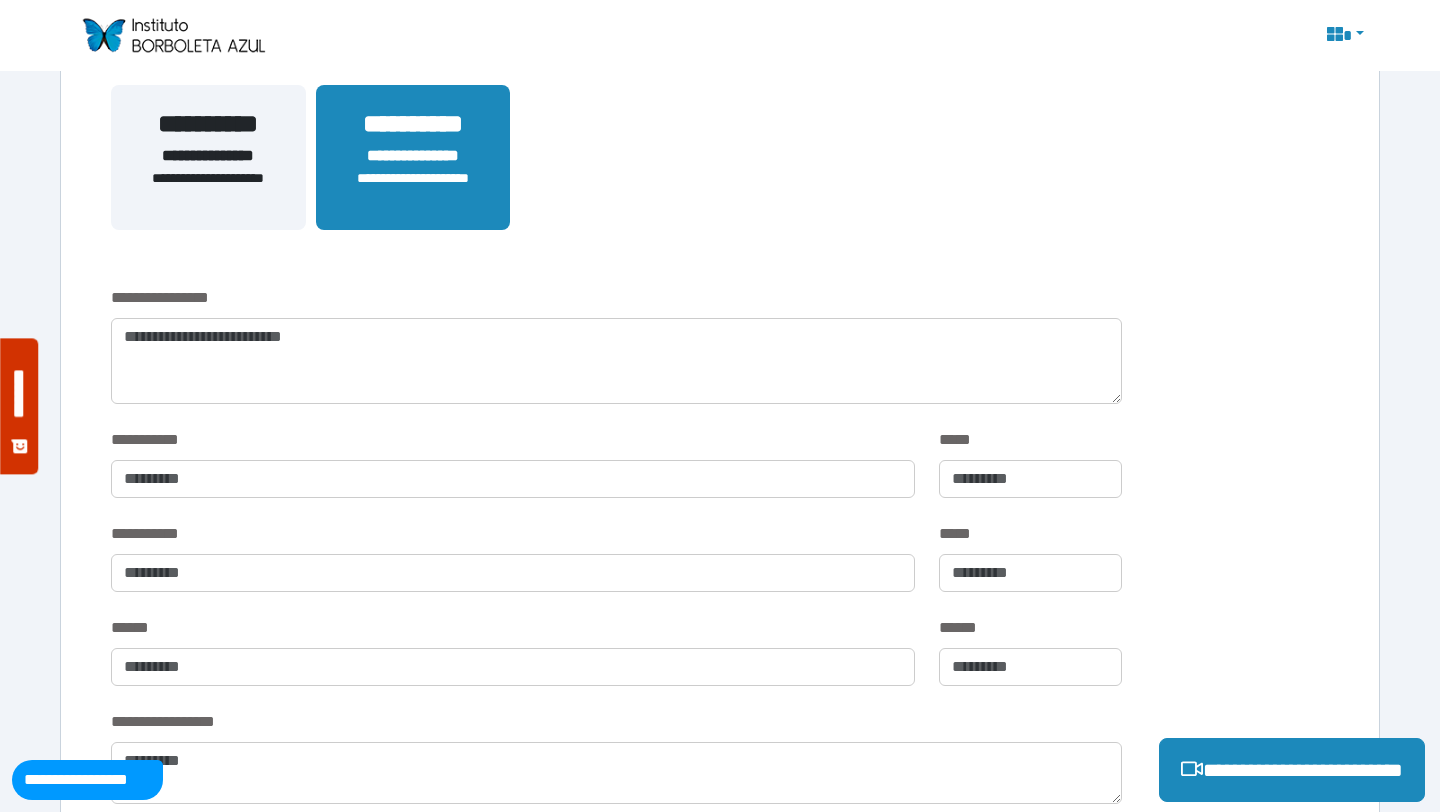 scroll, scrollTop: 0, scrollLeft: 0, axis: both 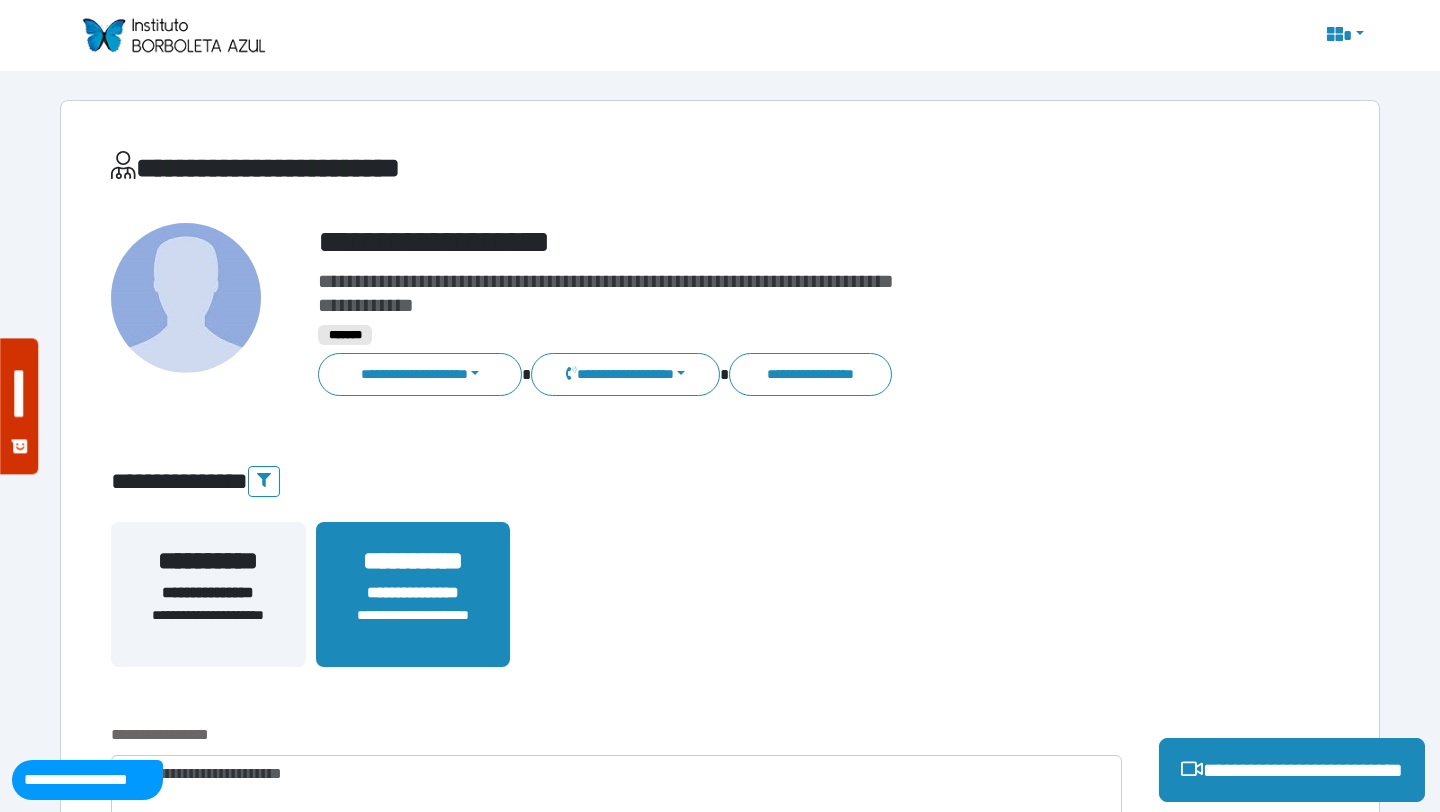 click on "**********" at bounding box center [208, 593] 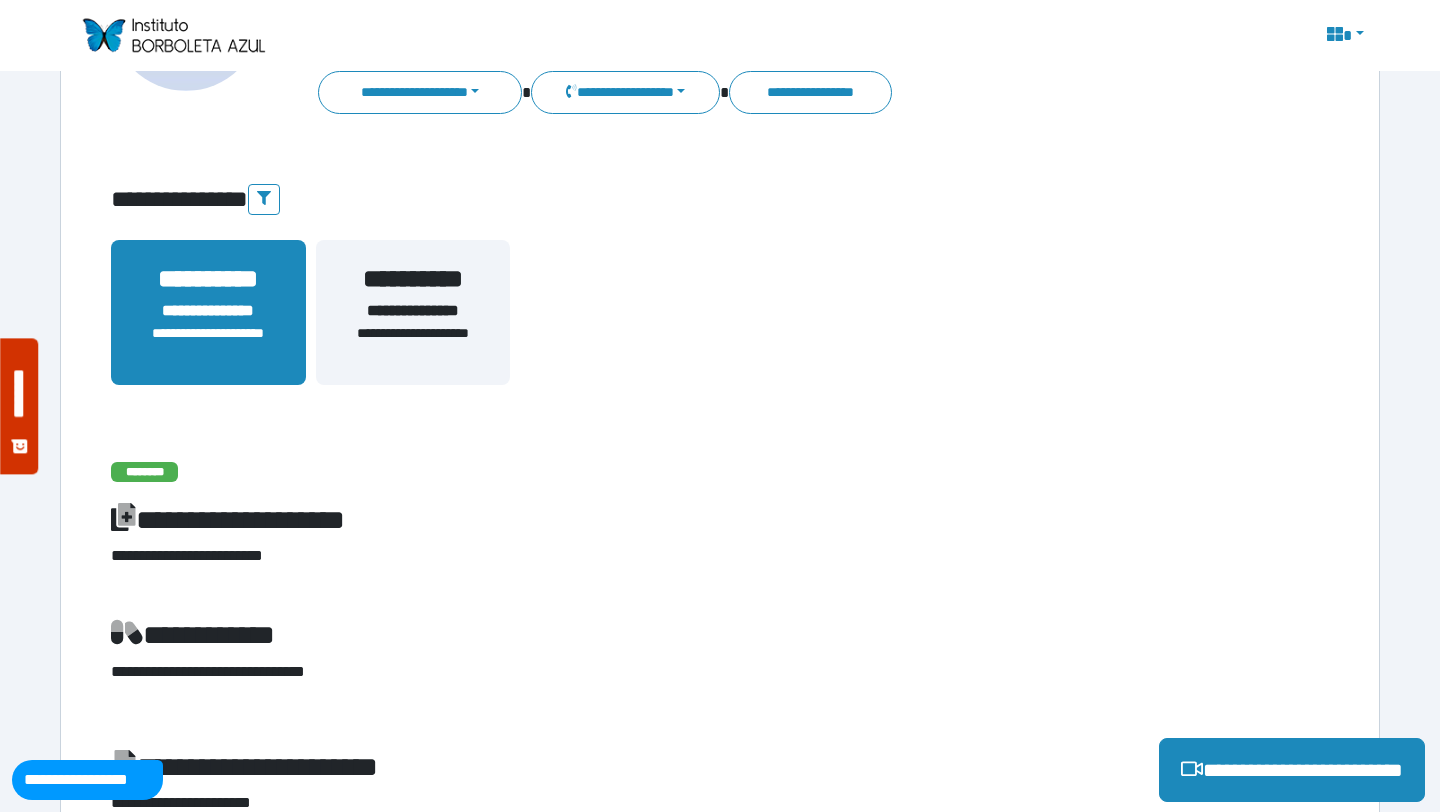 scroll, scrollTop: 0, scrollLeft: 0, axis: both 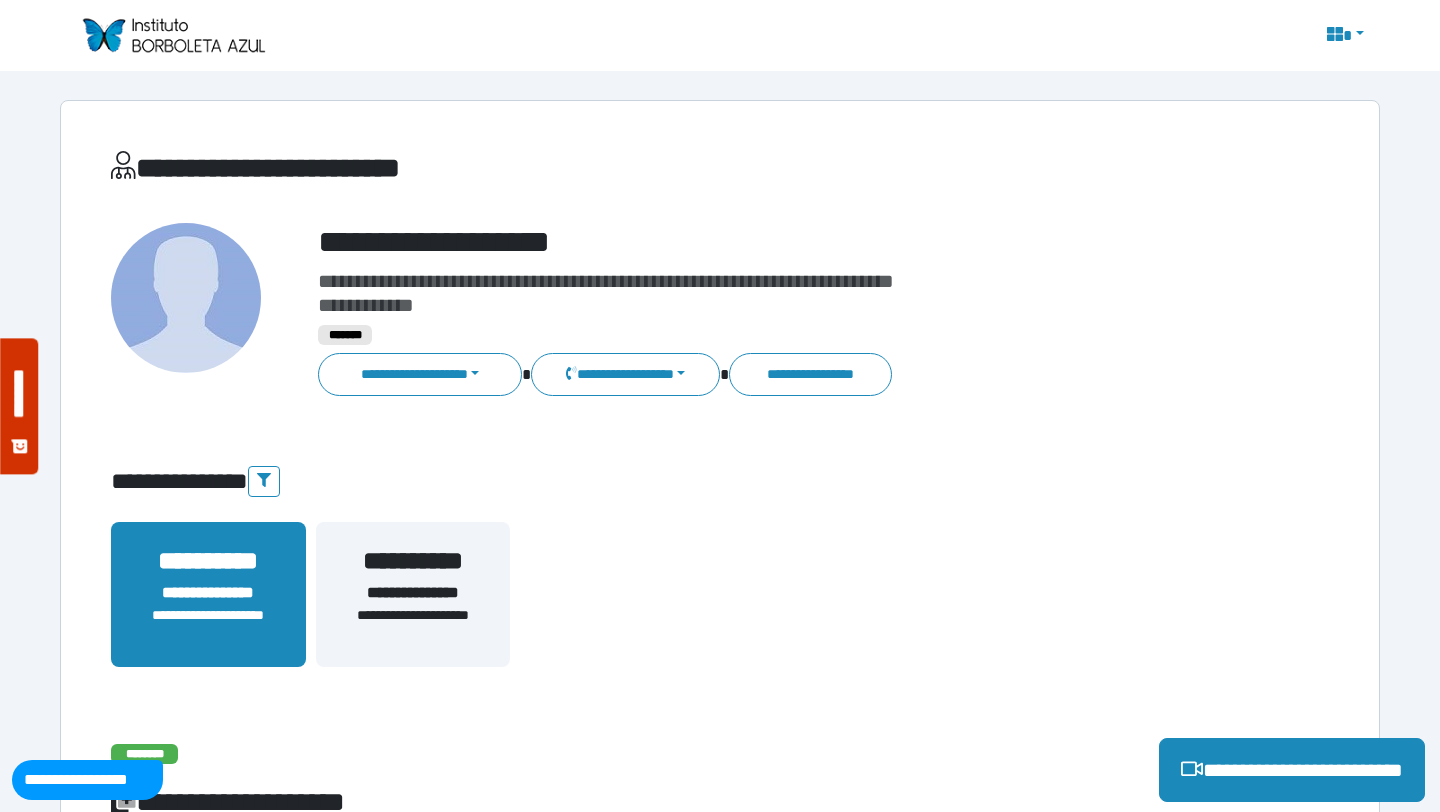 click on "**********" at bounding box center (413, 593) 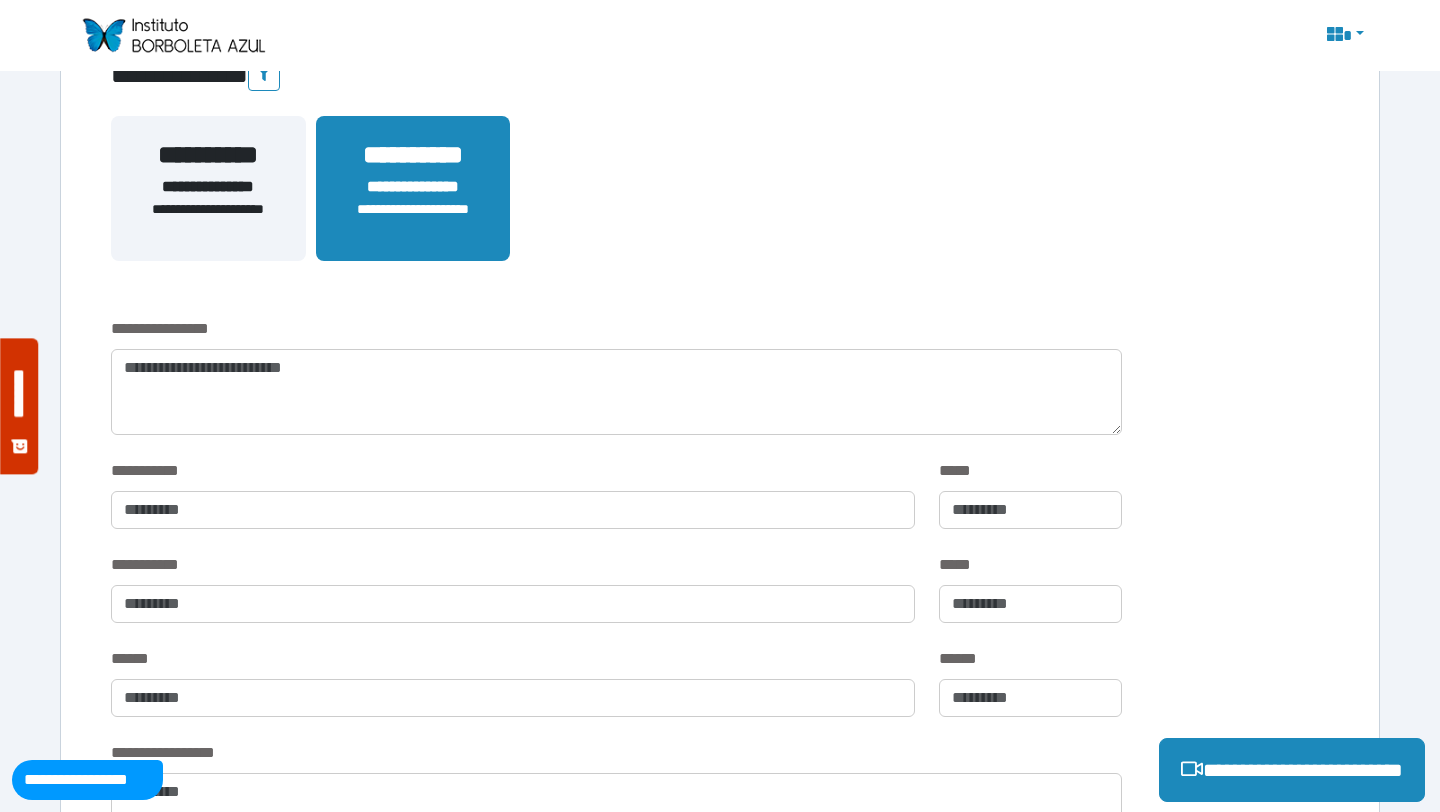 scroll, scrollTop: 405, scrollLeft: 0, axis: vertical 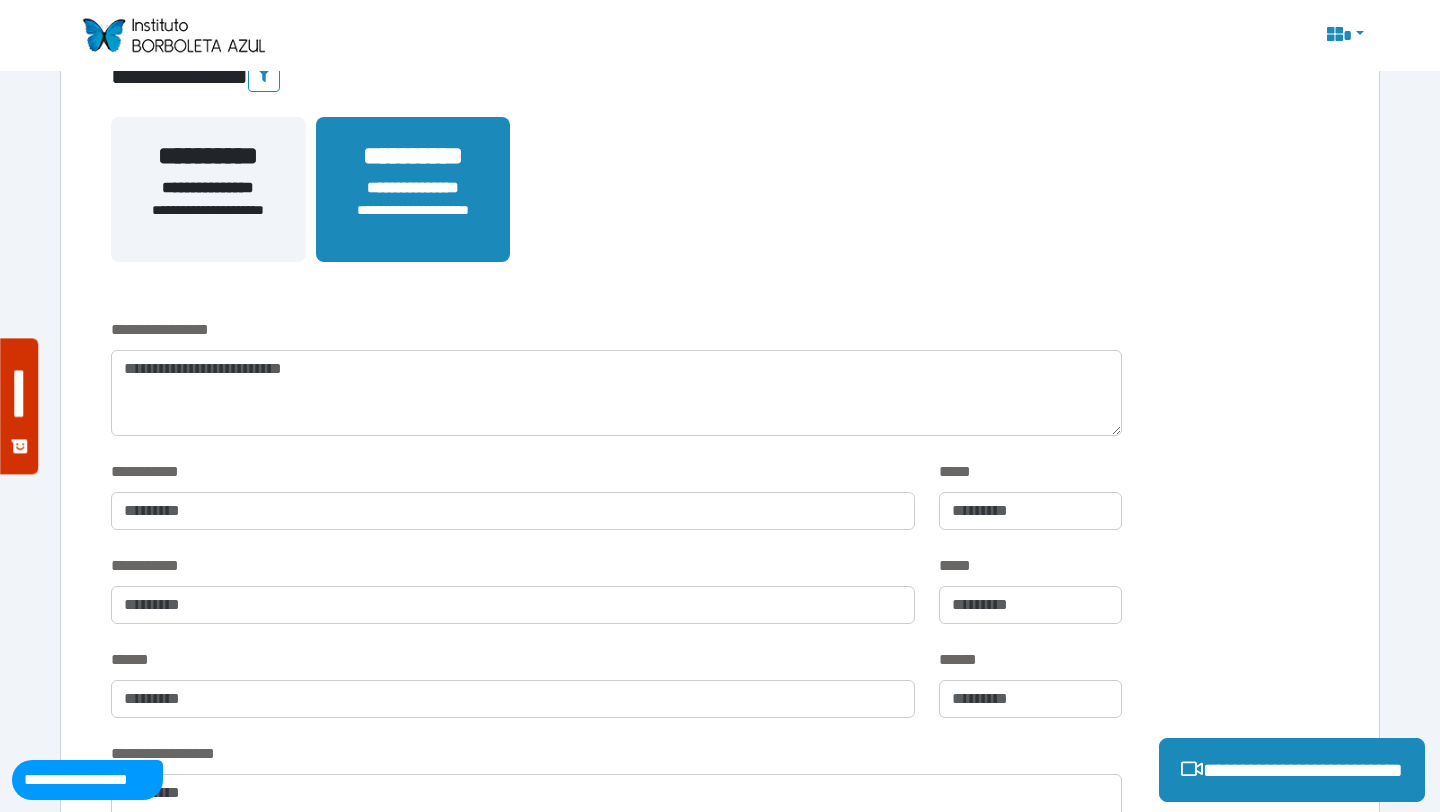 click on "**********" at bounding box center (208, 221) 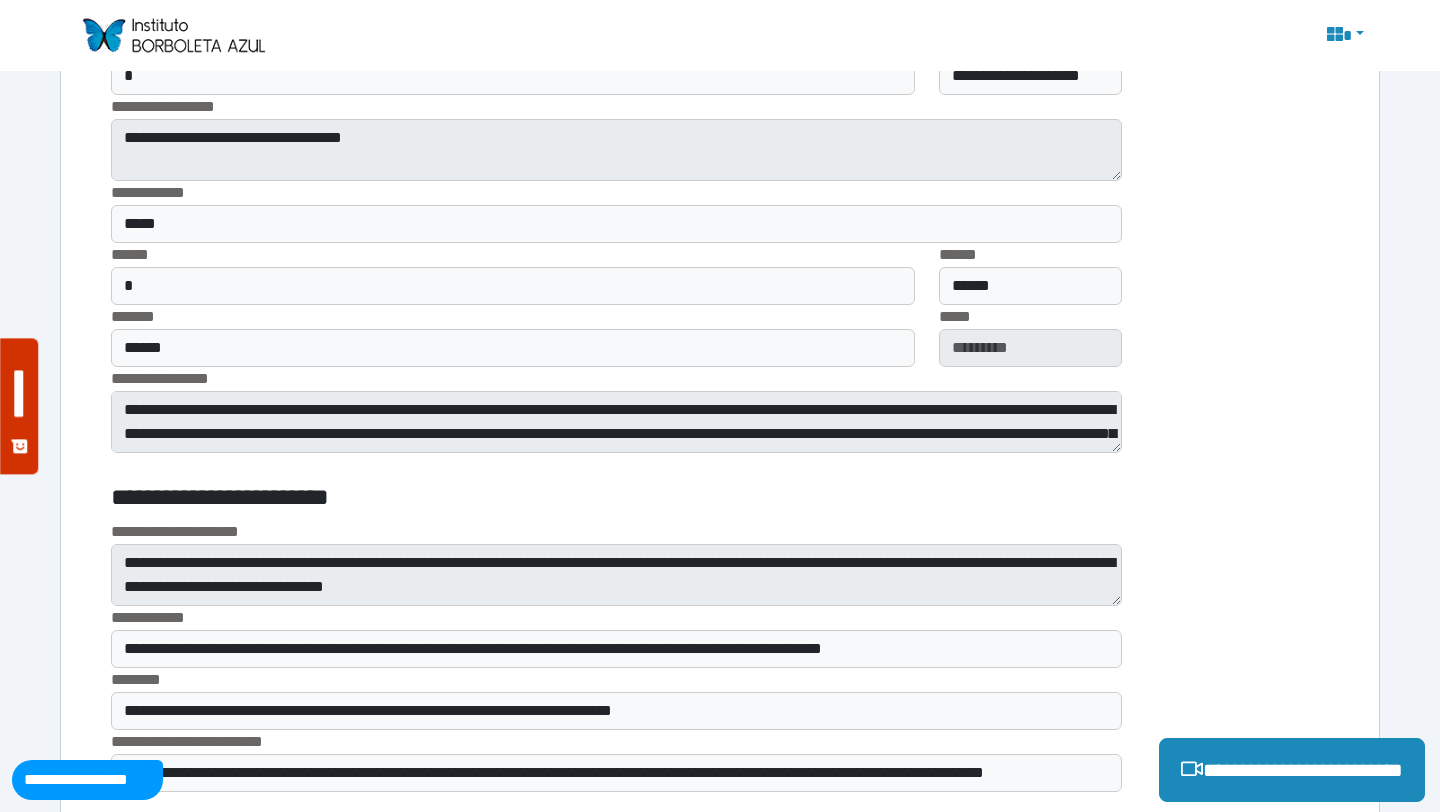 scroll, scrollTop: 1624, scrollLeft: 0, axis: vertical 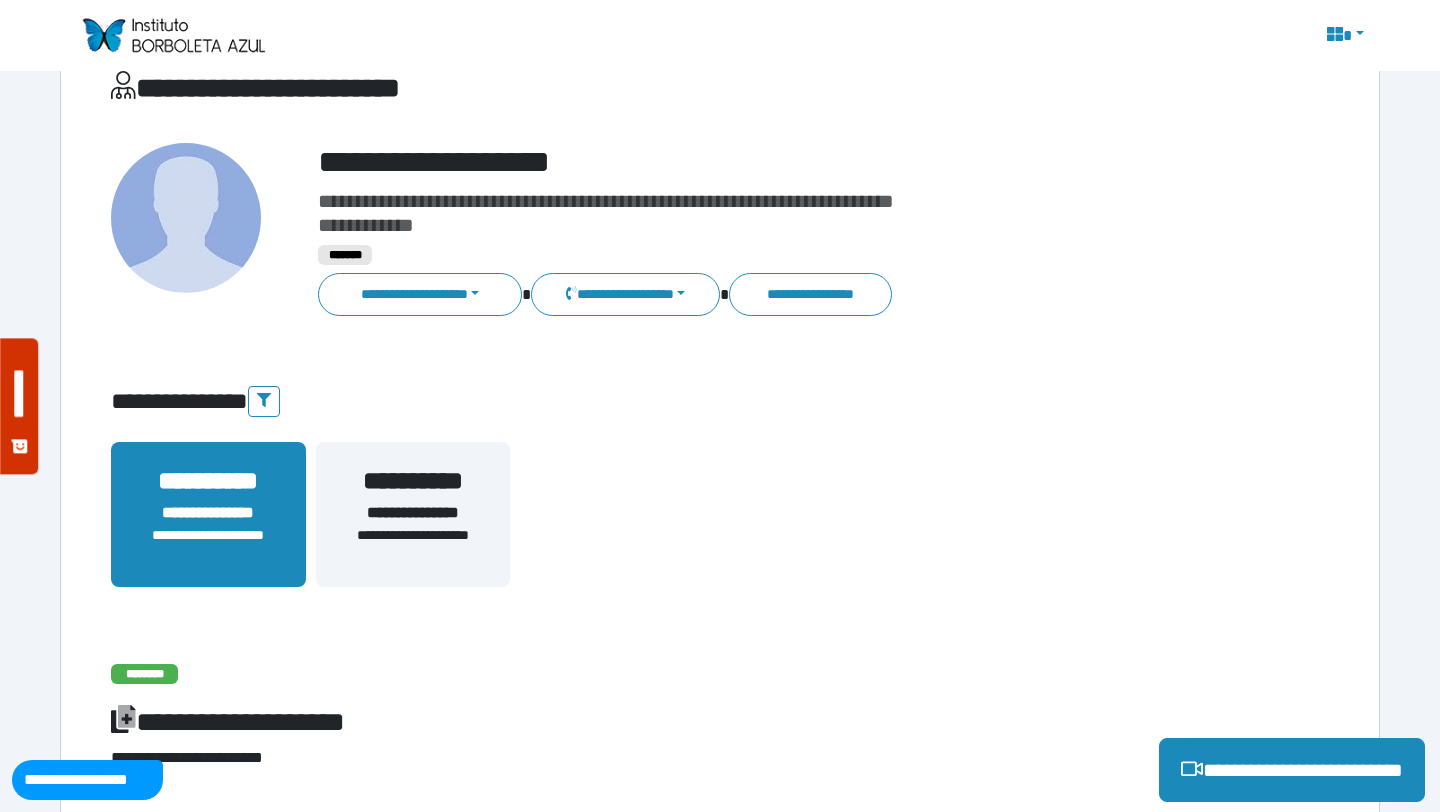 click on "**********" at bounding box center [413, 481] 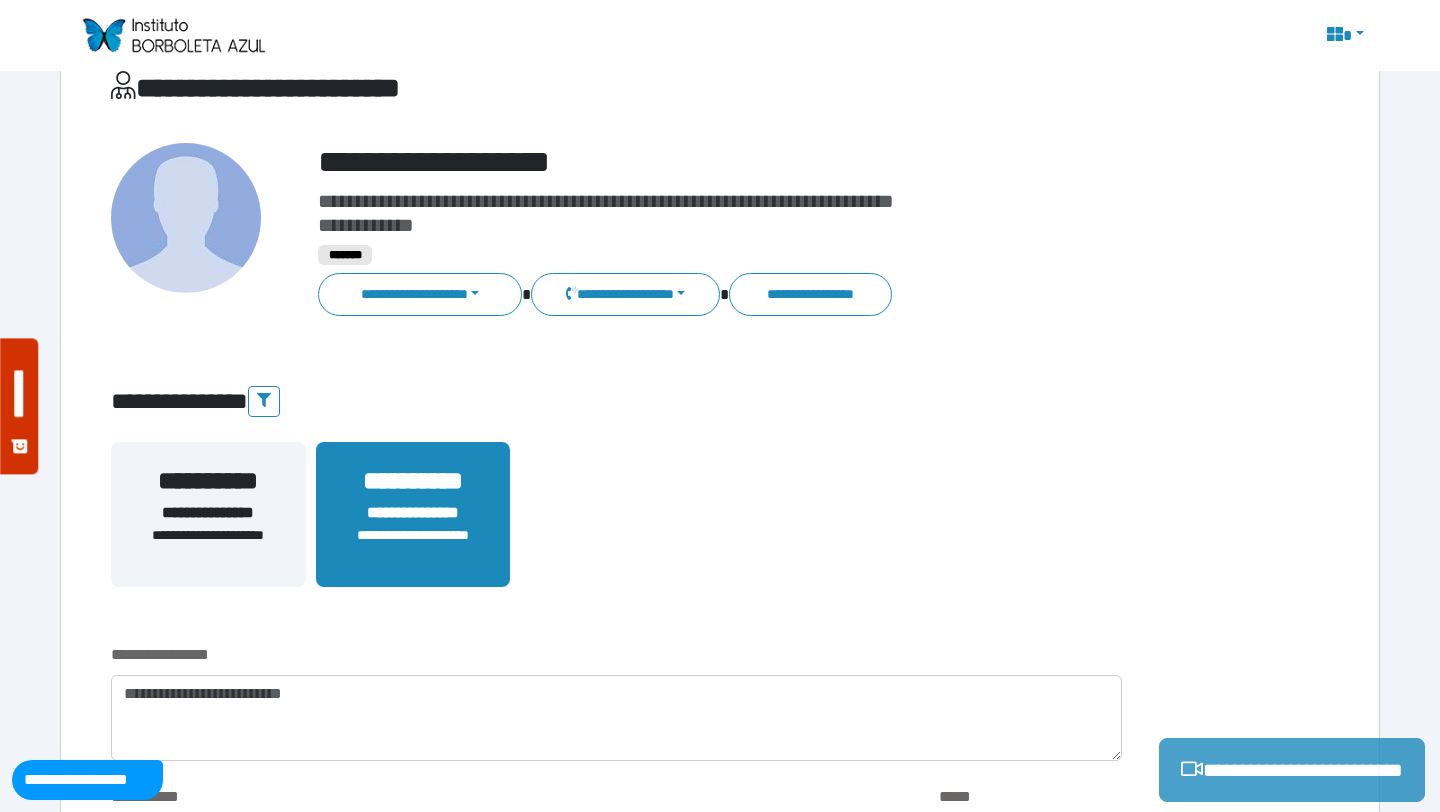click on "**********" at bounding box center [1292, 770] 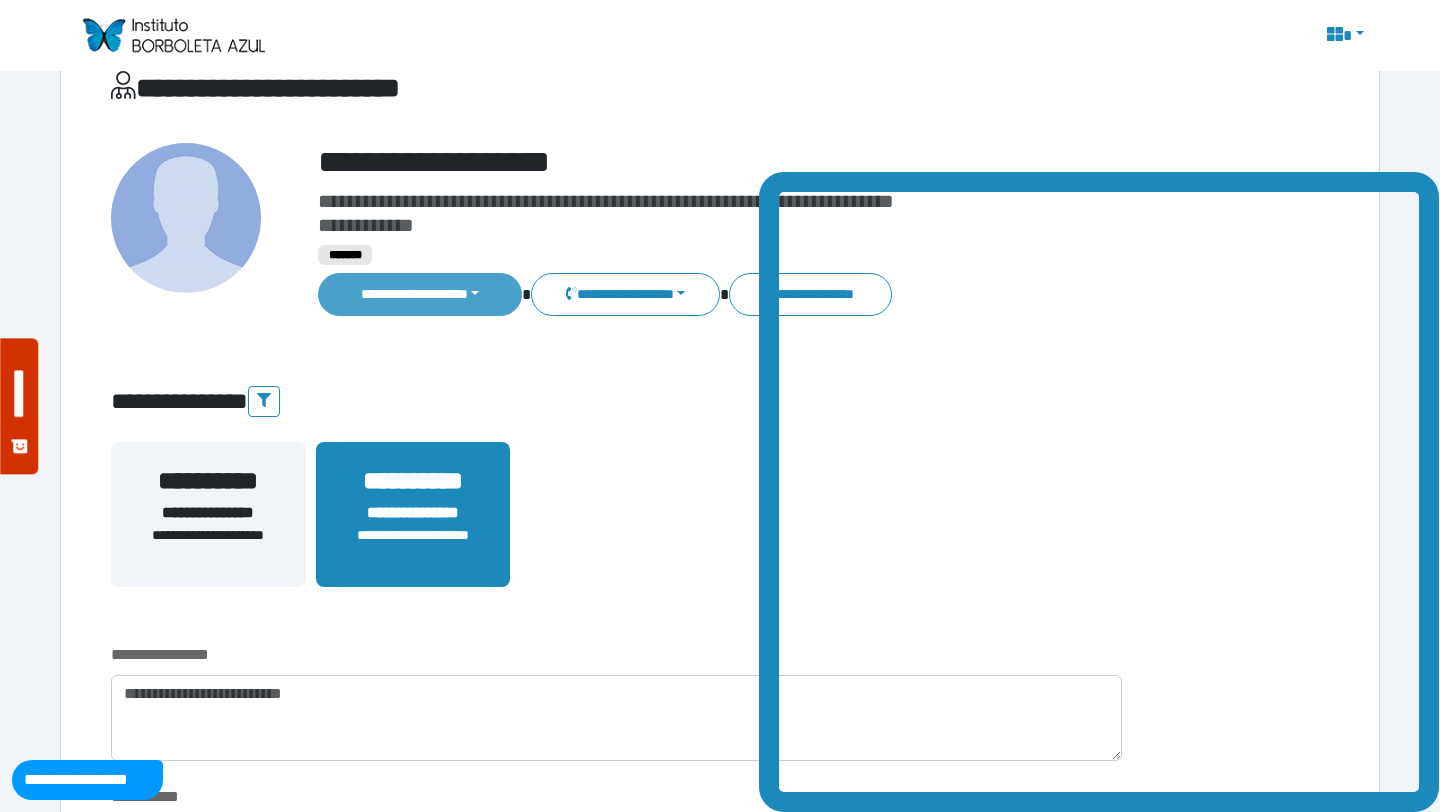 click on "**********" at bounding box center [420, 294] 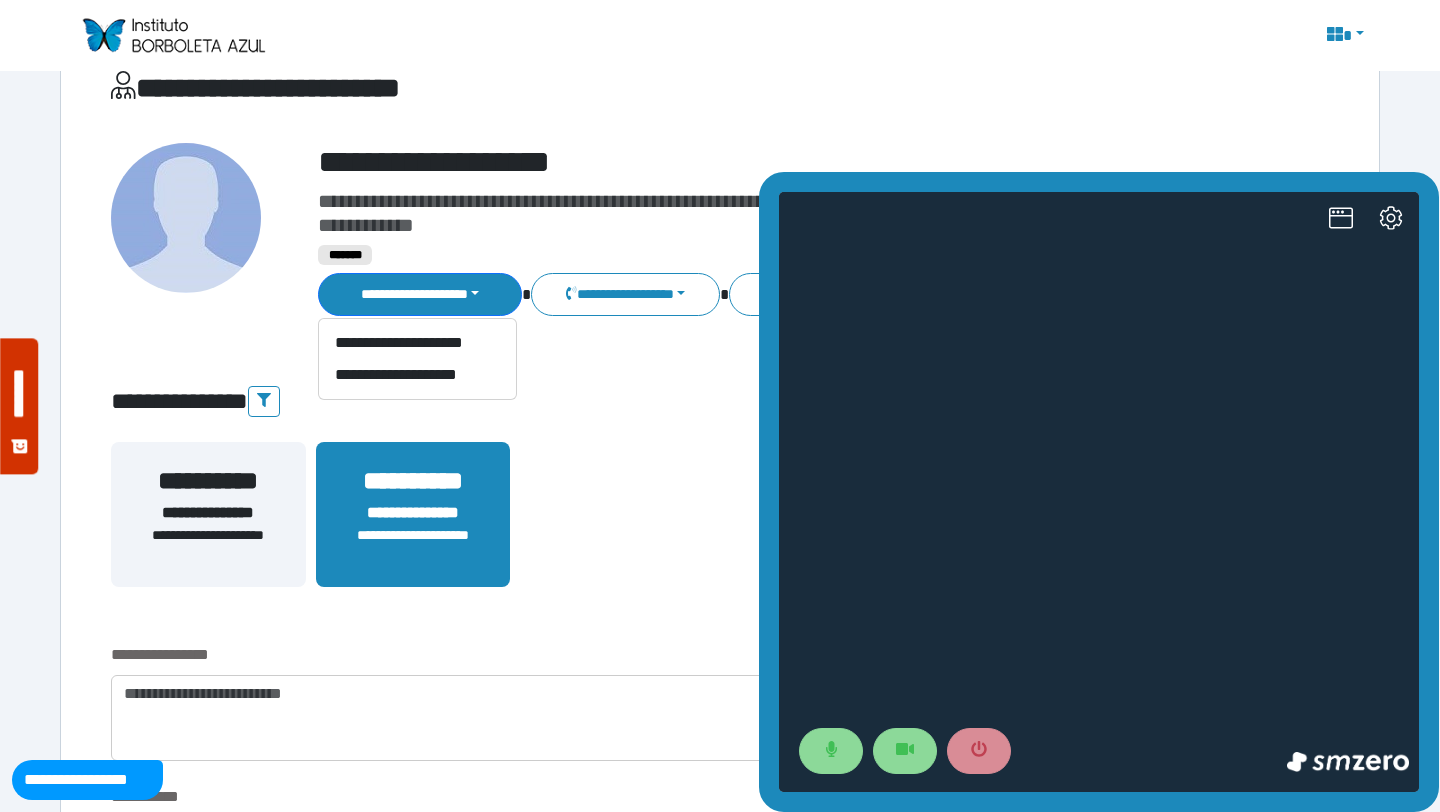 scroll, scrollTop: 0, scrollLeft: 0, axis: both 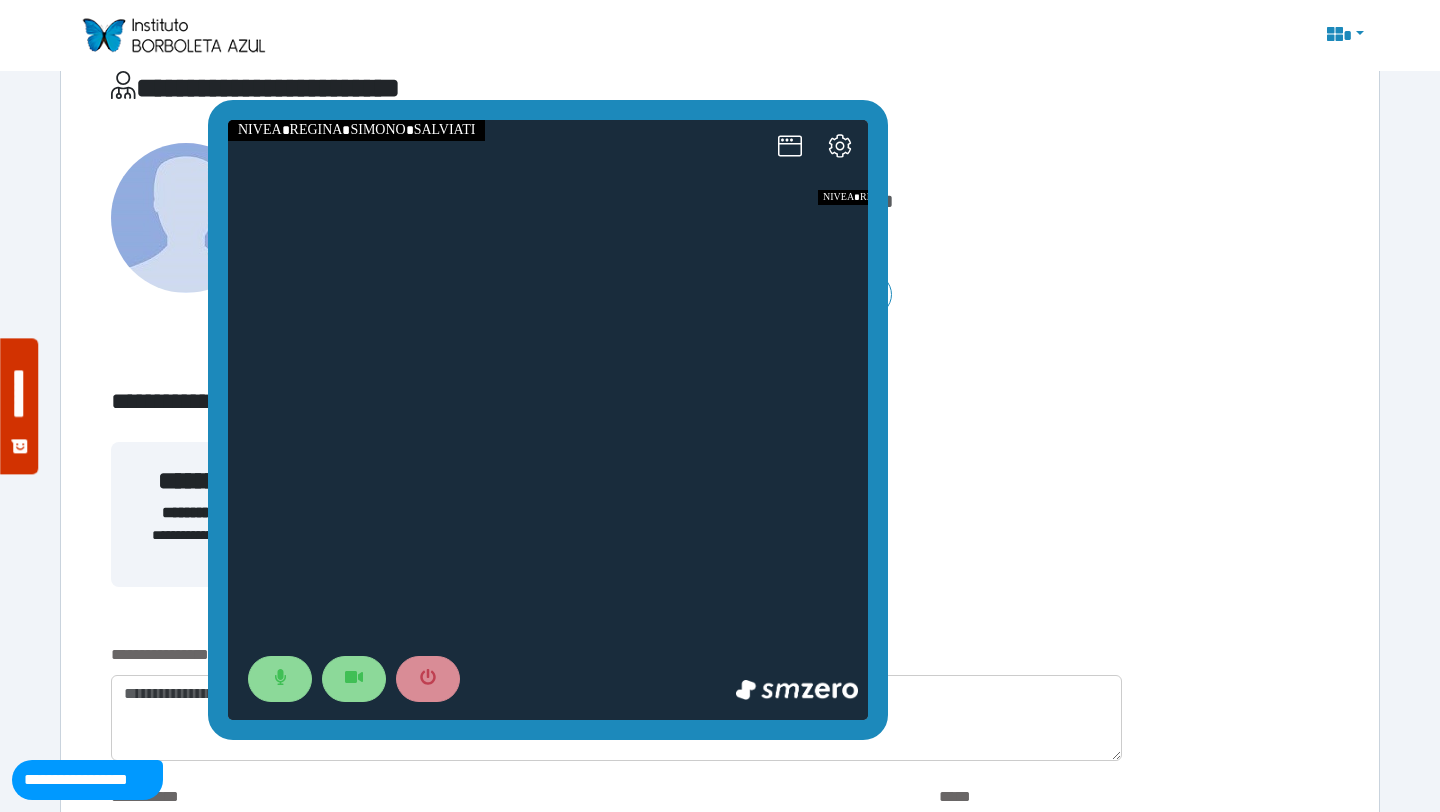 drag, startPoint x: 983, startPoint y: 183, endPoint x: 432, endPoint y: 111, distance: 555.68427 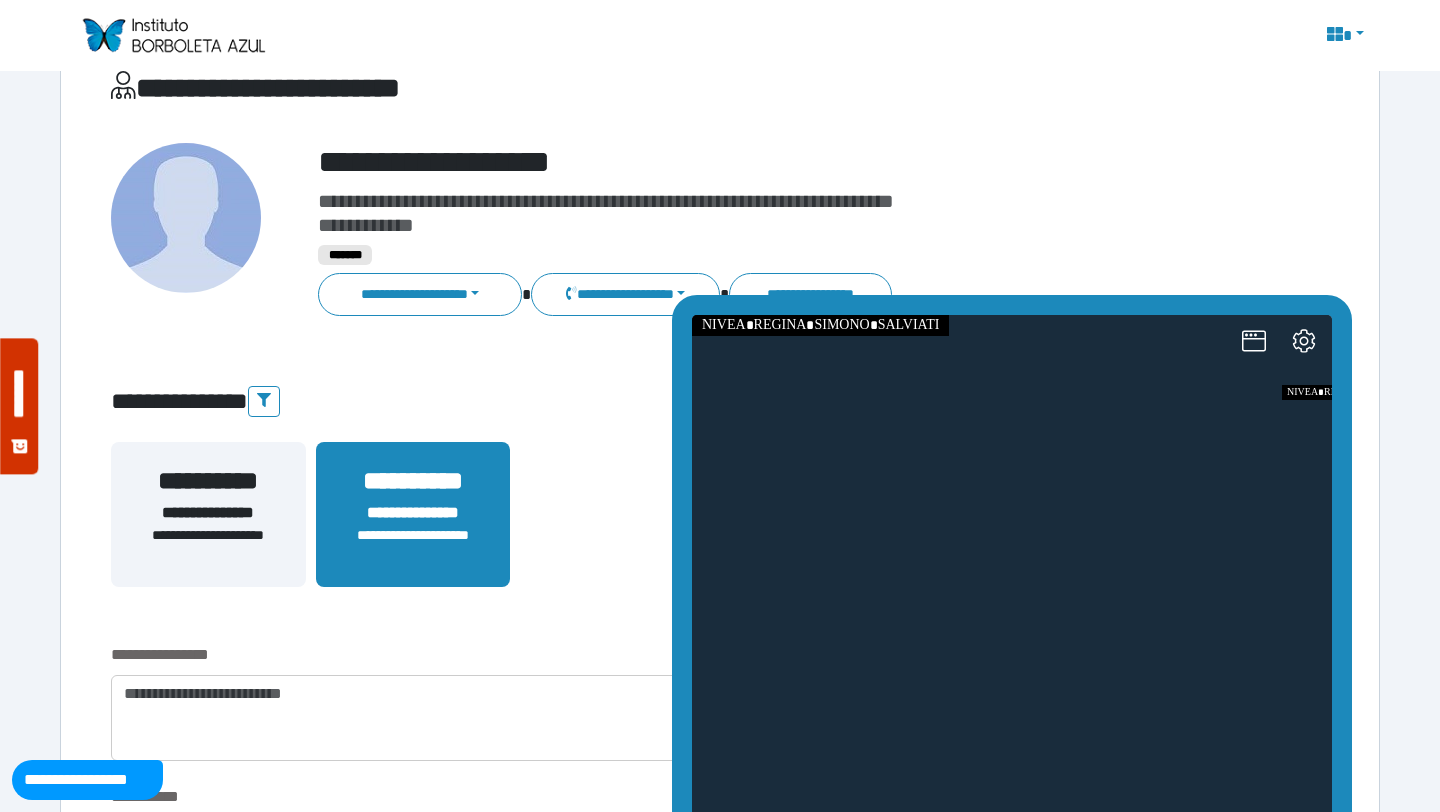 drag, startPoint x: 1102, startPoint y: 431, endPoint x: 784, endPoint y: 536, distance: 334.88654 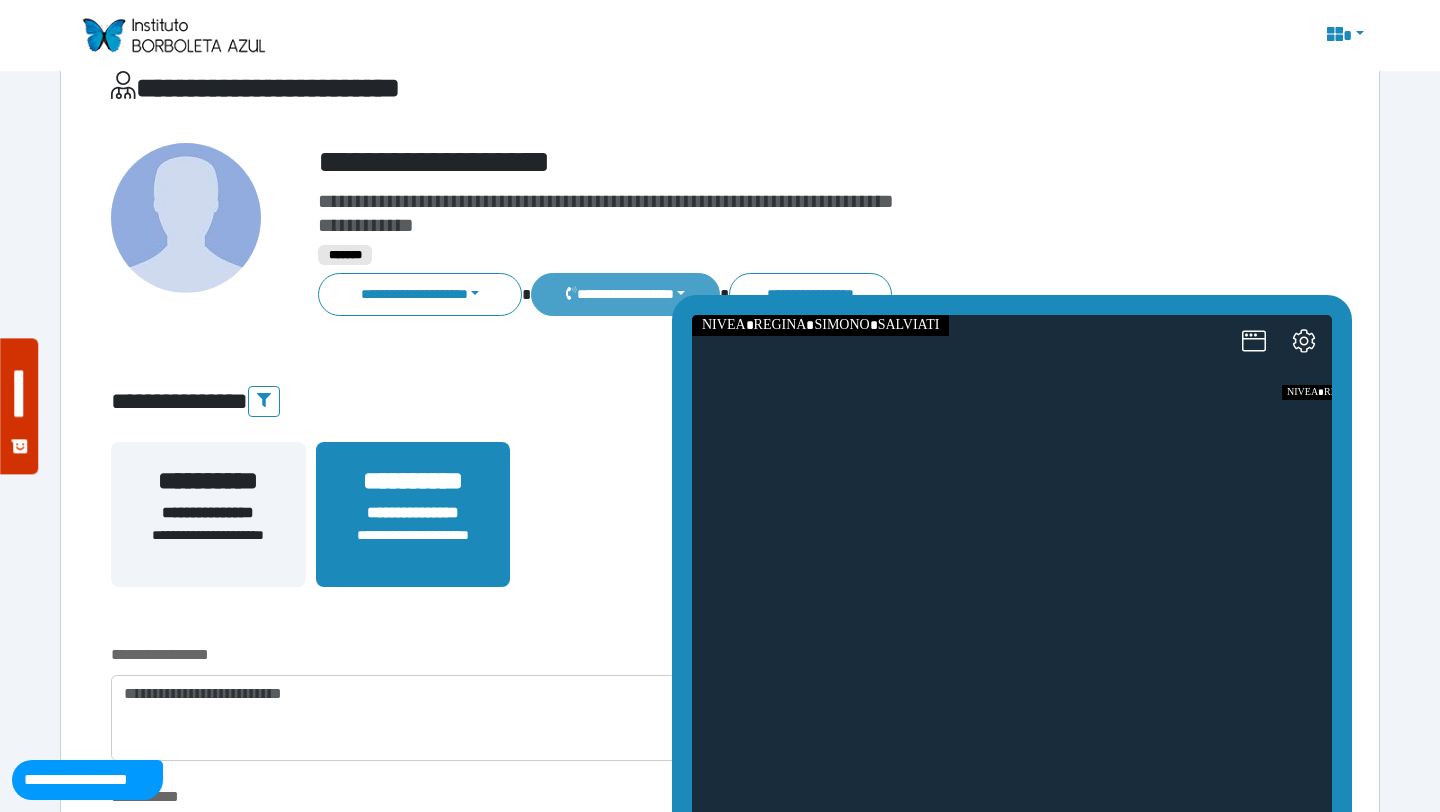 click on "**********" at bounding box center [625, 294] 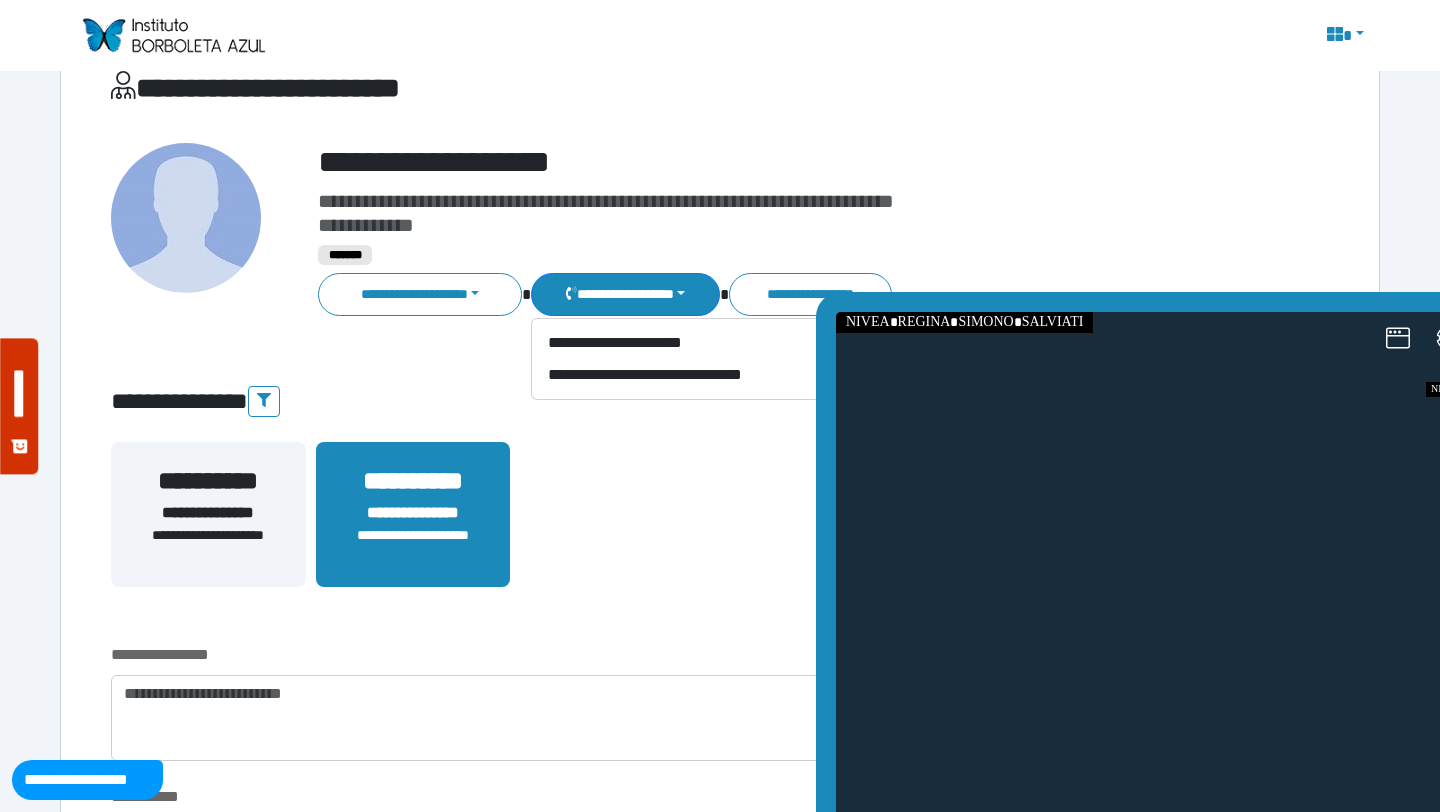 drag, startPoint x: 724, startPoint y: 308, endPoint x: 863, endPoint y: 302, distance: 139.12944 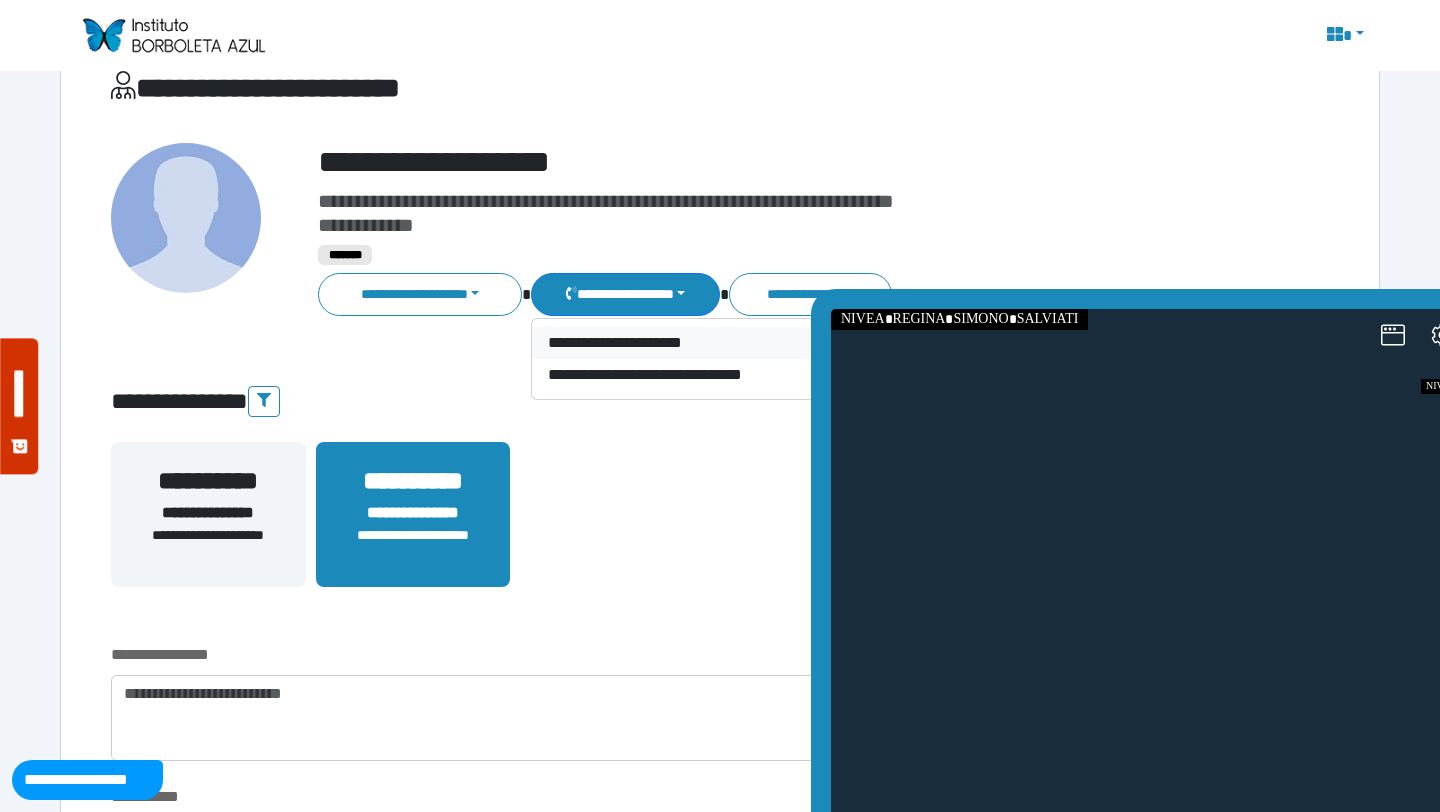 click on "**********" at bounding box center (676, 343) 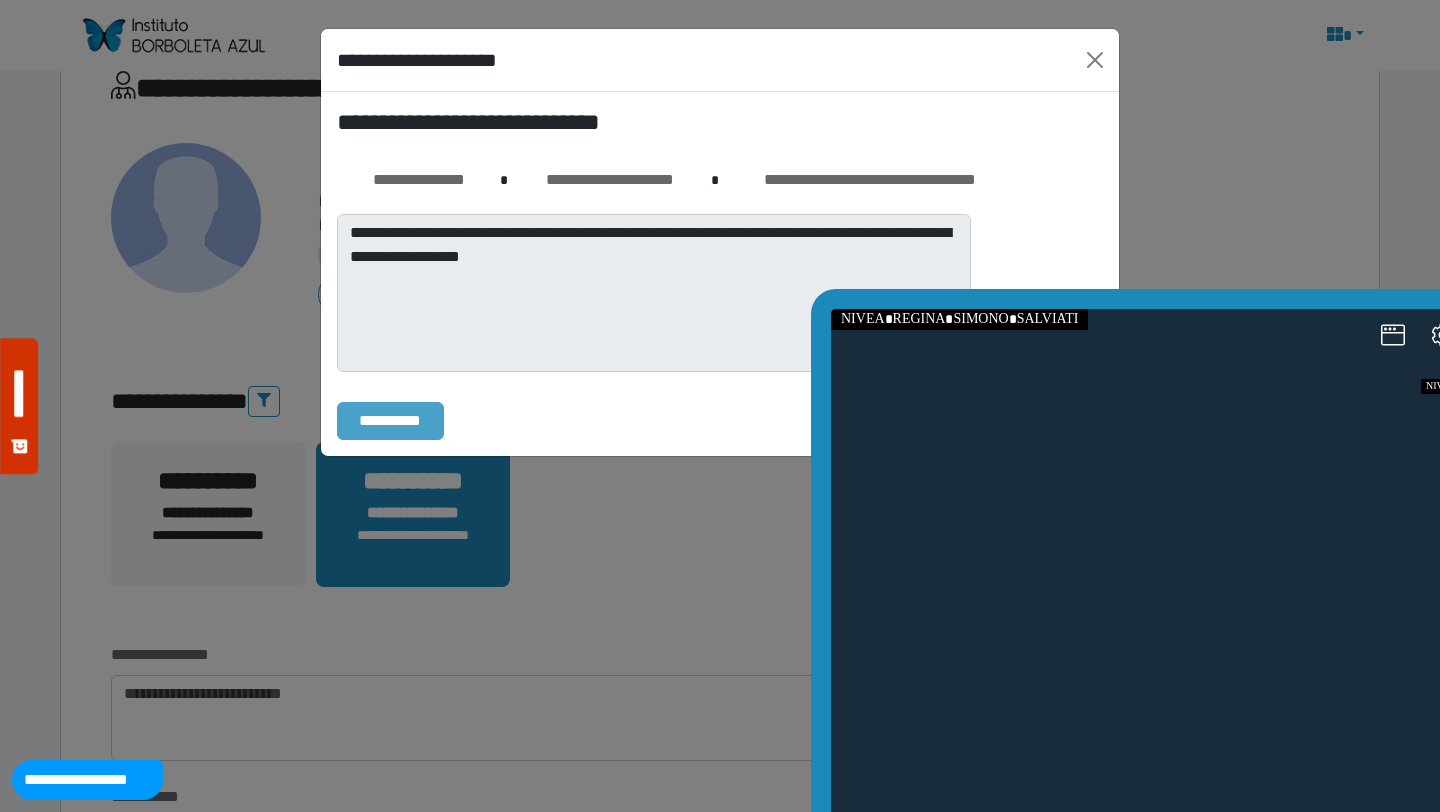 click on "**********" at bounding box center [390, 421] 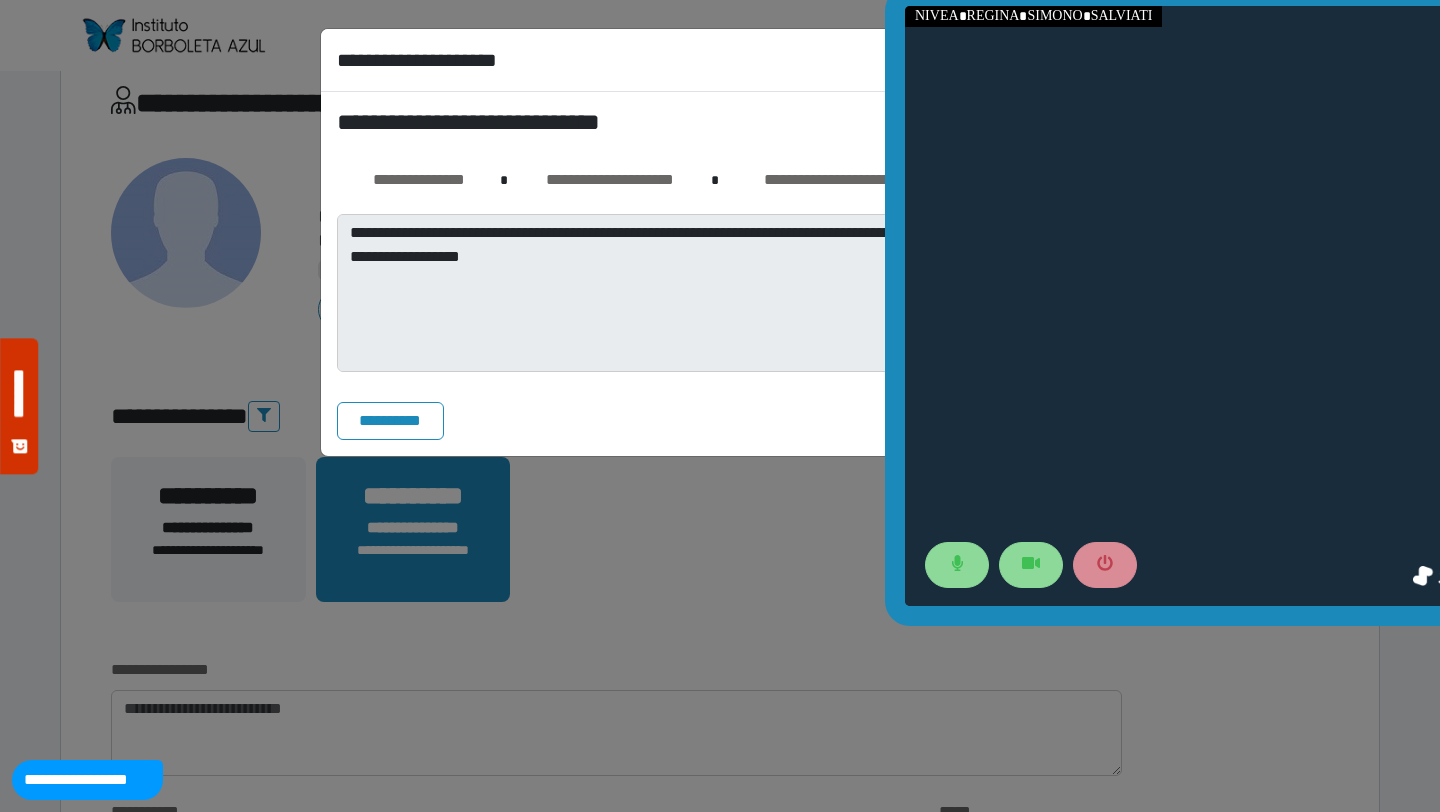 scroll, scrollTop: 45, scrollLeft: 0, axis: vertical 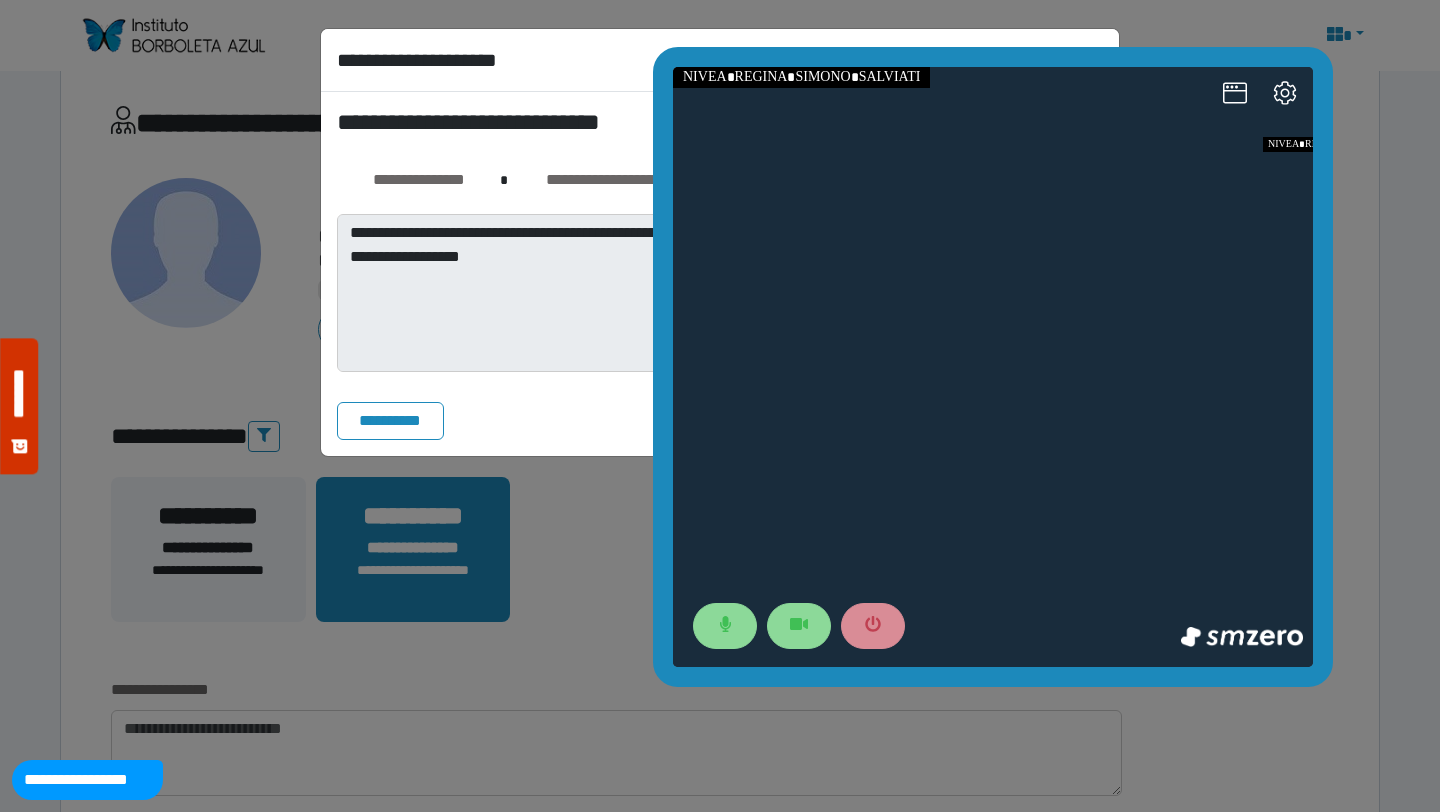 drag, startPoint x: 1544, startPoint y: 367, endPoint x: 713, endPoint y: 93, distance: 875.00684 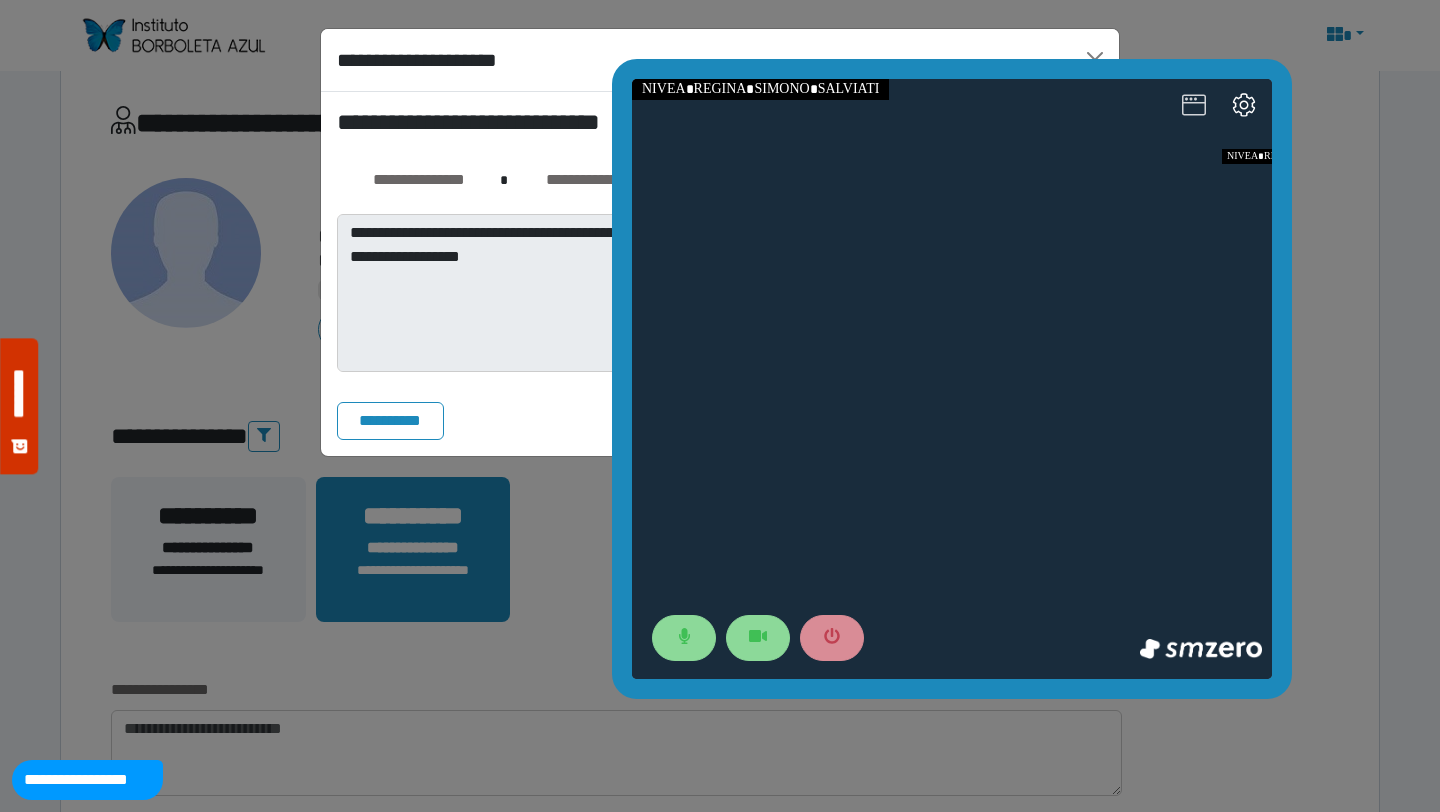 click 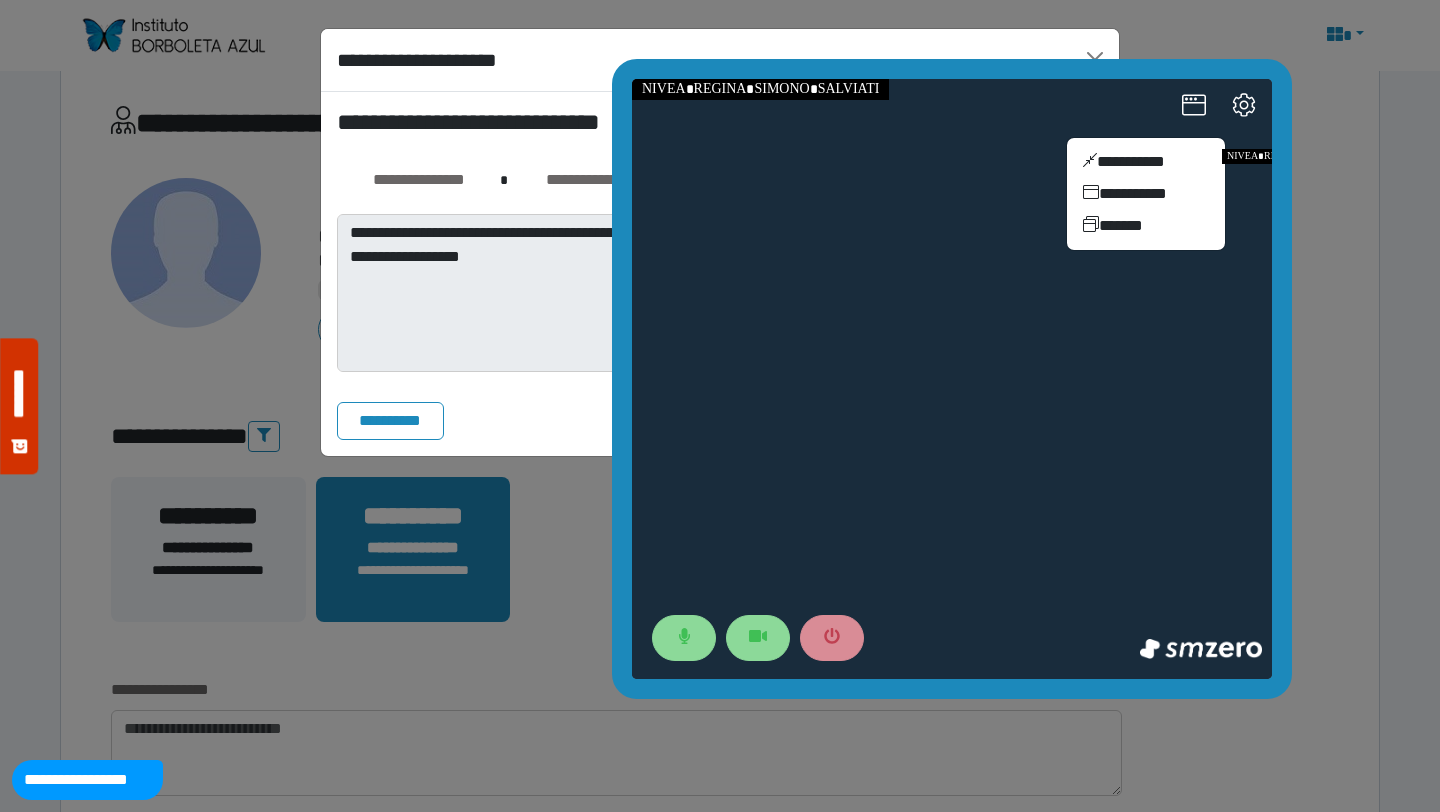 click on "**********" at bounding box center [720, 60] 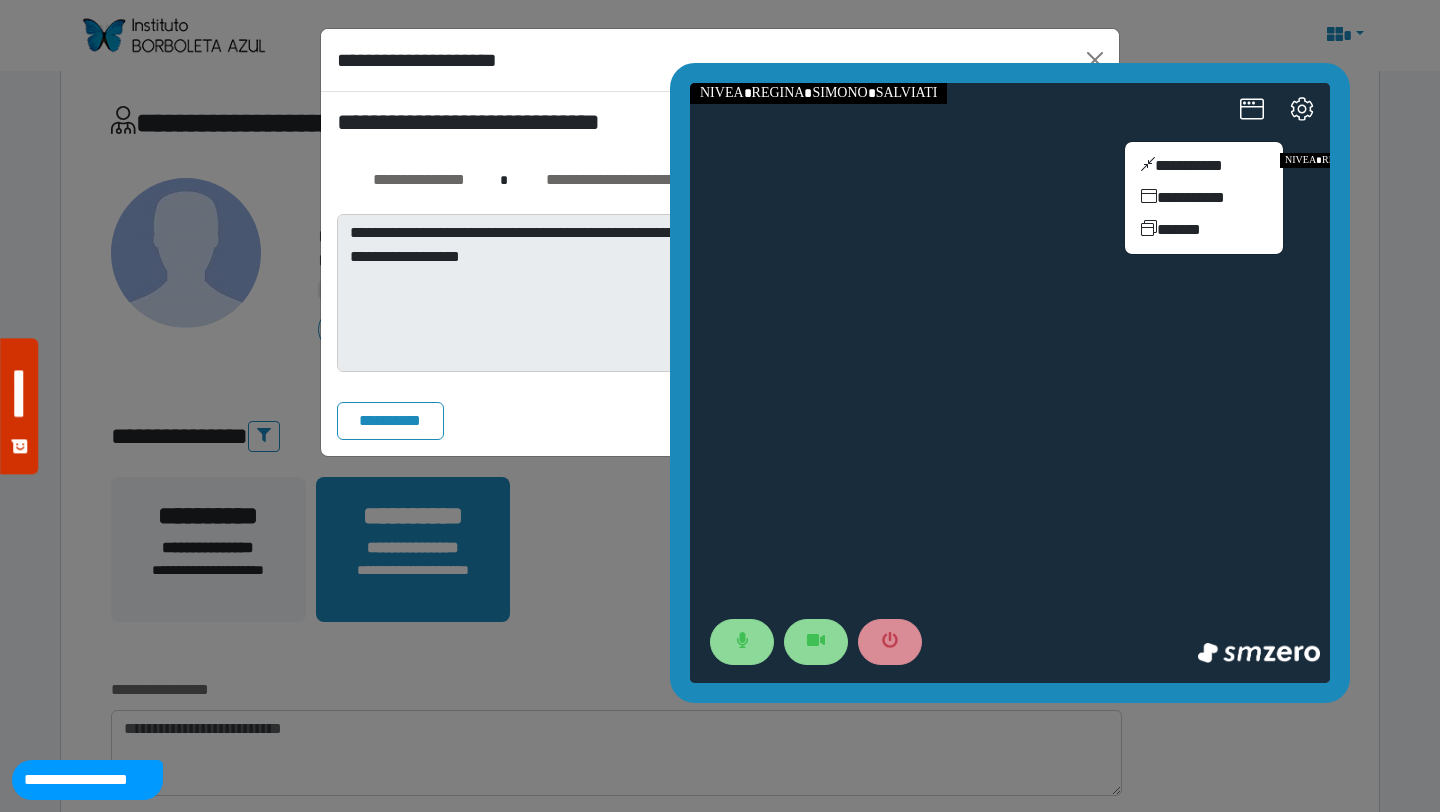 drag, startPoint x: 1473, startPoint y: 155, endPoint x: 947, endPoint y: 365, distance: 566.3709 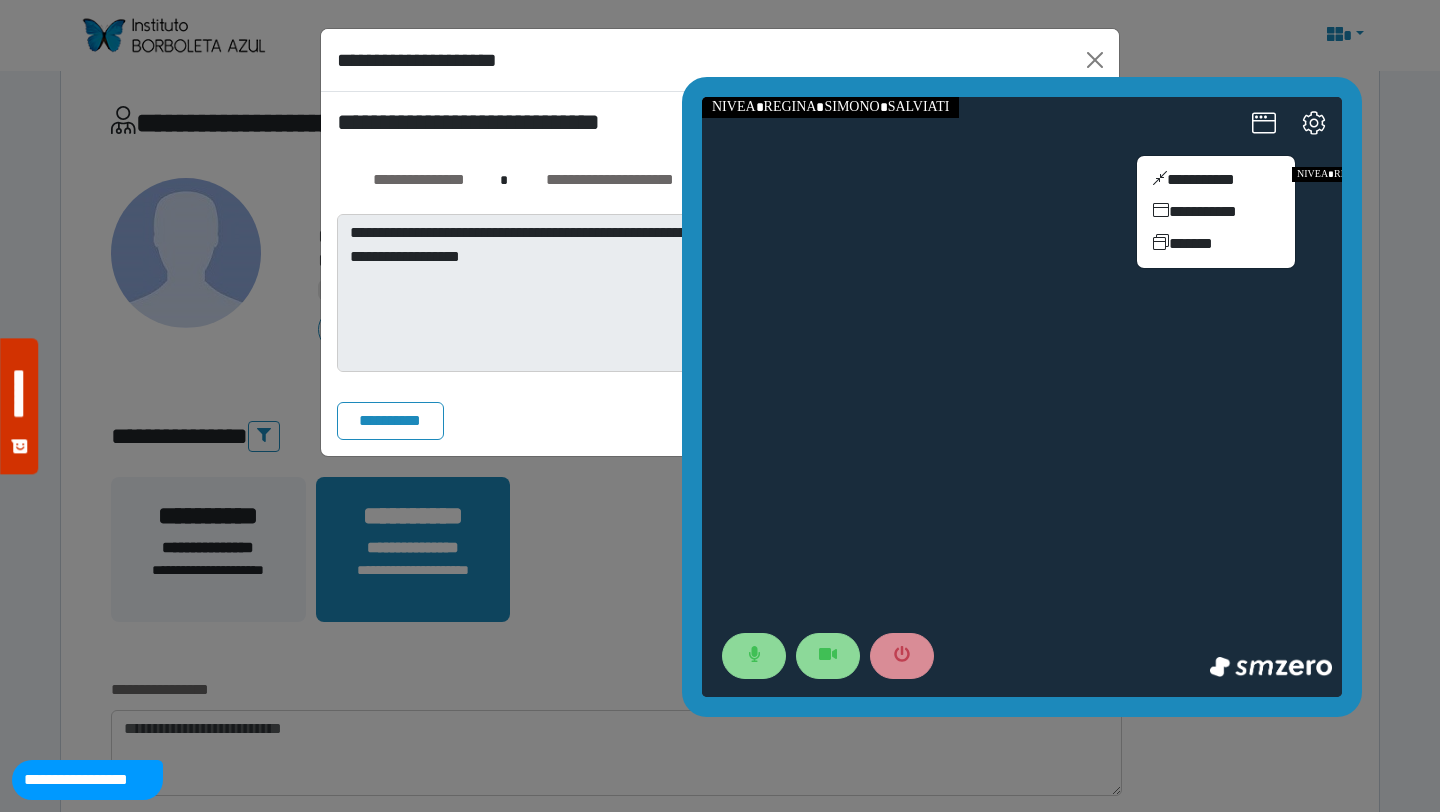 drag, startPoint x: 1731, startPoint y: 170, endPoint x: 998, endPoint y: 565, distance: 832.6548 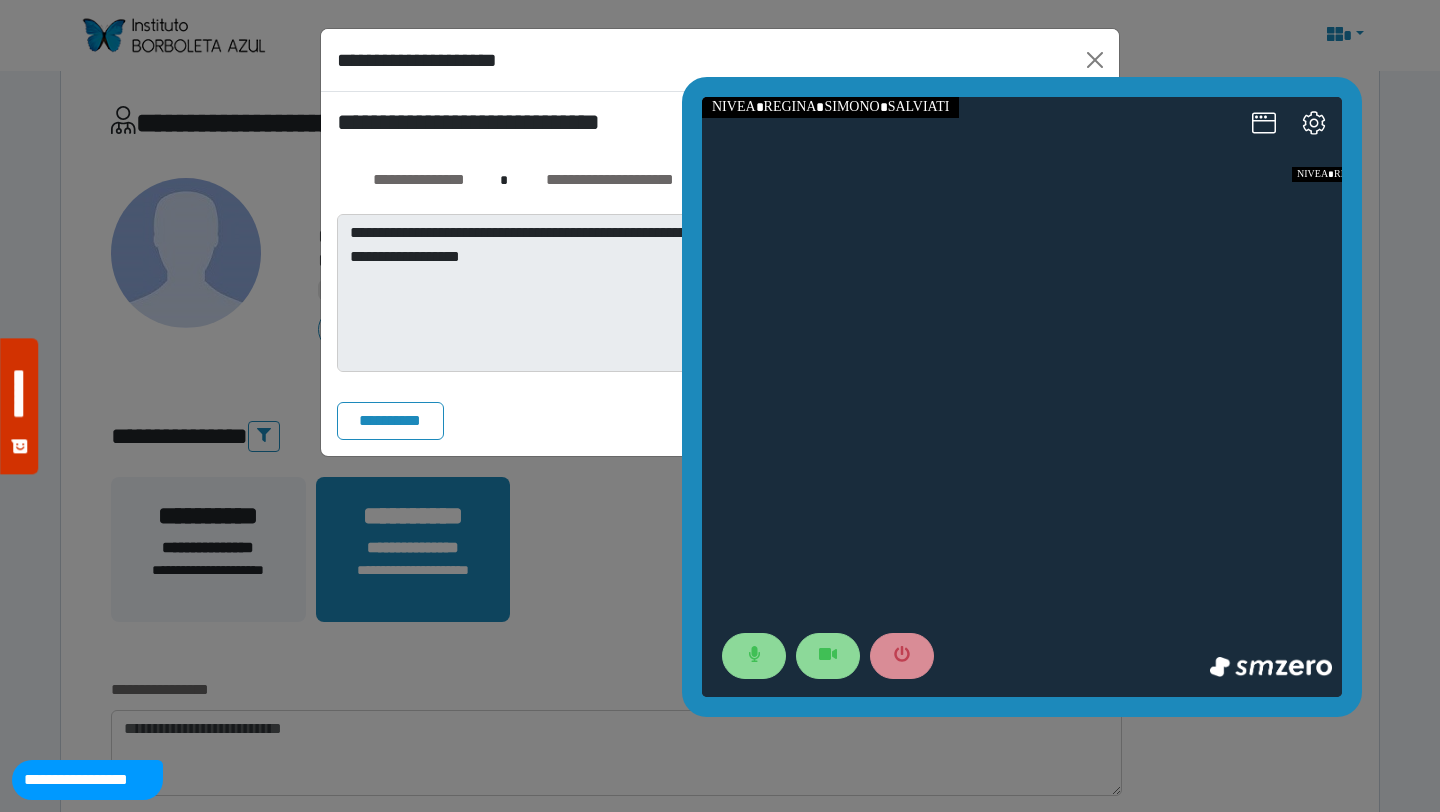 drag, startPoint x: 1654, startPoint y: 185, endPoint x: 1154, endPoint y: 246, distance: 503.70724 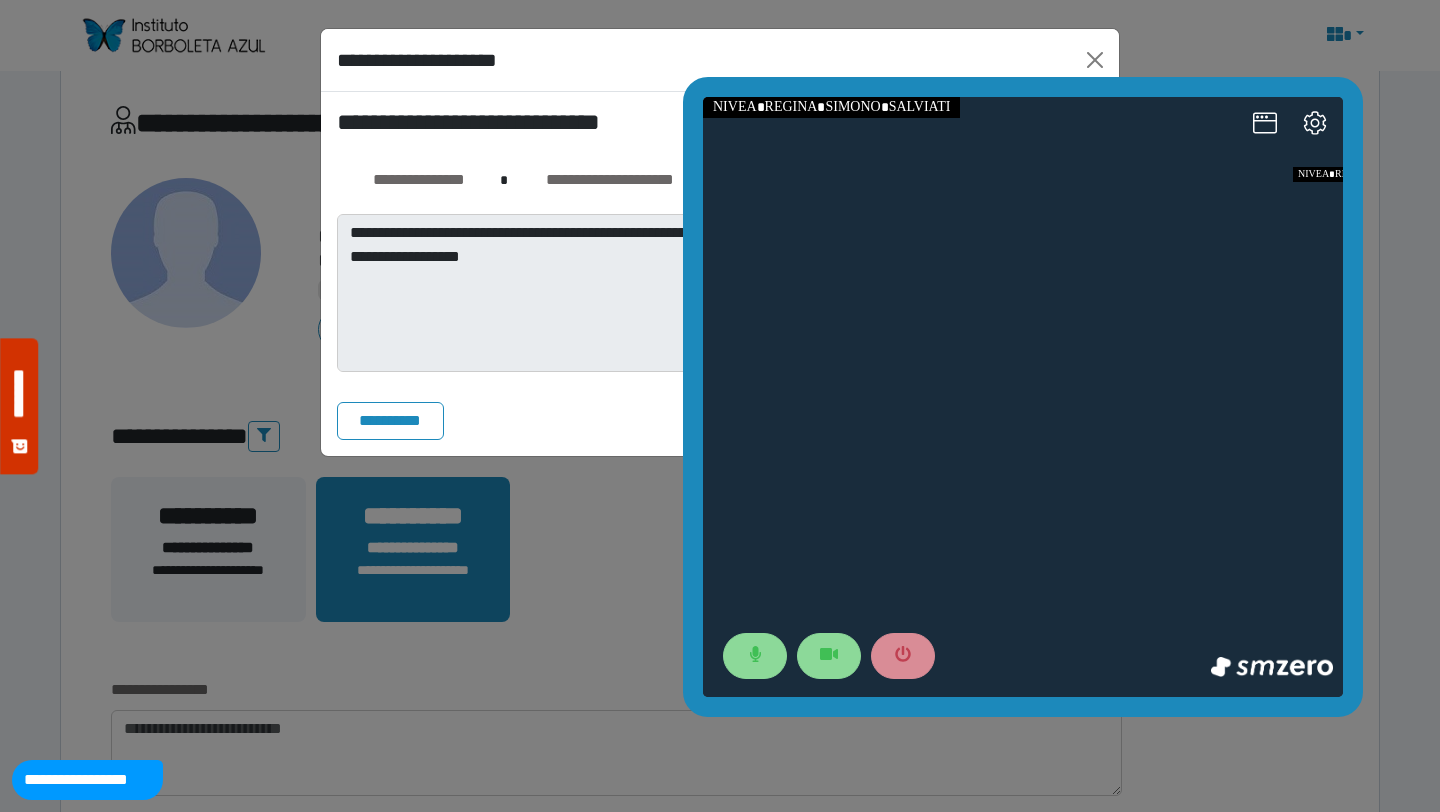 drag, startPoint x: 1396, startPoint y: 618, endPoint x: 804, endPoint y: 553, distance: 595.55774 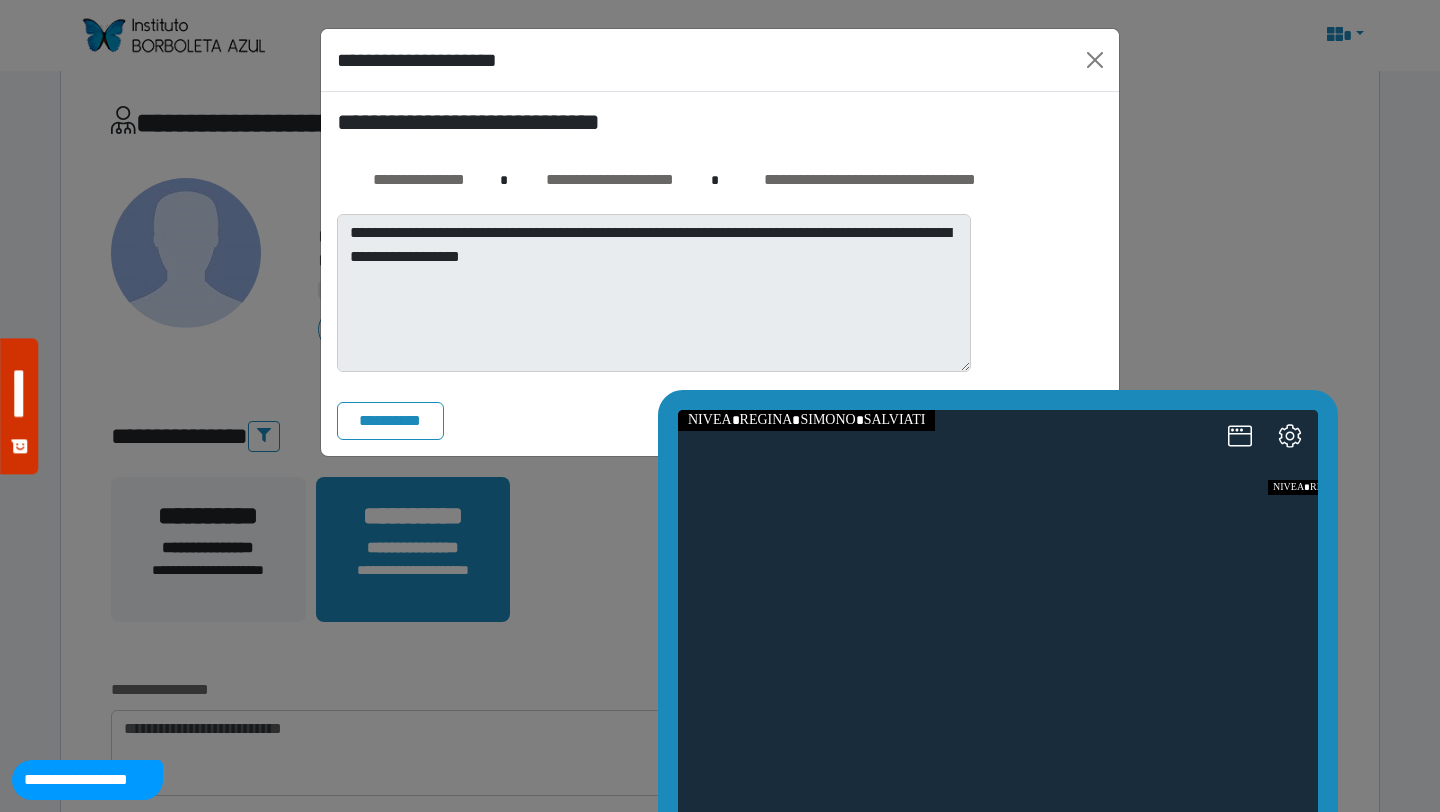 drag, startPoint x: 1531, startPoint y: 491, endPoint x: 856, endPoint y: 488, distance: 675.00665 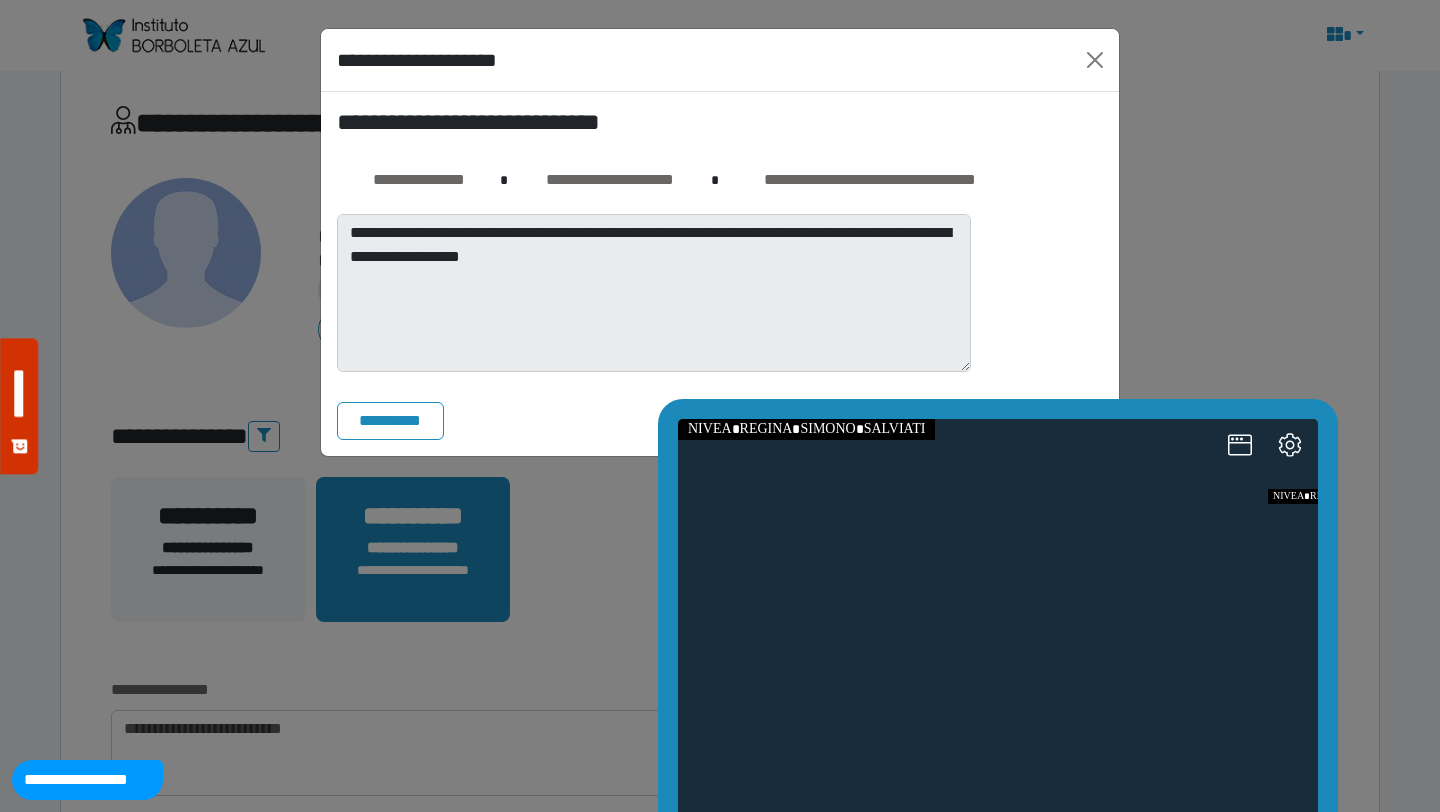 drag, startPoint x: 1591, startPoint y: 819, endPoint x: 879, endPoint y: 511, distance: 775.7629 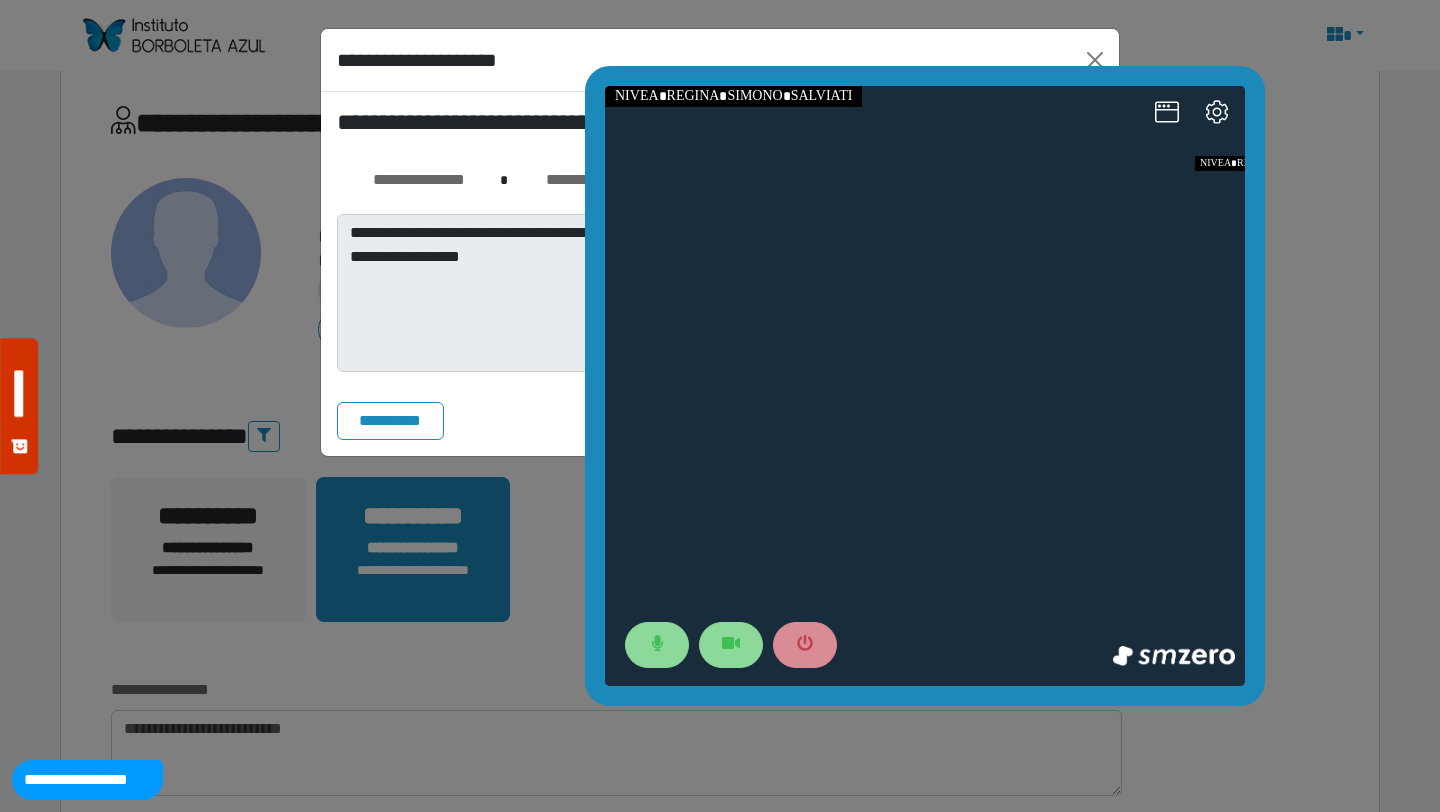 drag, startPoint x: 923, startPoint y: 411, endPoint x: 850, endPoint y: 78, distance: 340.90762 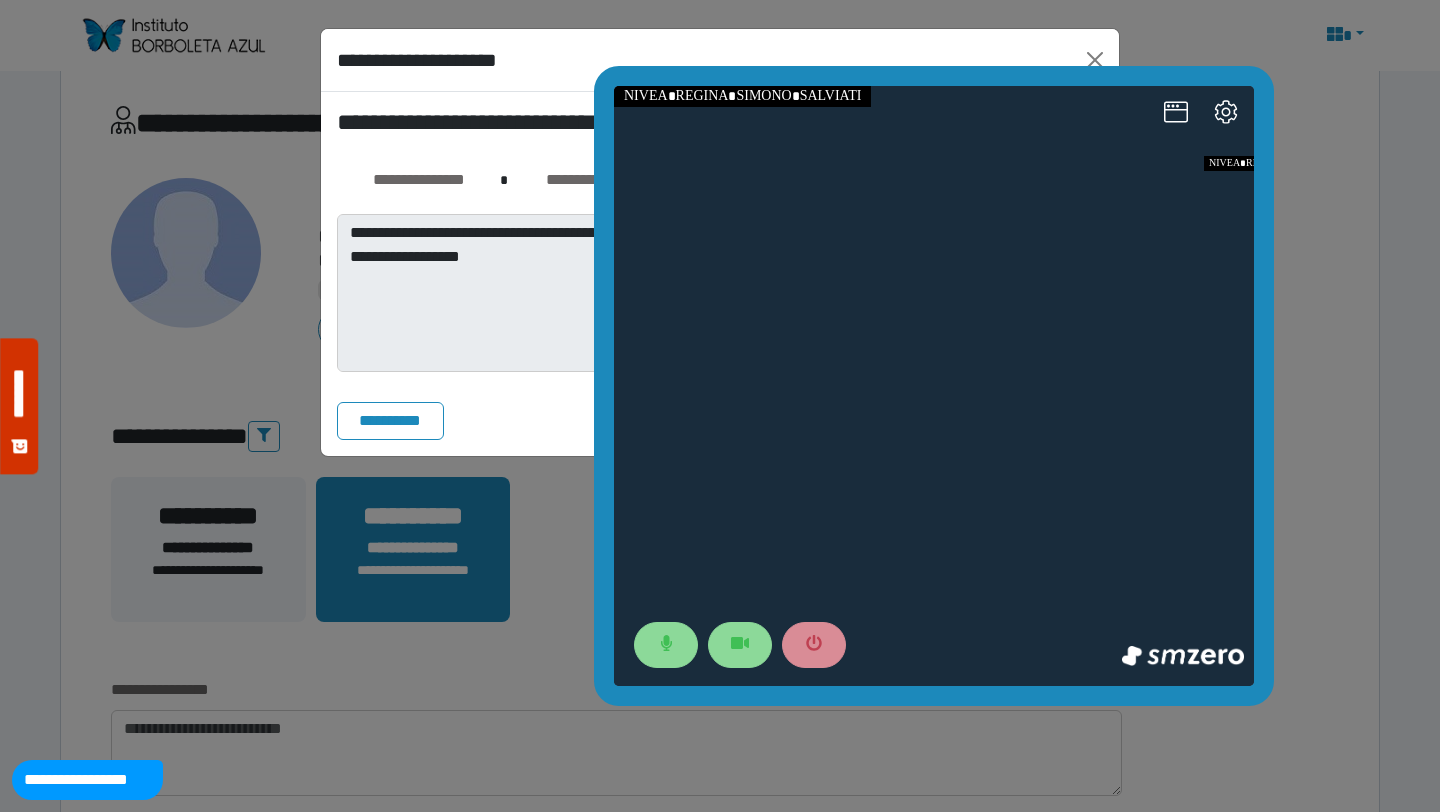 drag, startPoint x: 1497, startPoint y: 166, endPoint x: 944, endPoint y: 408, distance: 603.6332 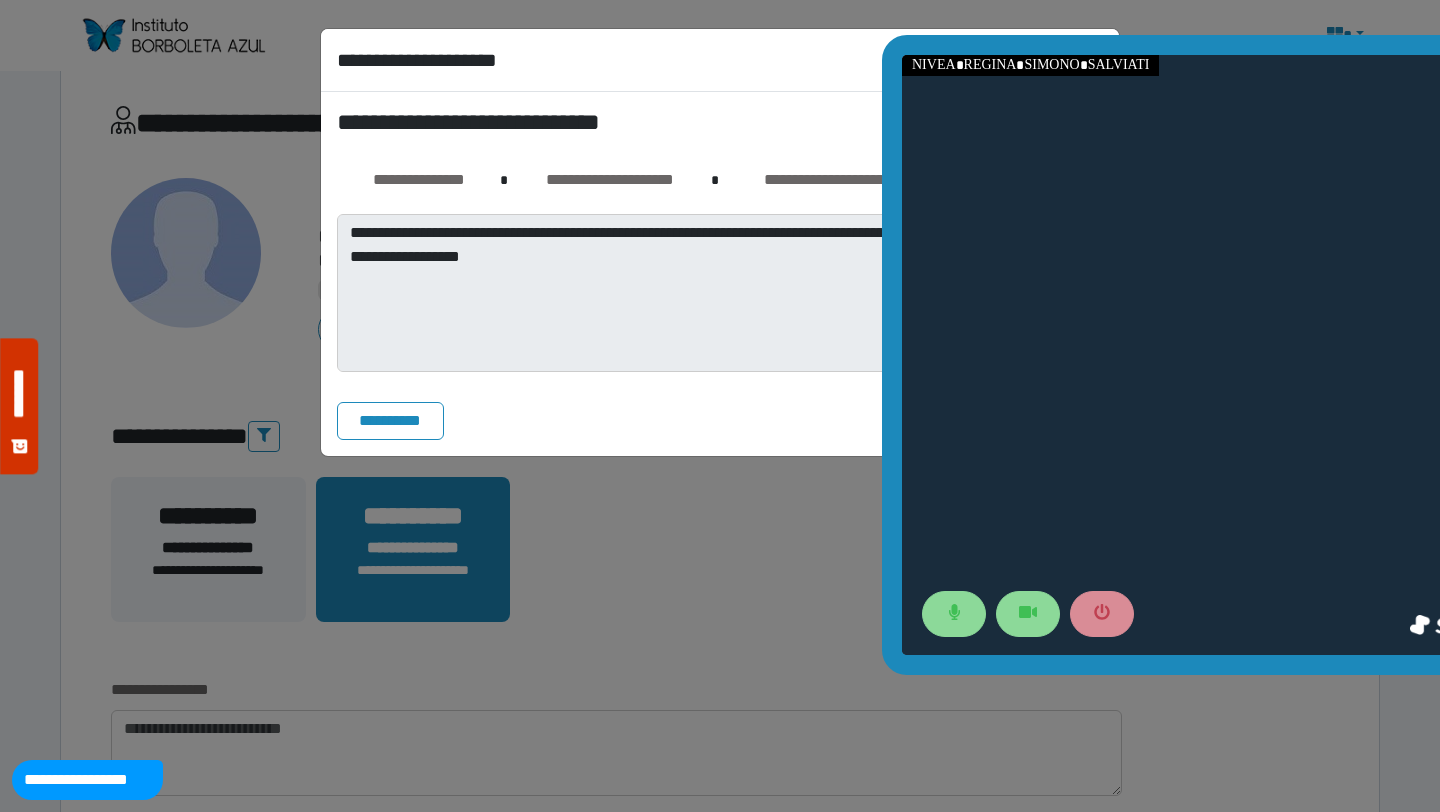 drag, startPoint x: 1130, startPoint y: 81, endPoint x: 1415, endPoint y: 46, distance: 287.14108 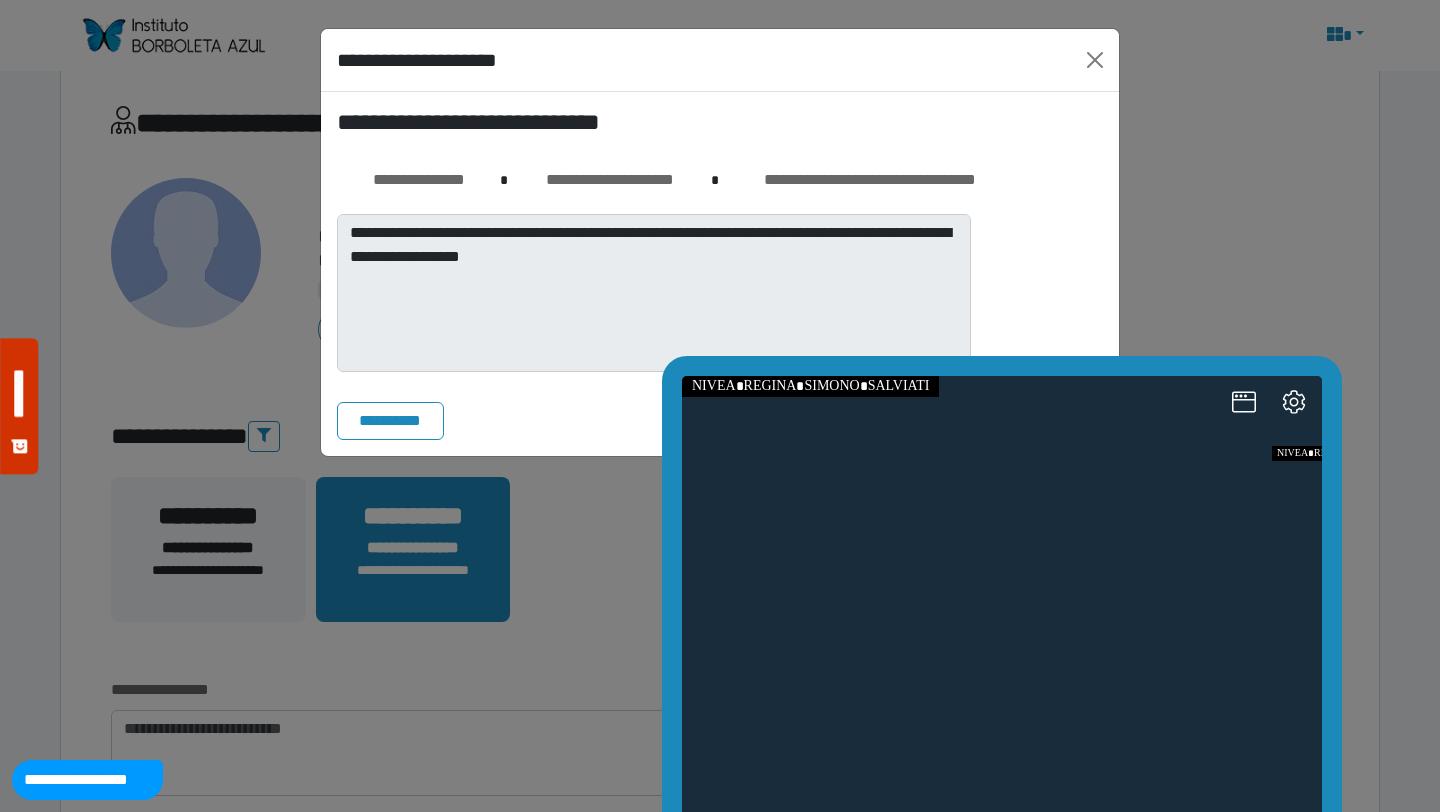 drag, startPoint x: 934, startPoint y: 42, endPoint x: 711, endPoint y: 355, distance: 384.31497 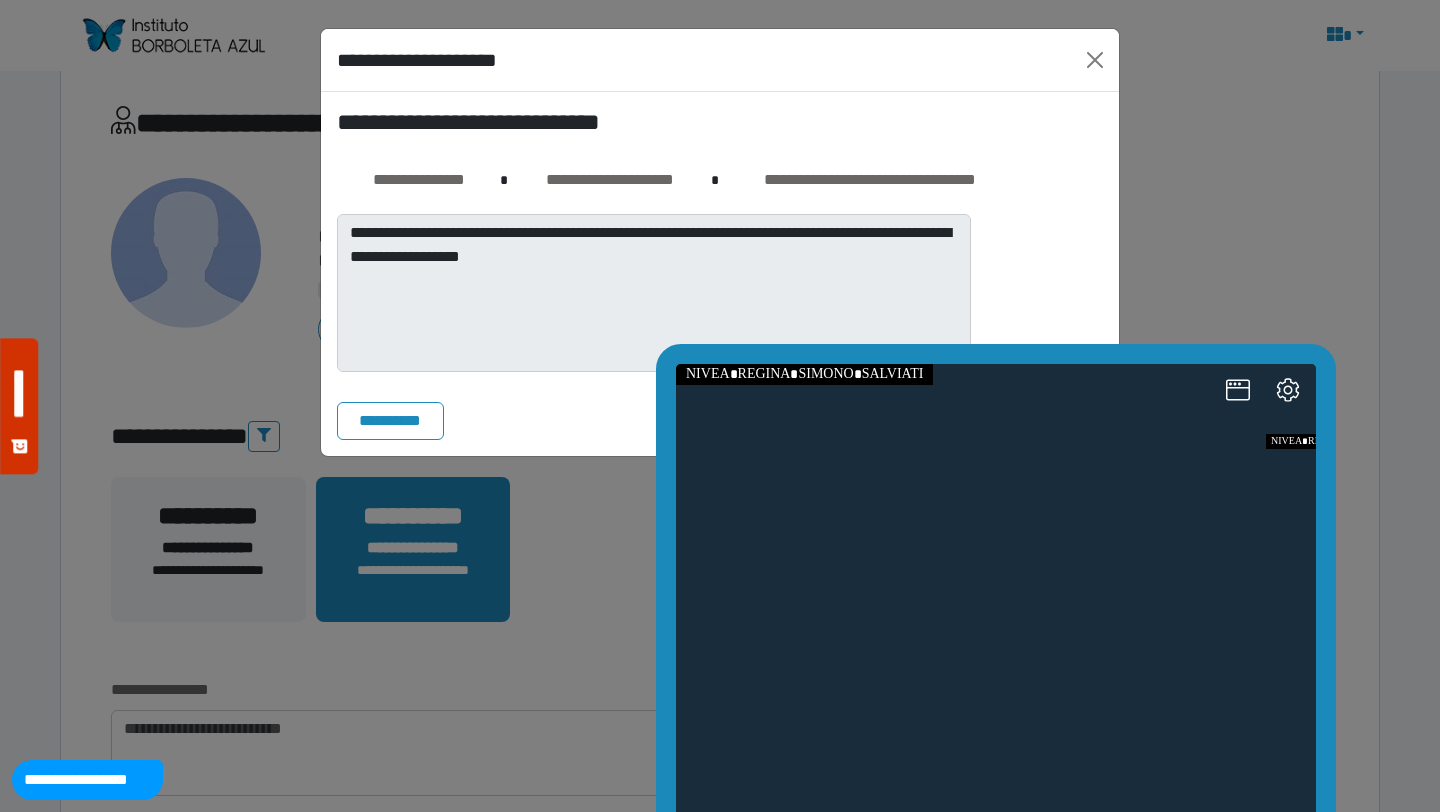 click 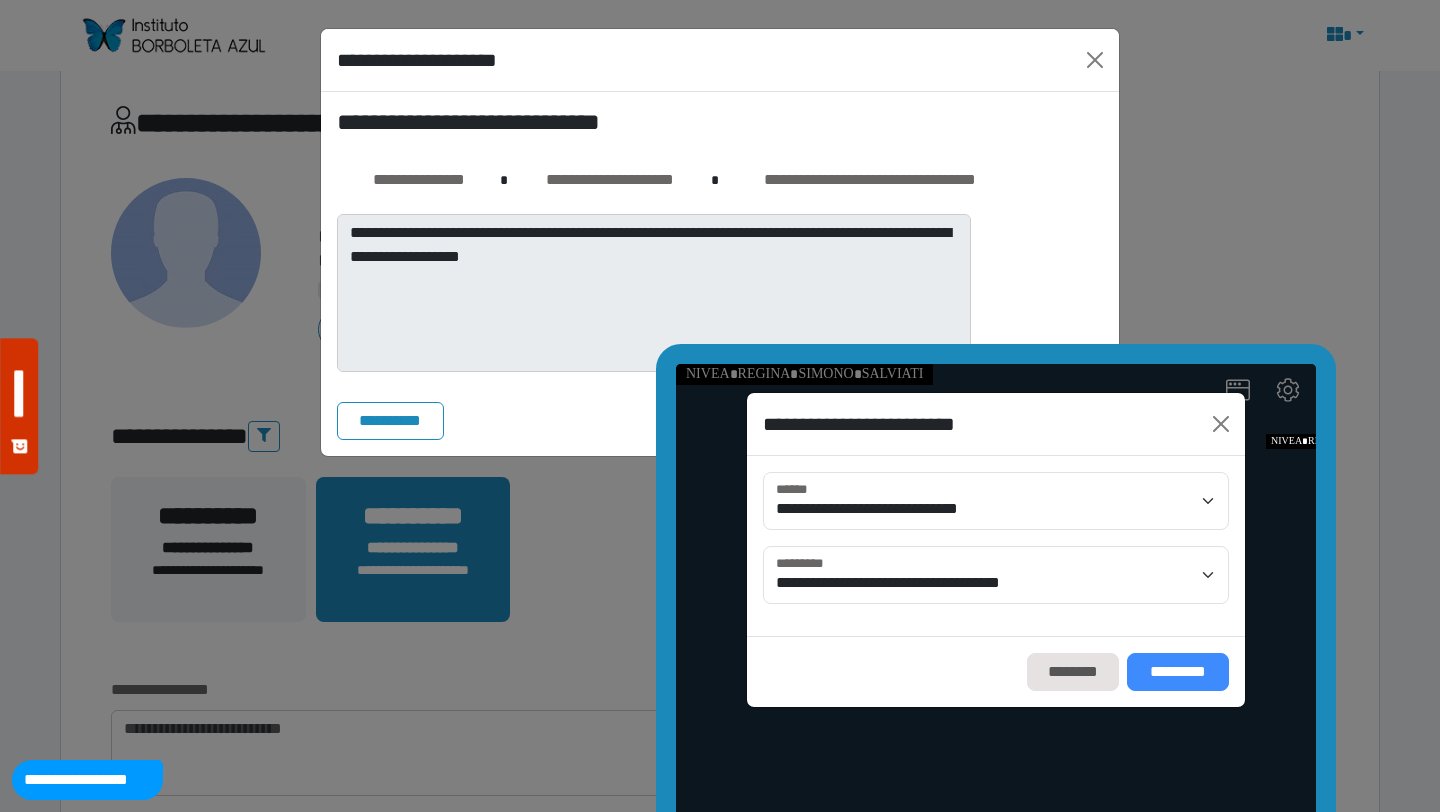 click on "*********" at bounding box center [1178, 672] 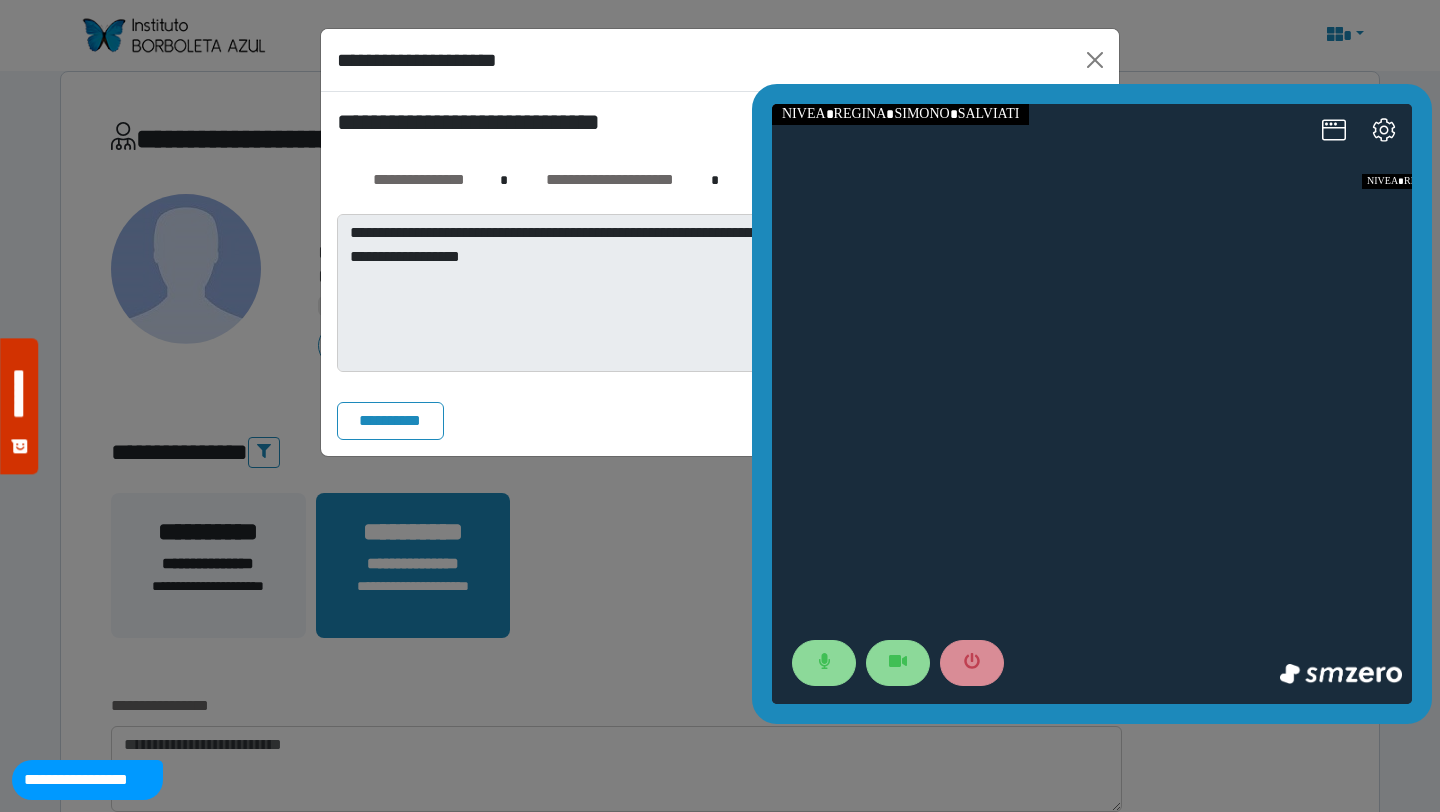 scroll, scrollTop: 24, scrollLeft: 0, axis: vertical 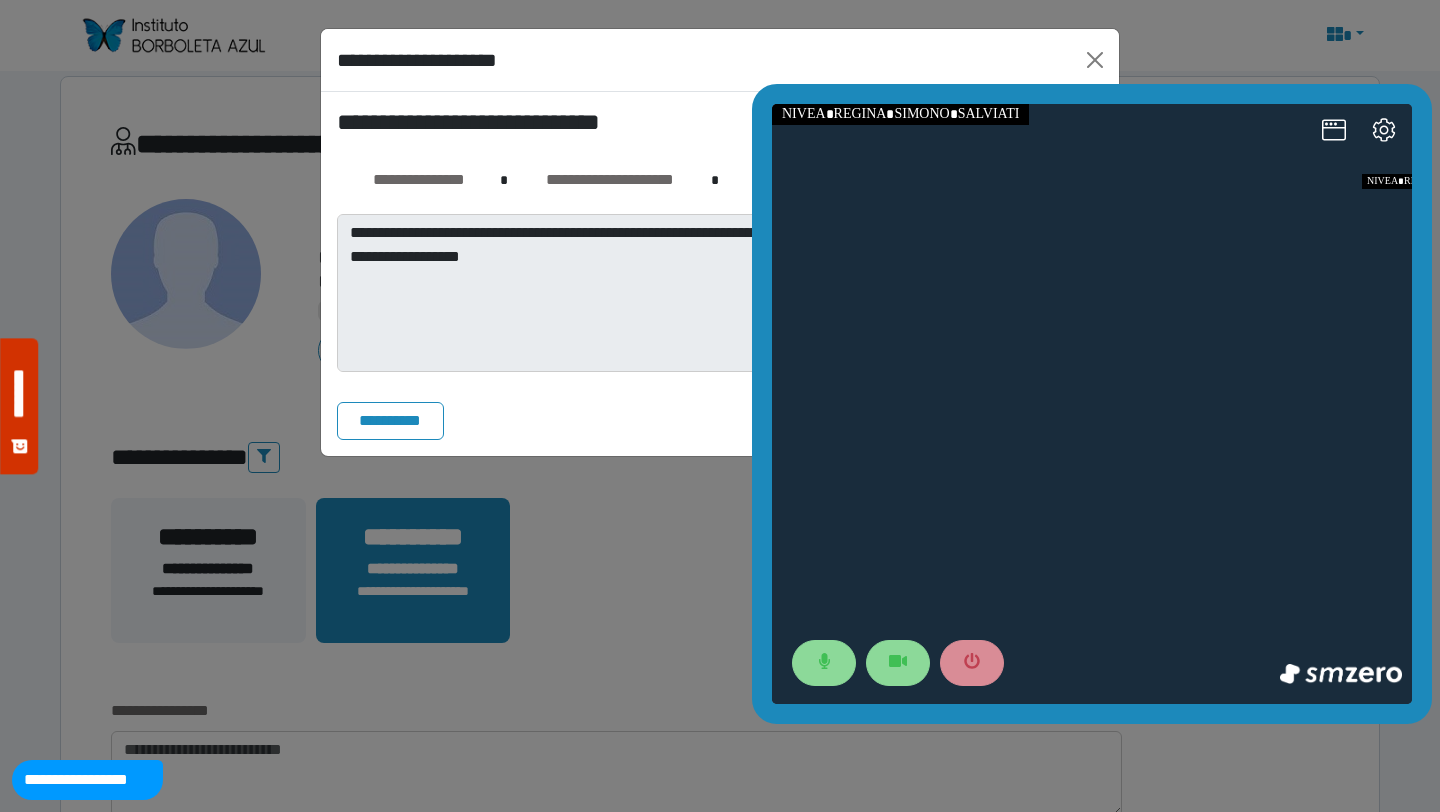 drag, startPoint x: 668, startPoint y: 350, endPoint x: 760, endPoint y: 114, distance: 253.29825 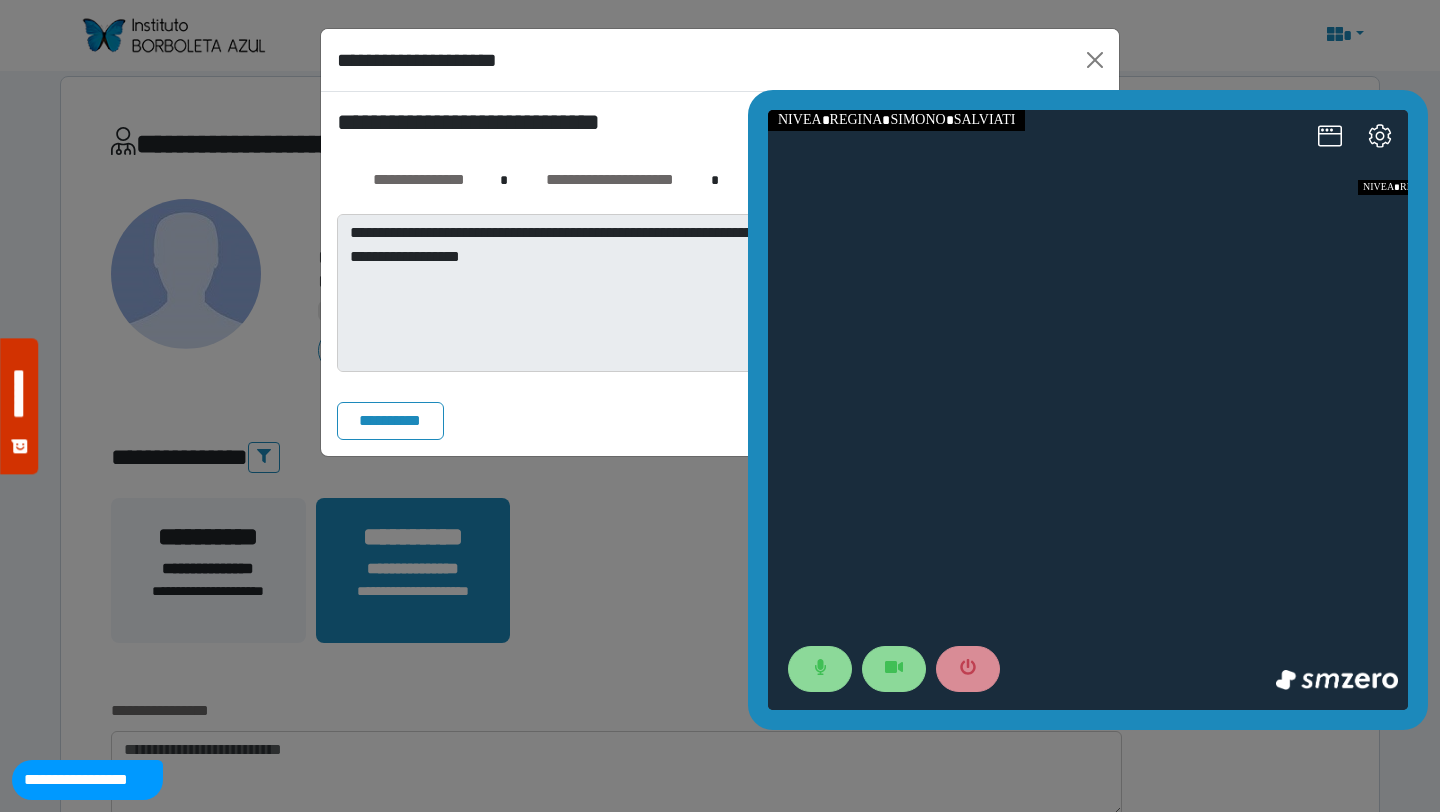 drag, startPoint x: 1565, startPoint y: 203, endPoint x: 816, endPoint y: 348, distance: 762.9063 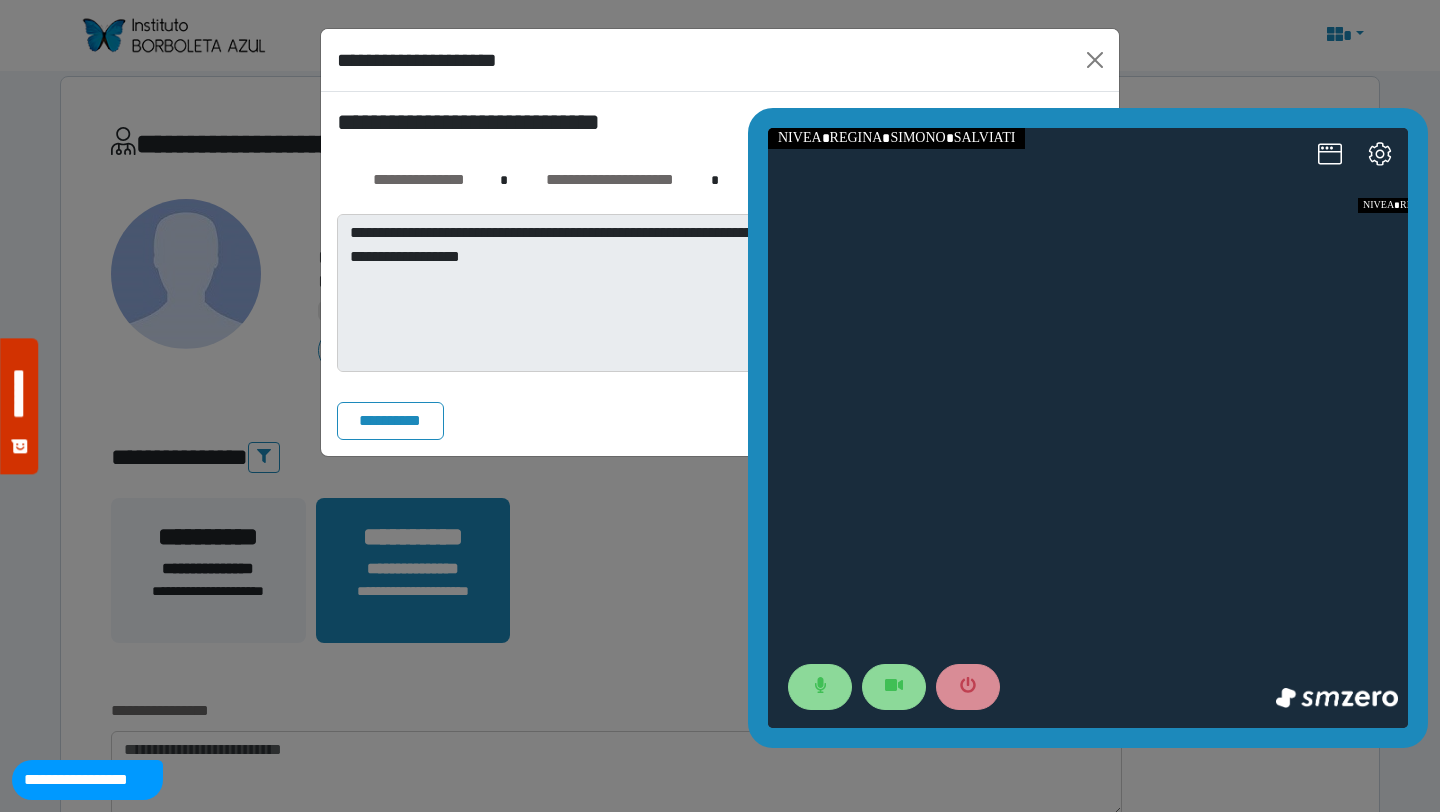 drag, startPoint x: 1668, startPoint y: 228, endPoint x: 1045, endPoint y: 303, distance: 627.4982 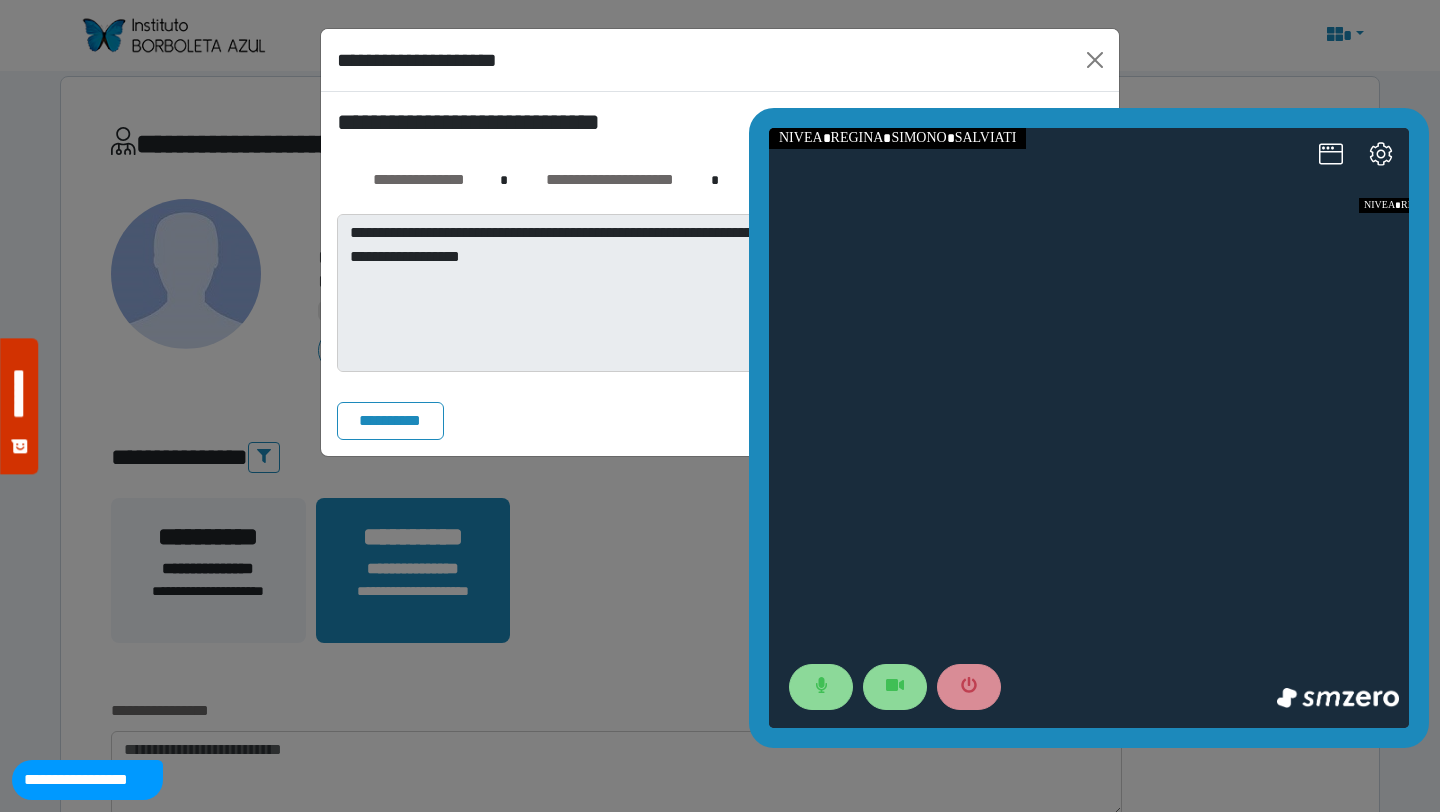 drag, startPoint x: 1527, startPoint y: 500, endPoint x: 911, endPoint y: 443, distance: 618.63153 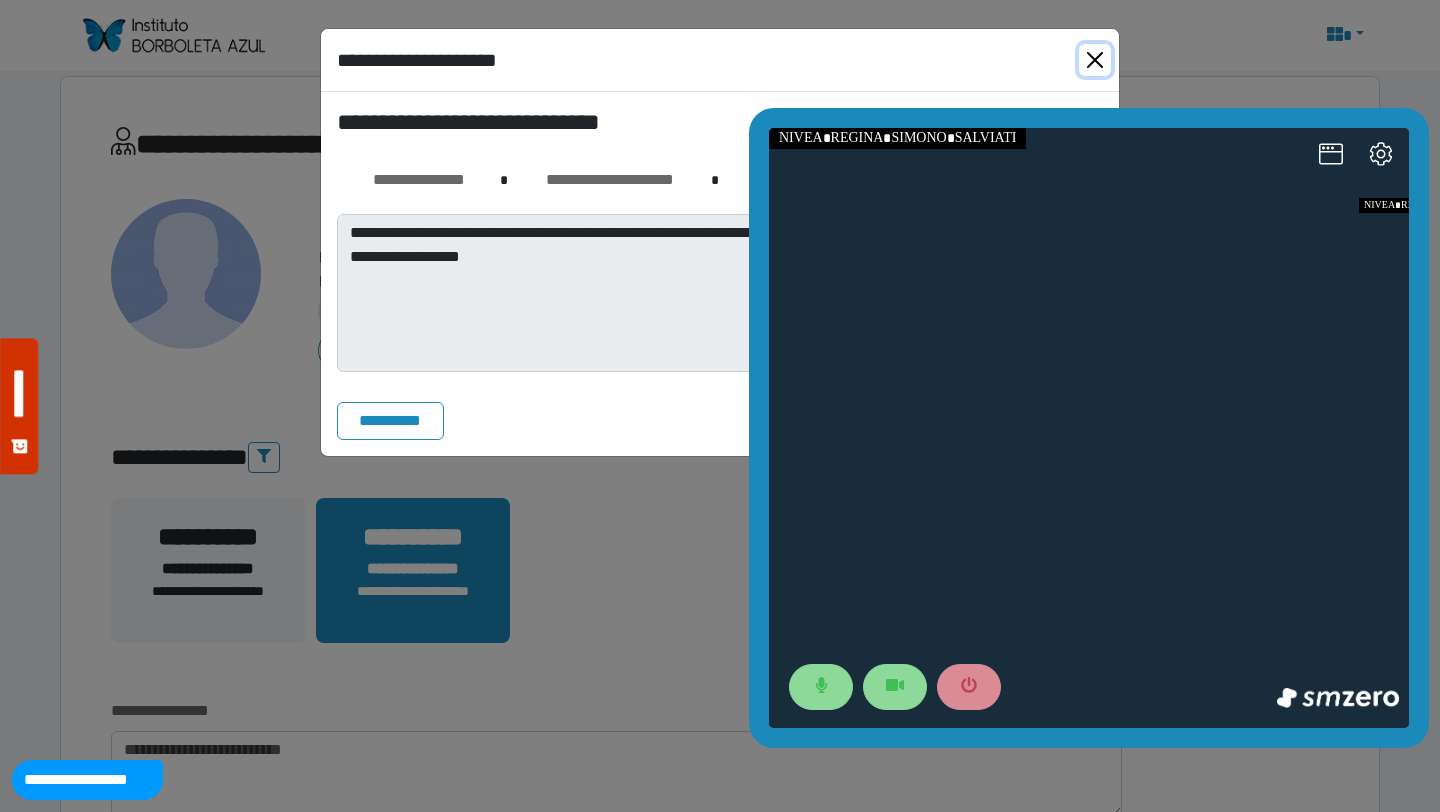 click at bounding box center (1095, 60) 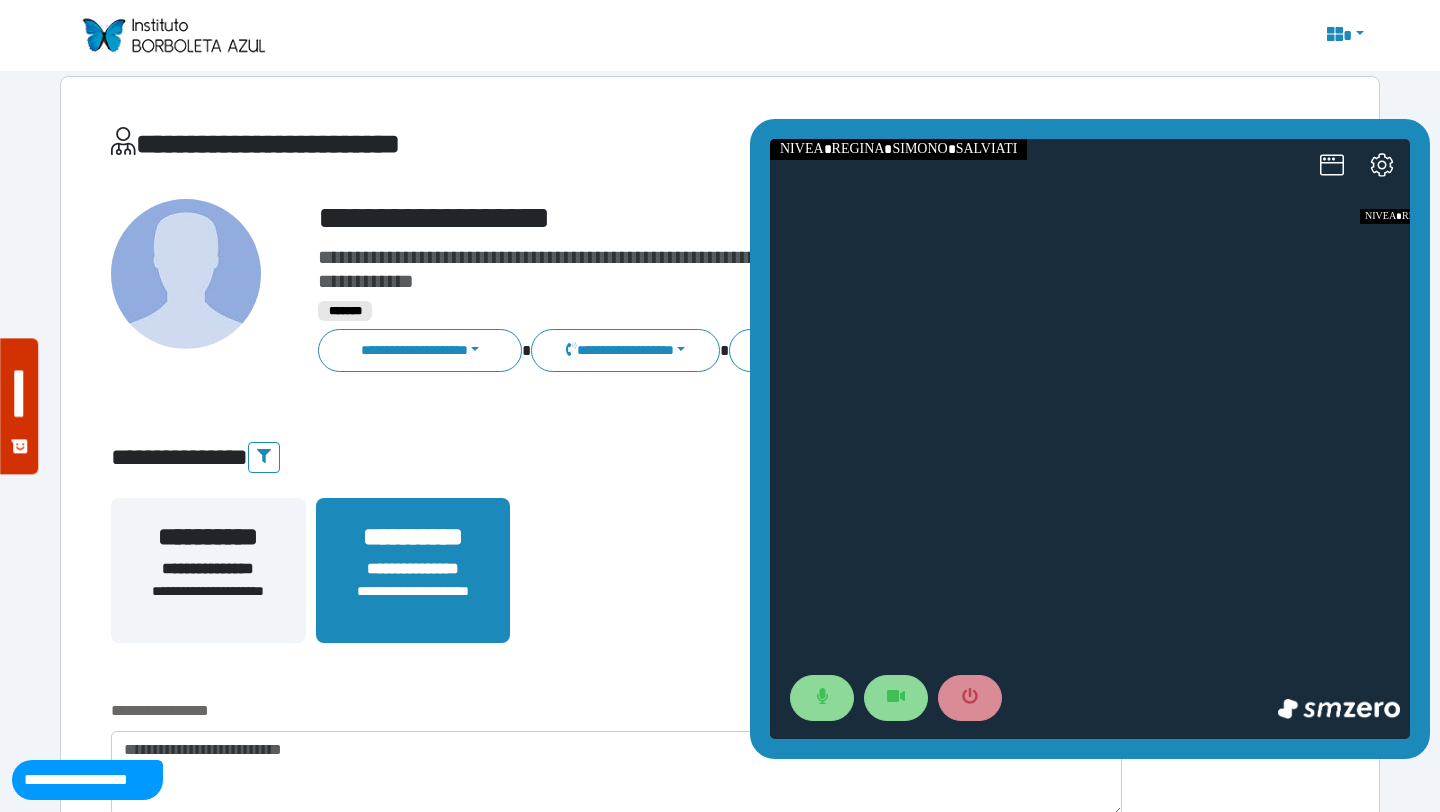 drag, startPoint x: 1798, startPoint y: 257, endPoint x: 917, endPoint y: 165, distance: 885.7906 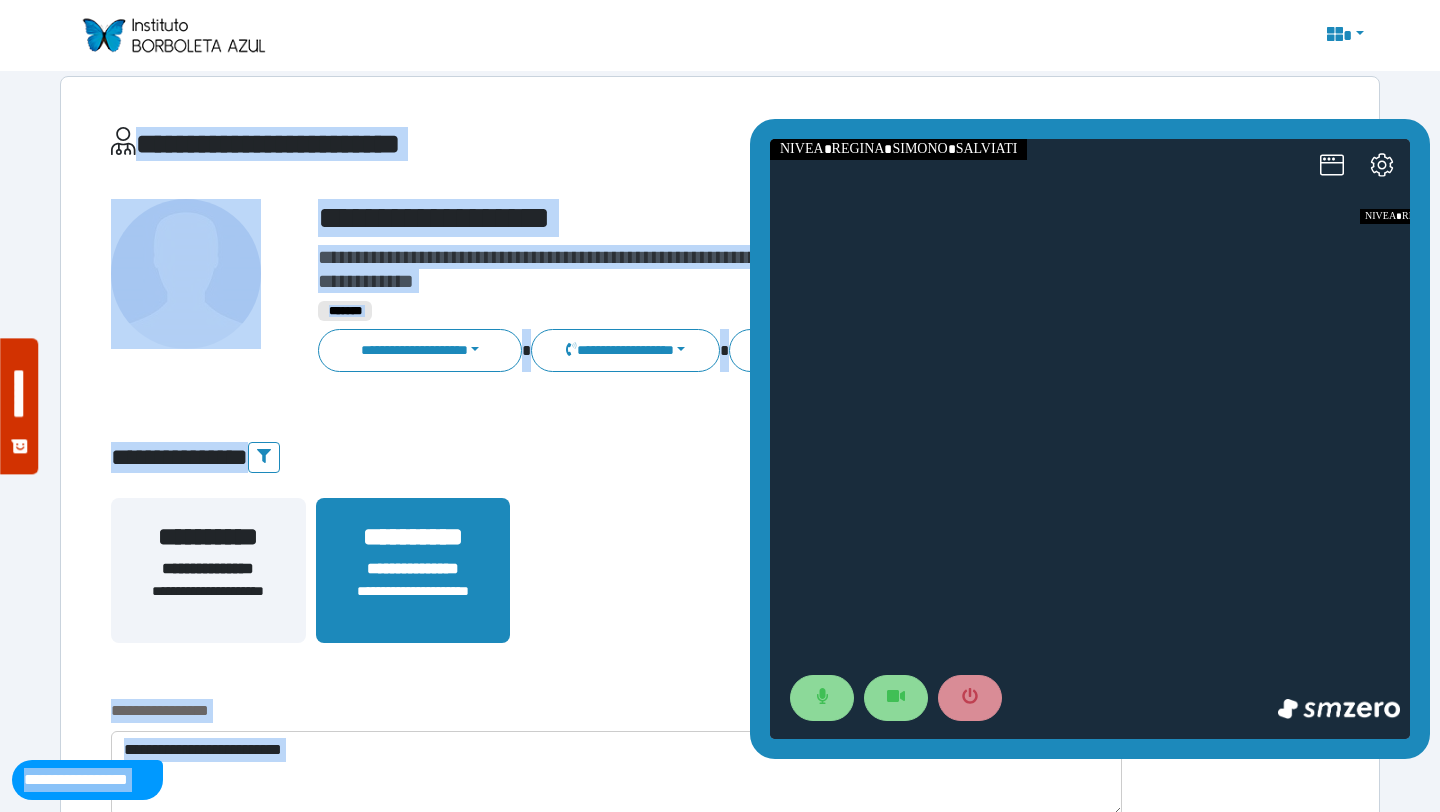 drag, startPoint x: 1533, startPoint y: 258, endPoint x: 899, endPoint y: 231, distance: 634.57465 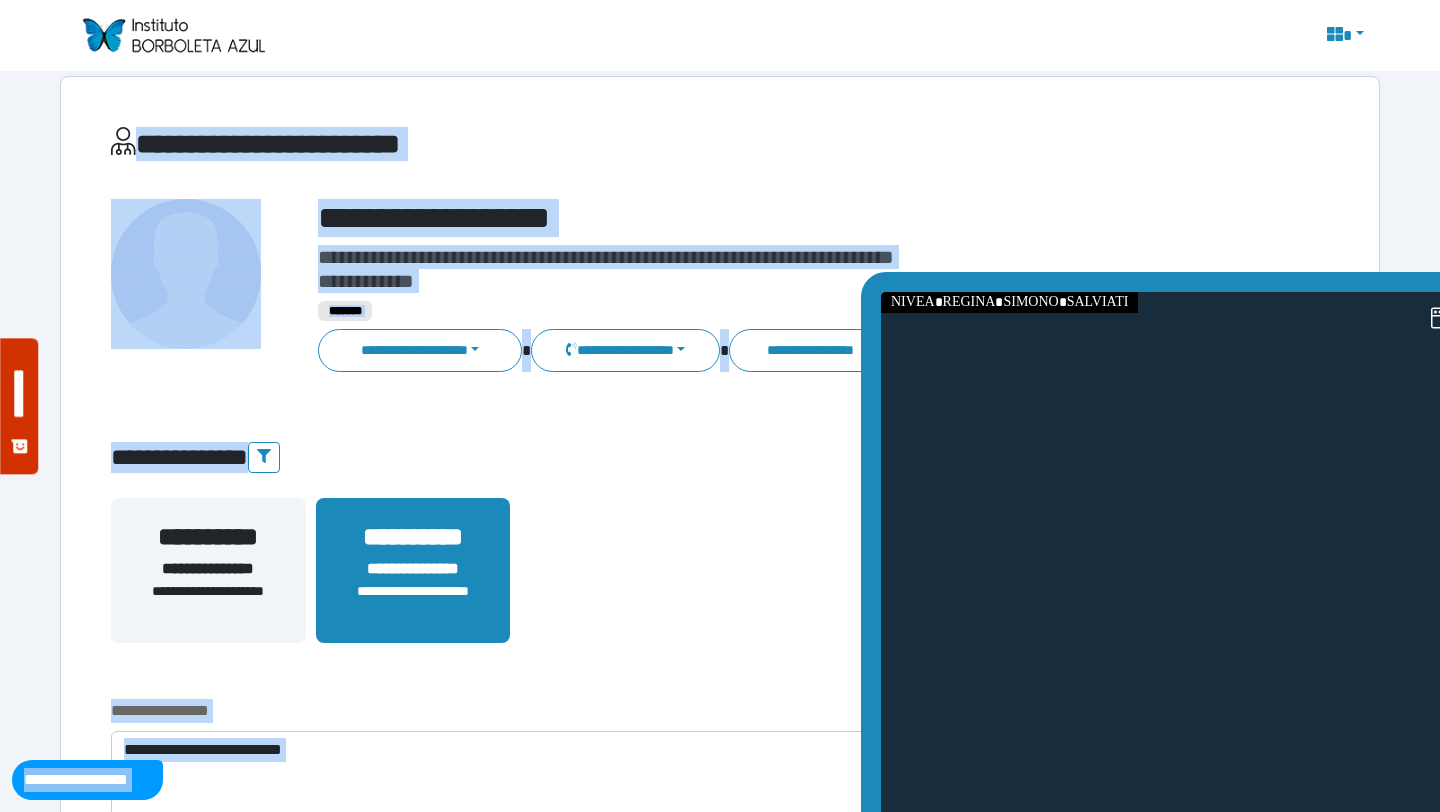 drag, startPoint x: 1666, startPoint y: 419, endPoint x: 1050, endPoint y: 378, distance: 617.3629 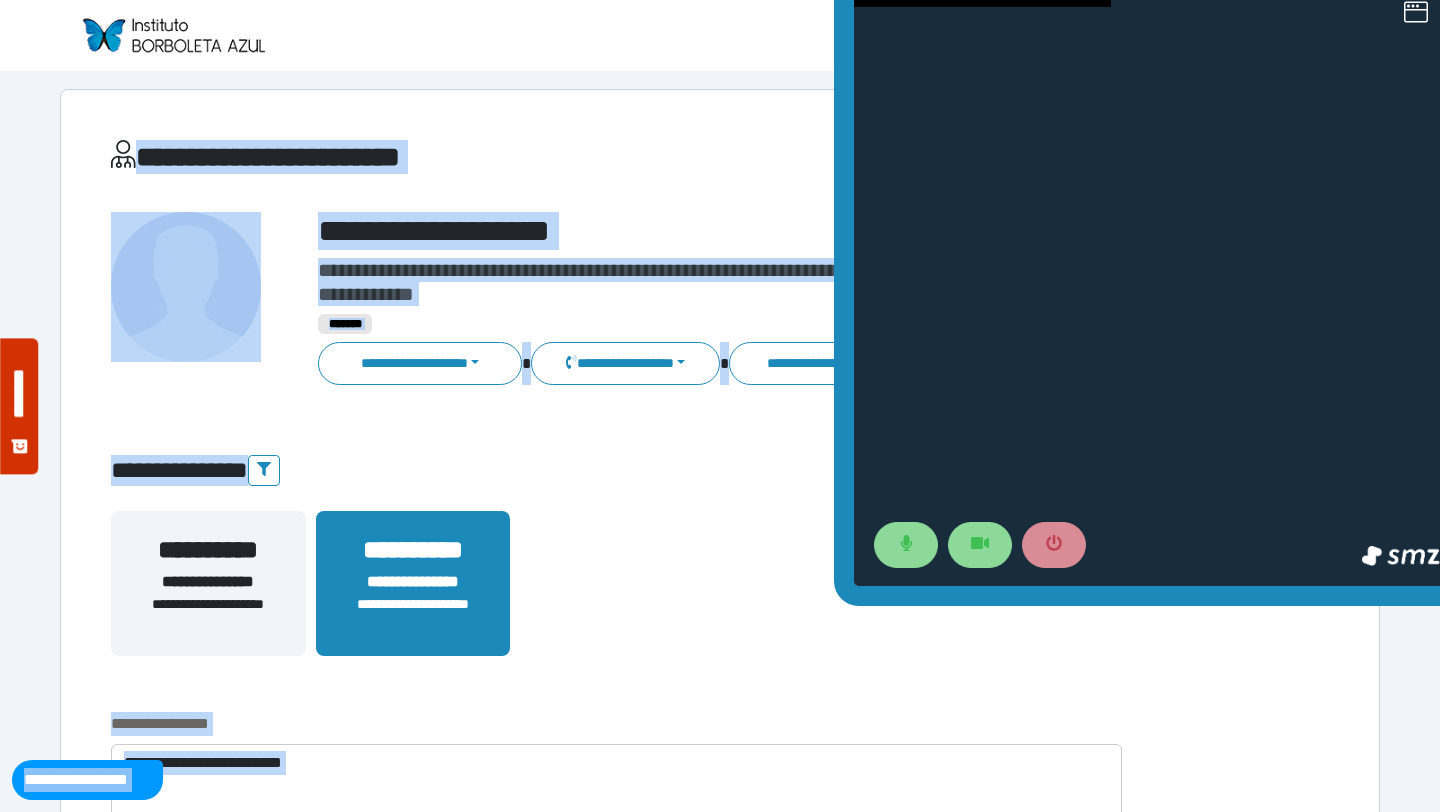 scroll, scrollTop: 0, scrollLeft: 0, axis: both 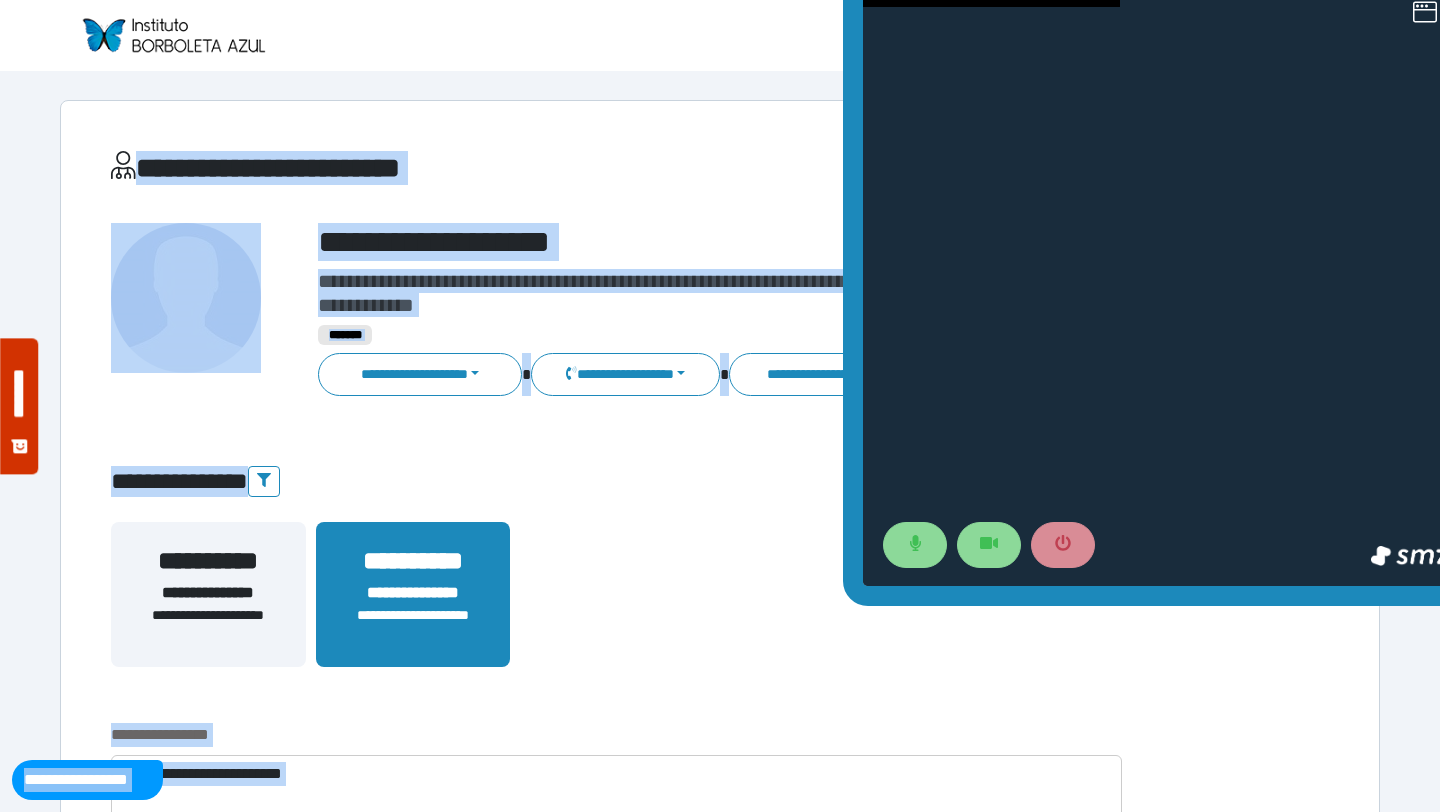 drag, startPoint x: 1912, startPoint y: 264, endPoint x: 961, endPoint y: 97, distance: 965.55164 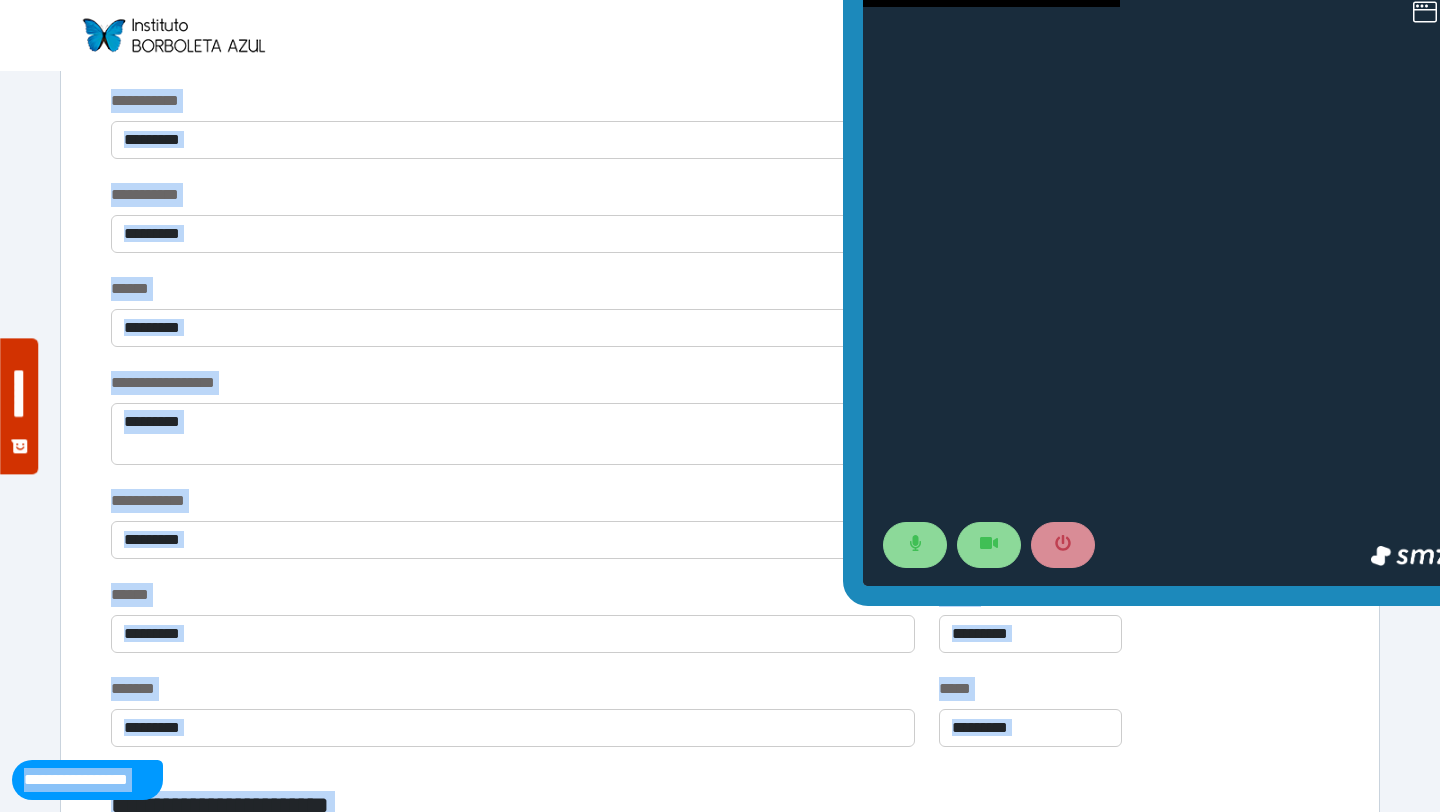 click on "**********" at bounding box center [616, 430] 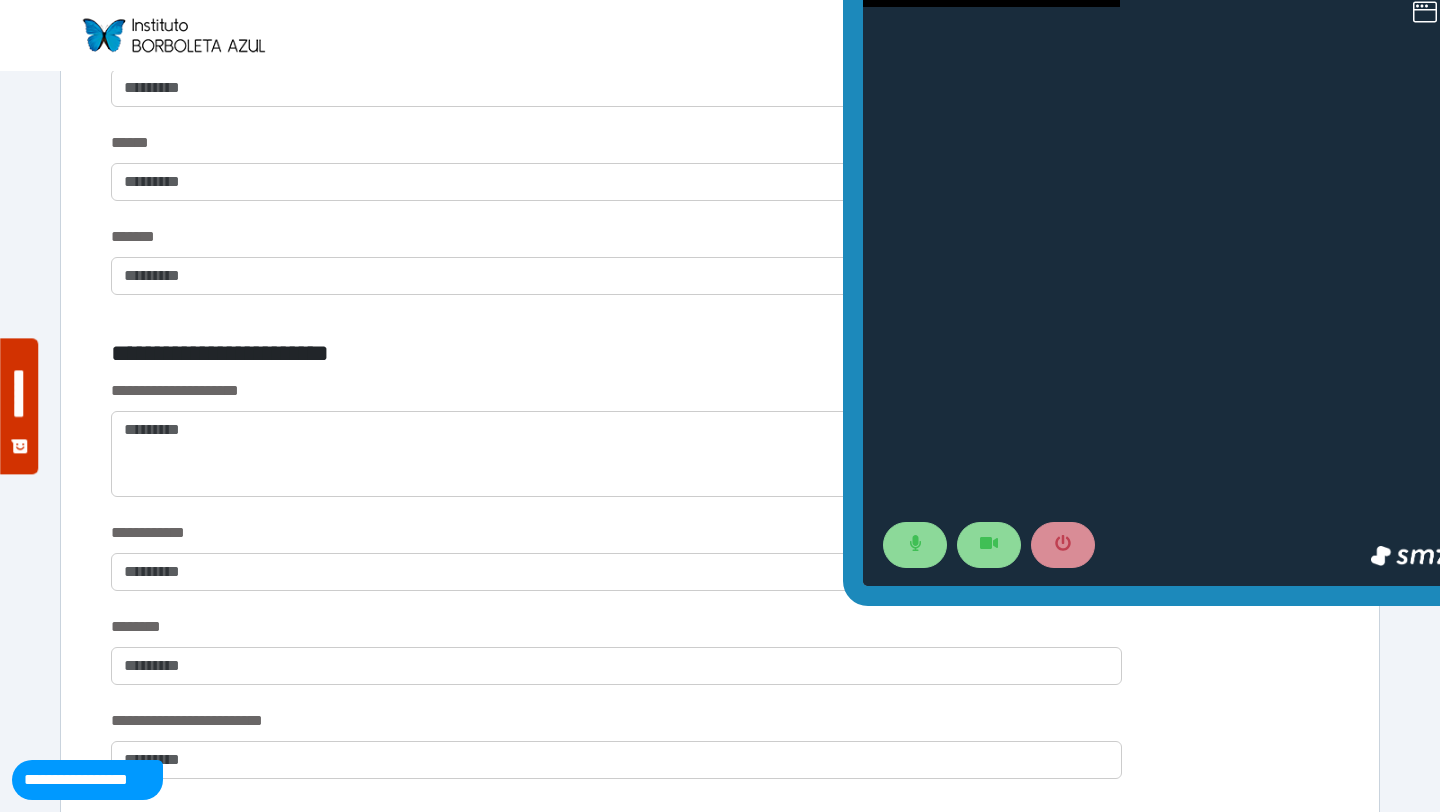 scroll, scrollTop: 1219, scrollLeft: 0, axis: vertical 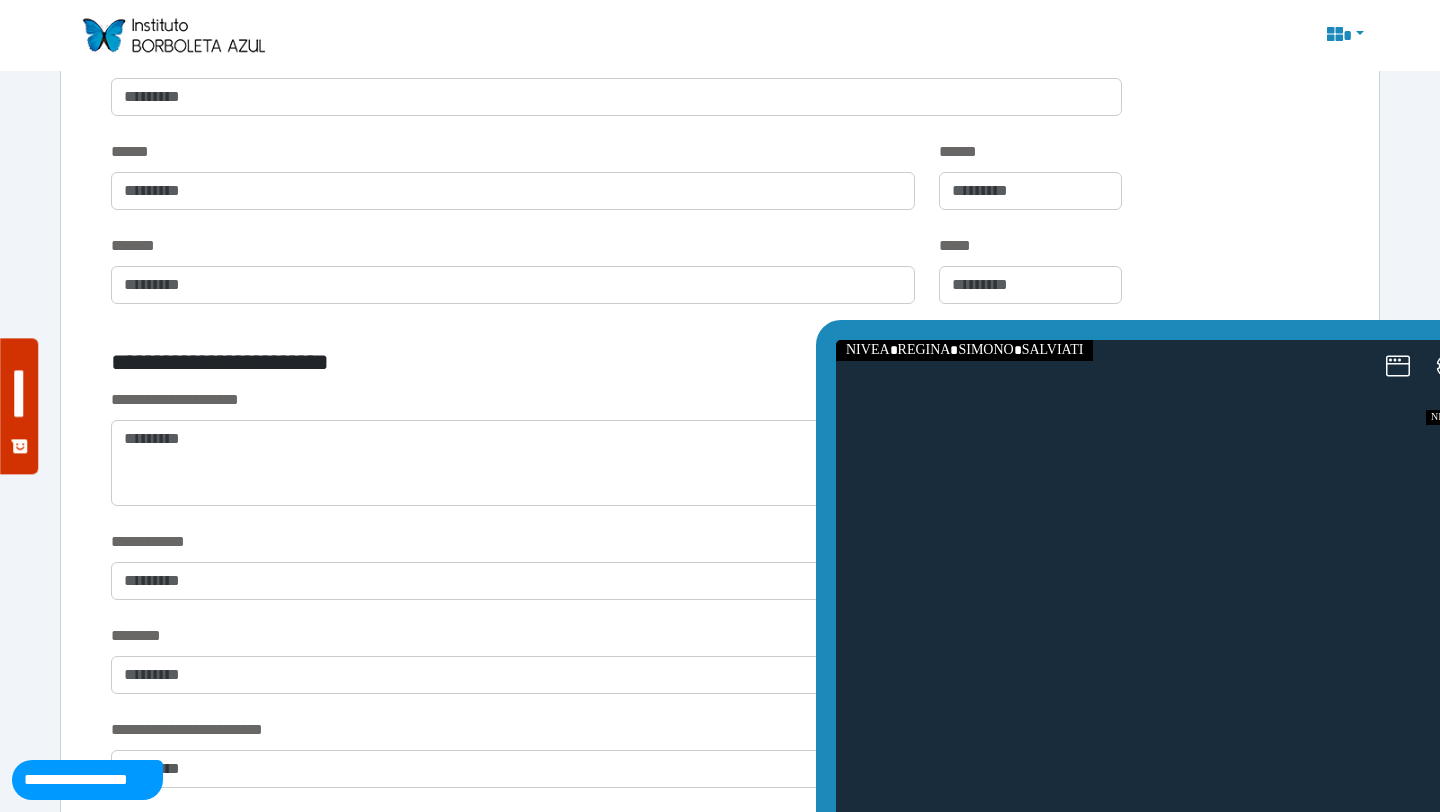 drag, startPoint x: 848, startPoint y: 93, endPoint x: 821, endPoint y: 447, distance: 355.02817 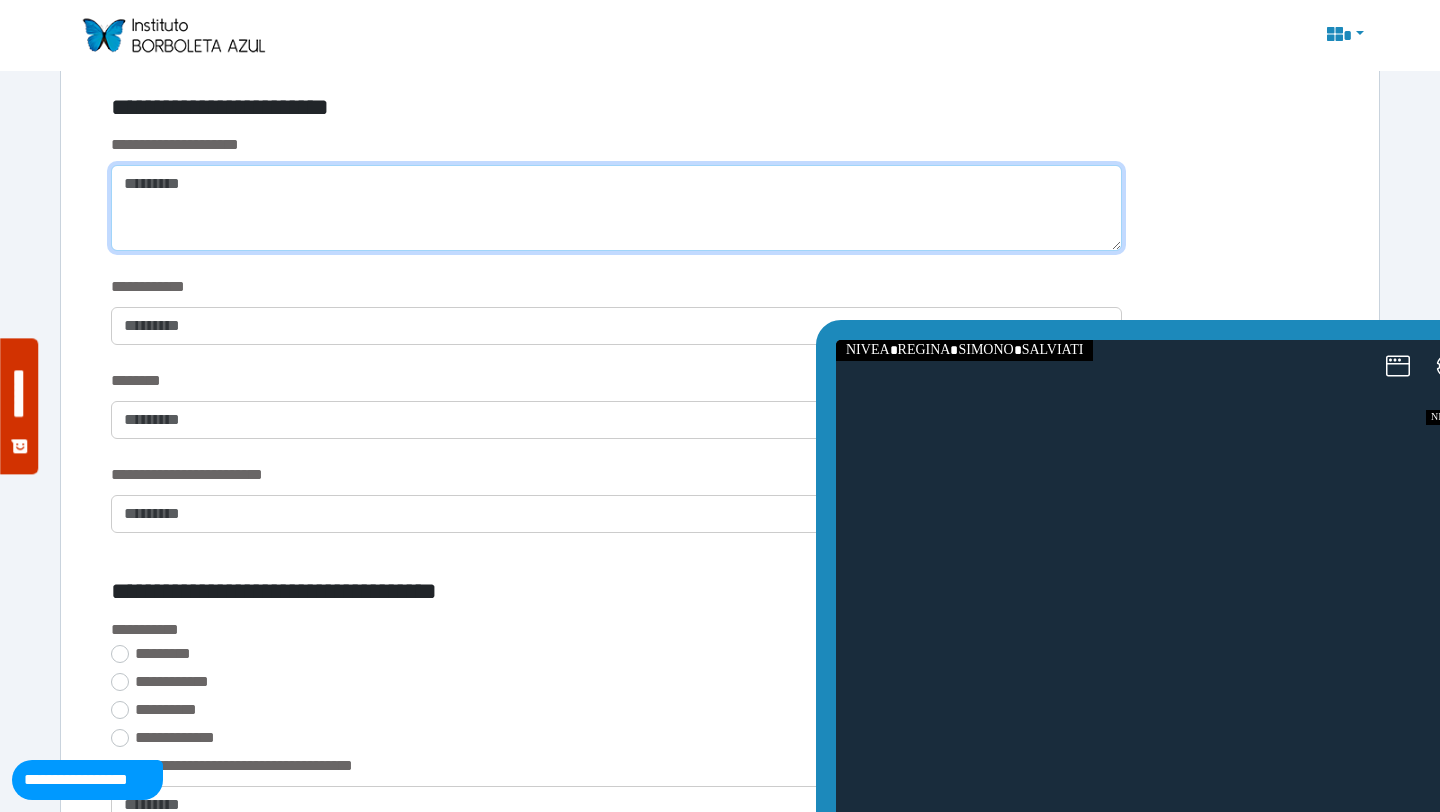 click at bounding box center (616, 208) 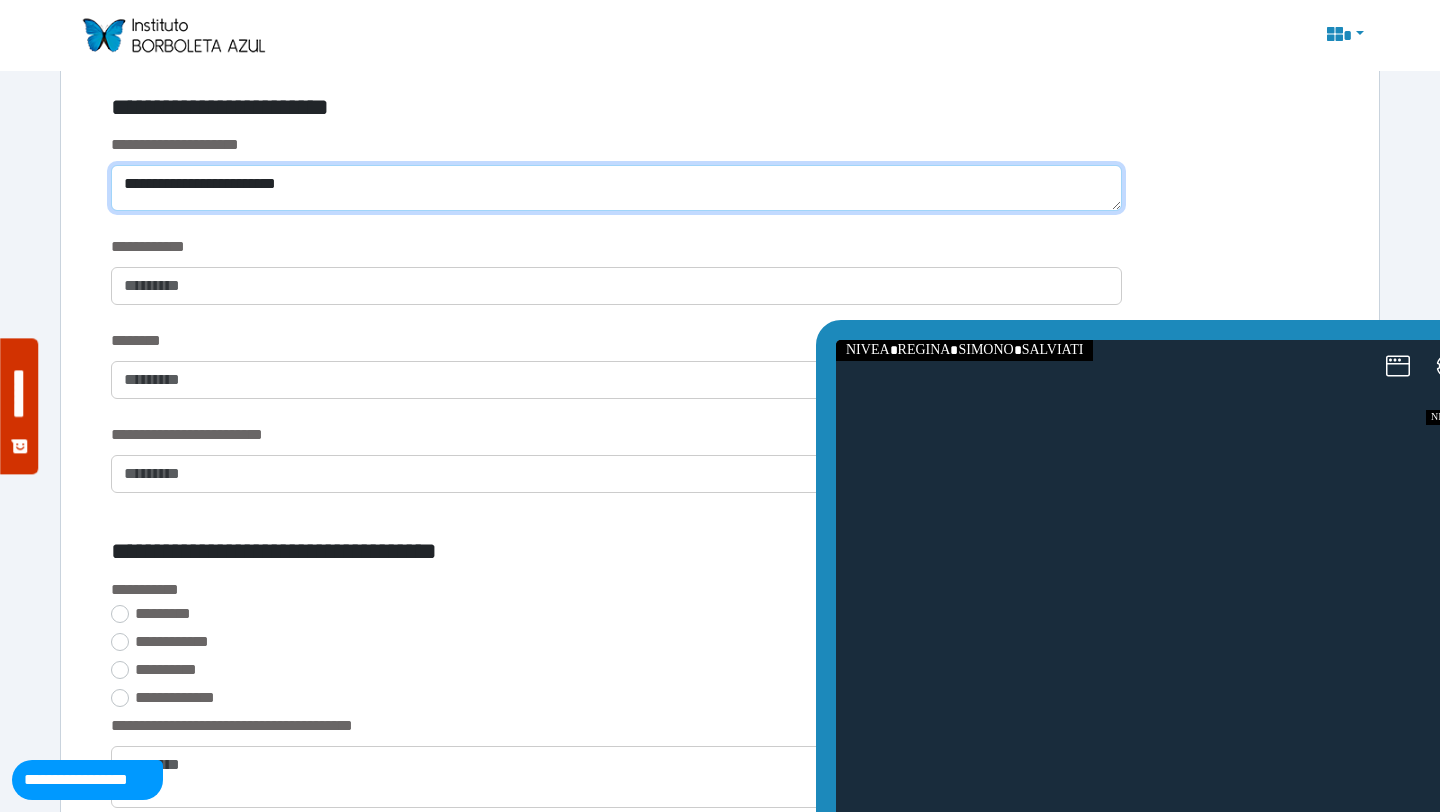 click on "**********" at bounding box center (616, 188) 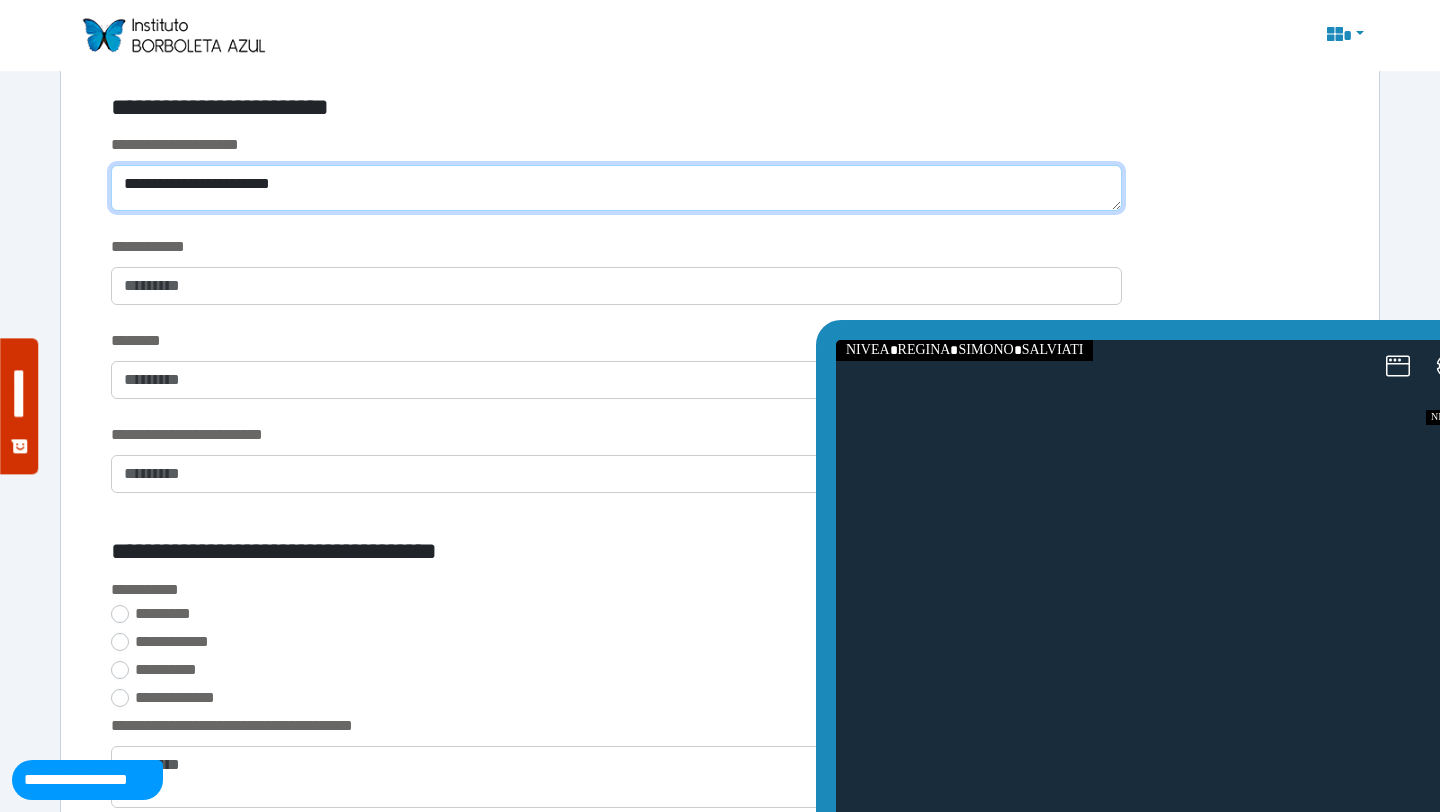 click on "**********" at bounding box center [616, 188] 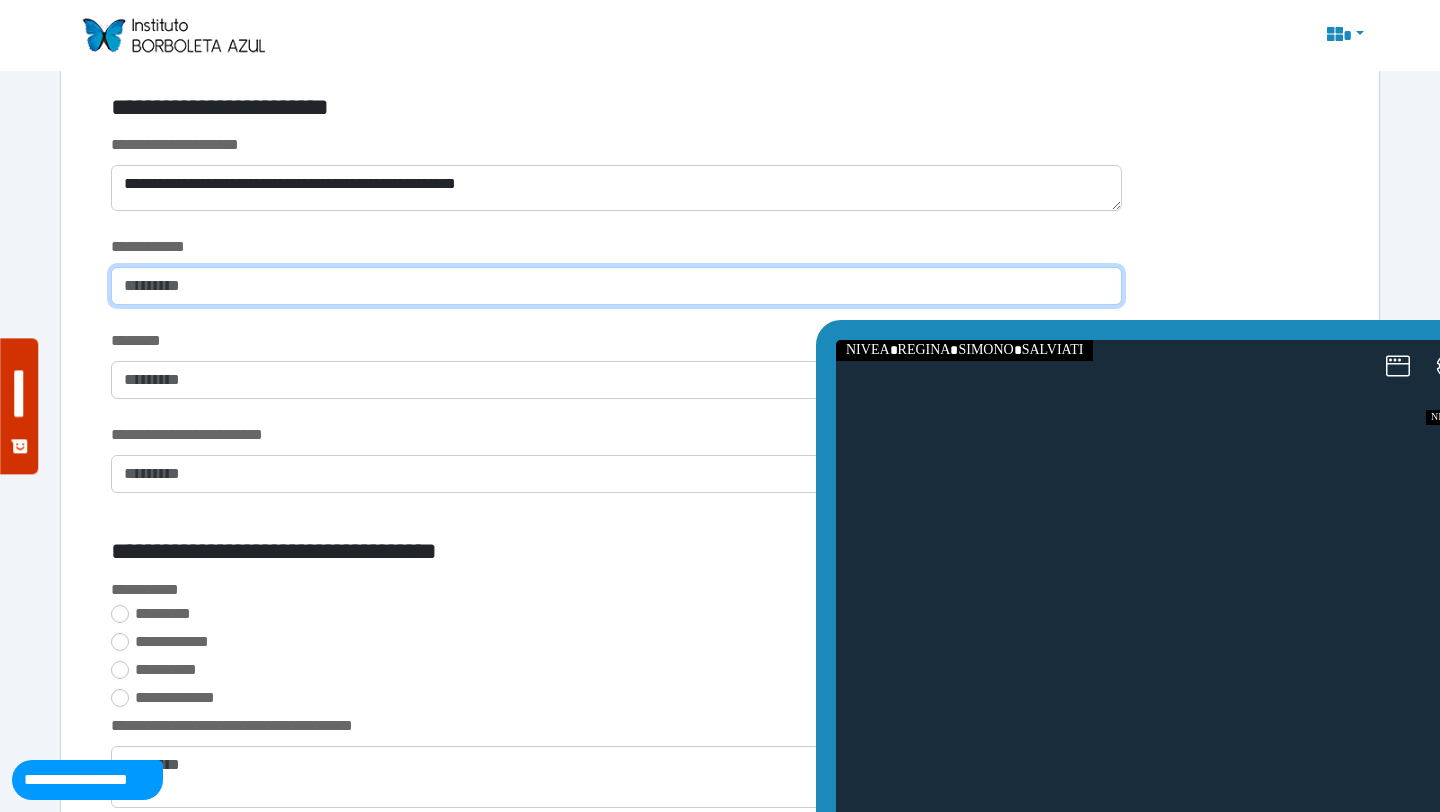 click at bounding box center [616, 286] 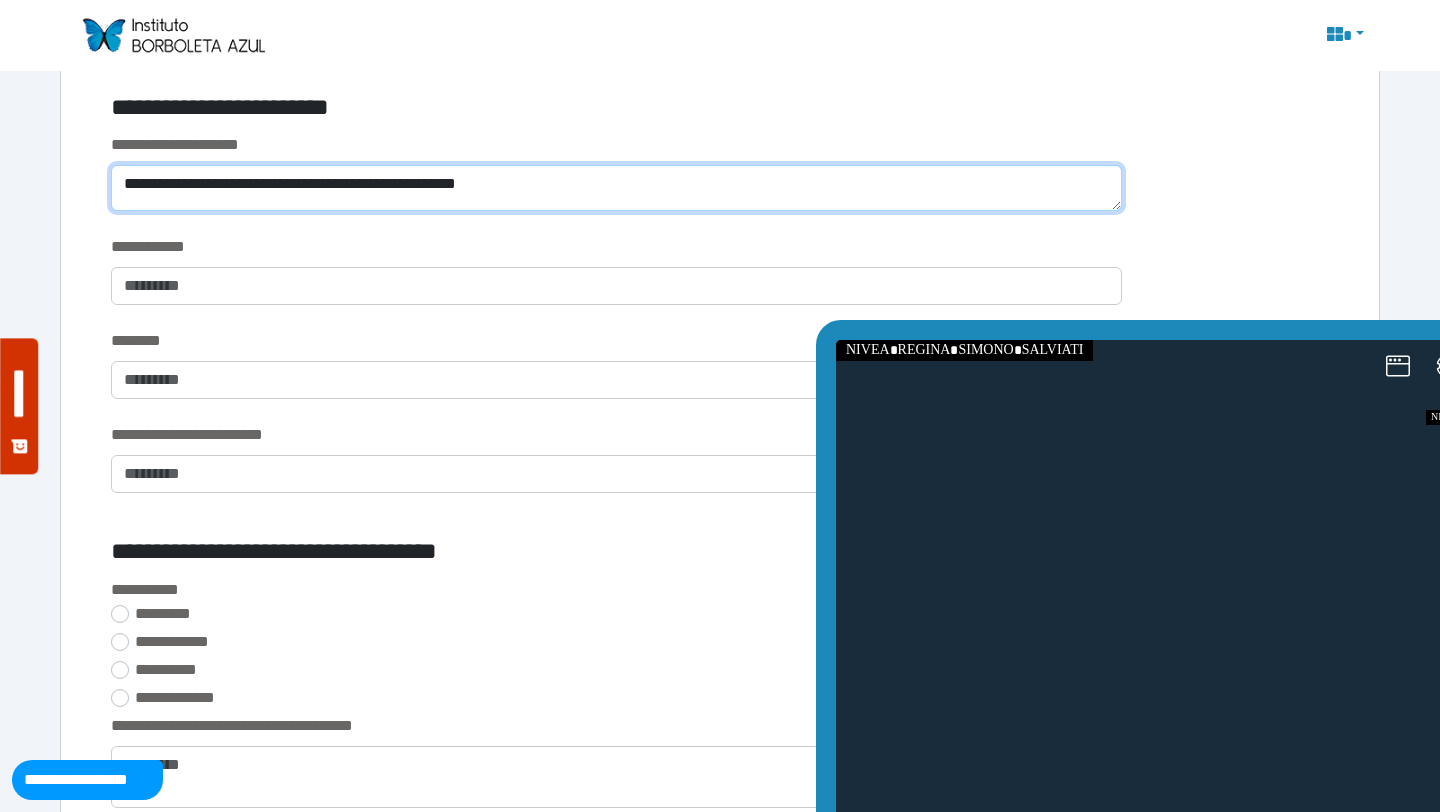 click on "**********" at bounding box center (616, 188) 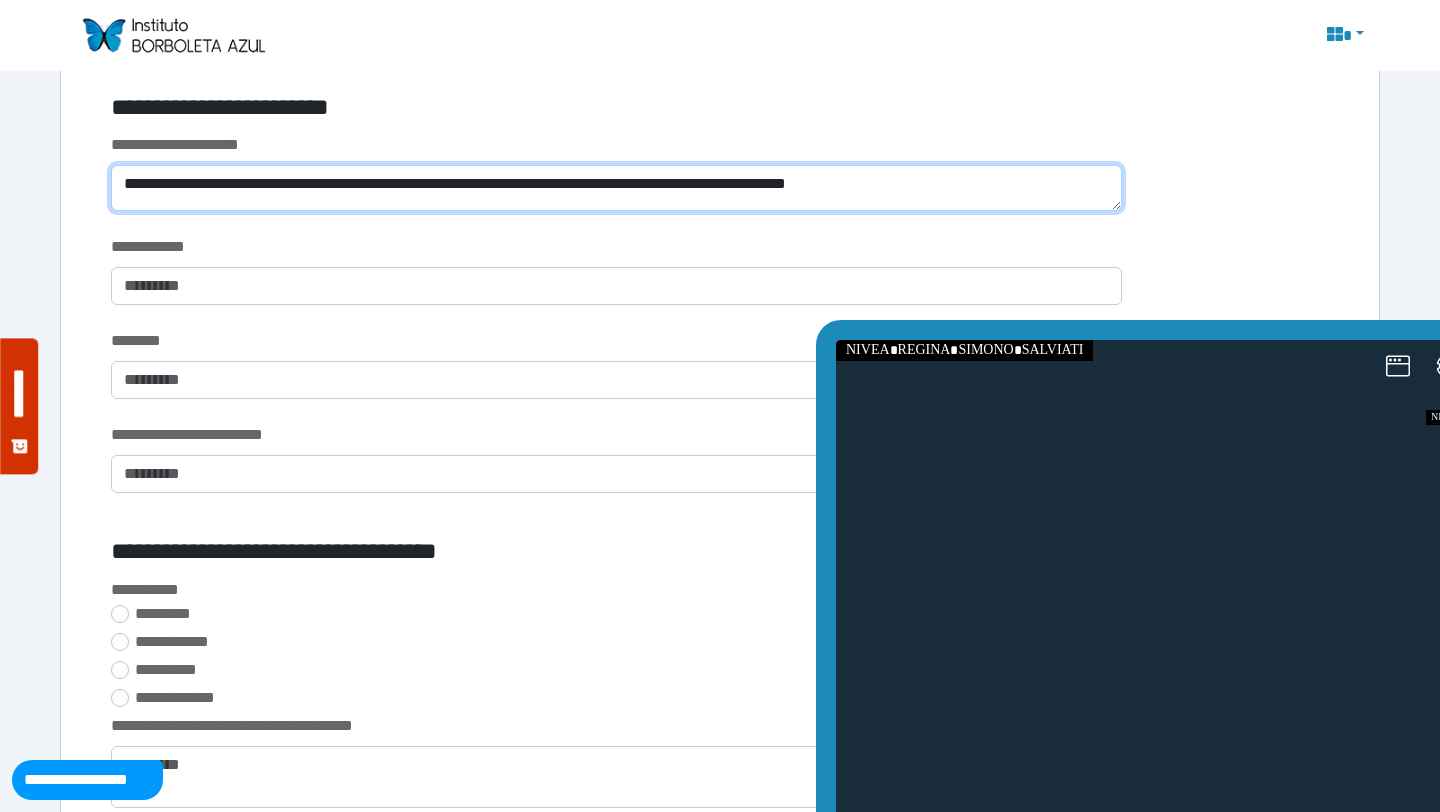 type on "**********" 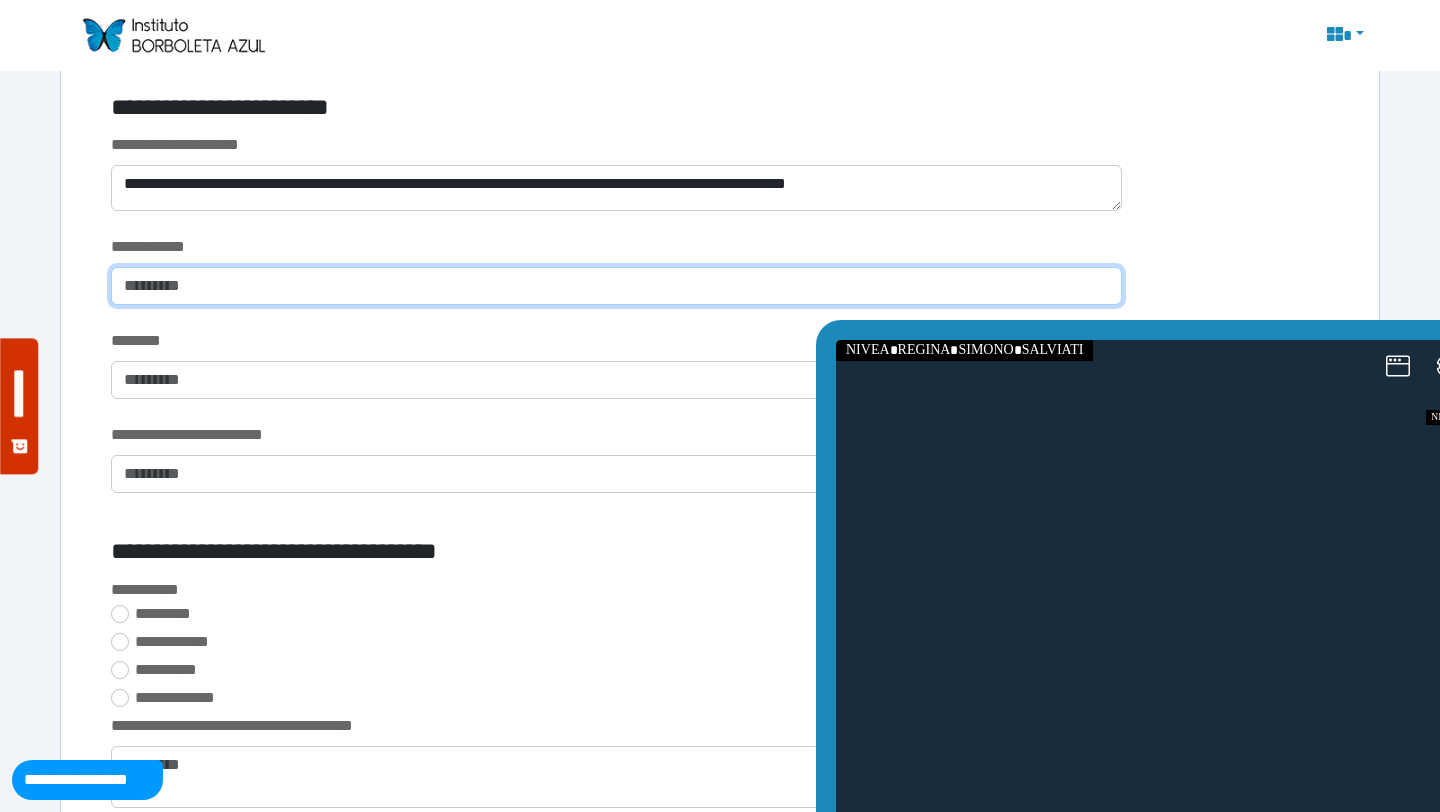 click at bounding box center [616, 286] 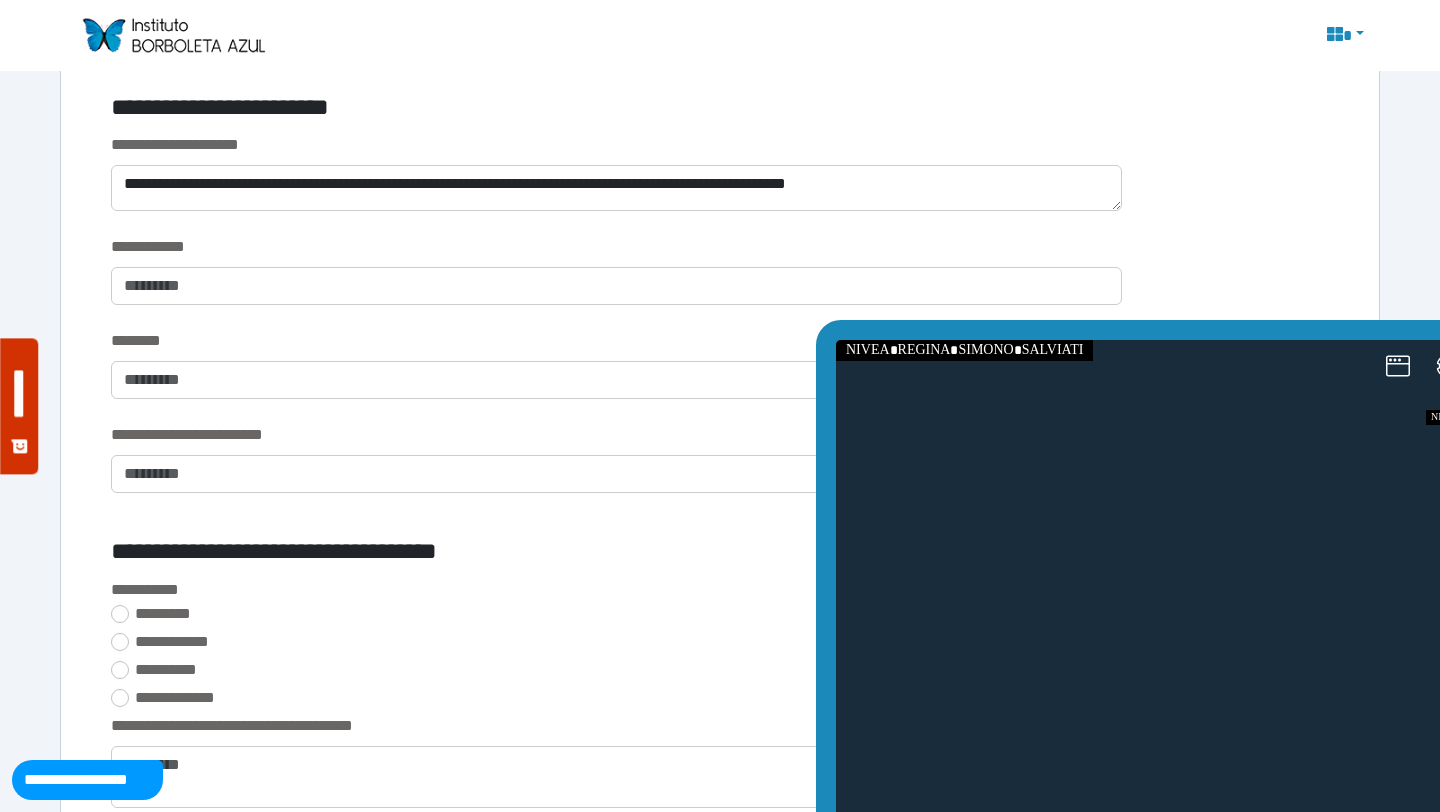 drag, startPoint x: 1123, startPoint y: 372, endPoint x: 821, endPoint y: 42, distance: 447.32986 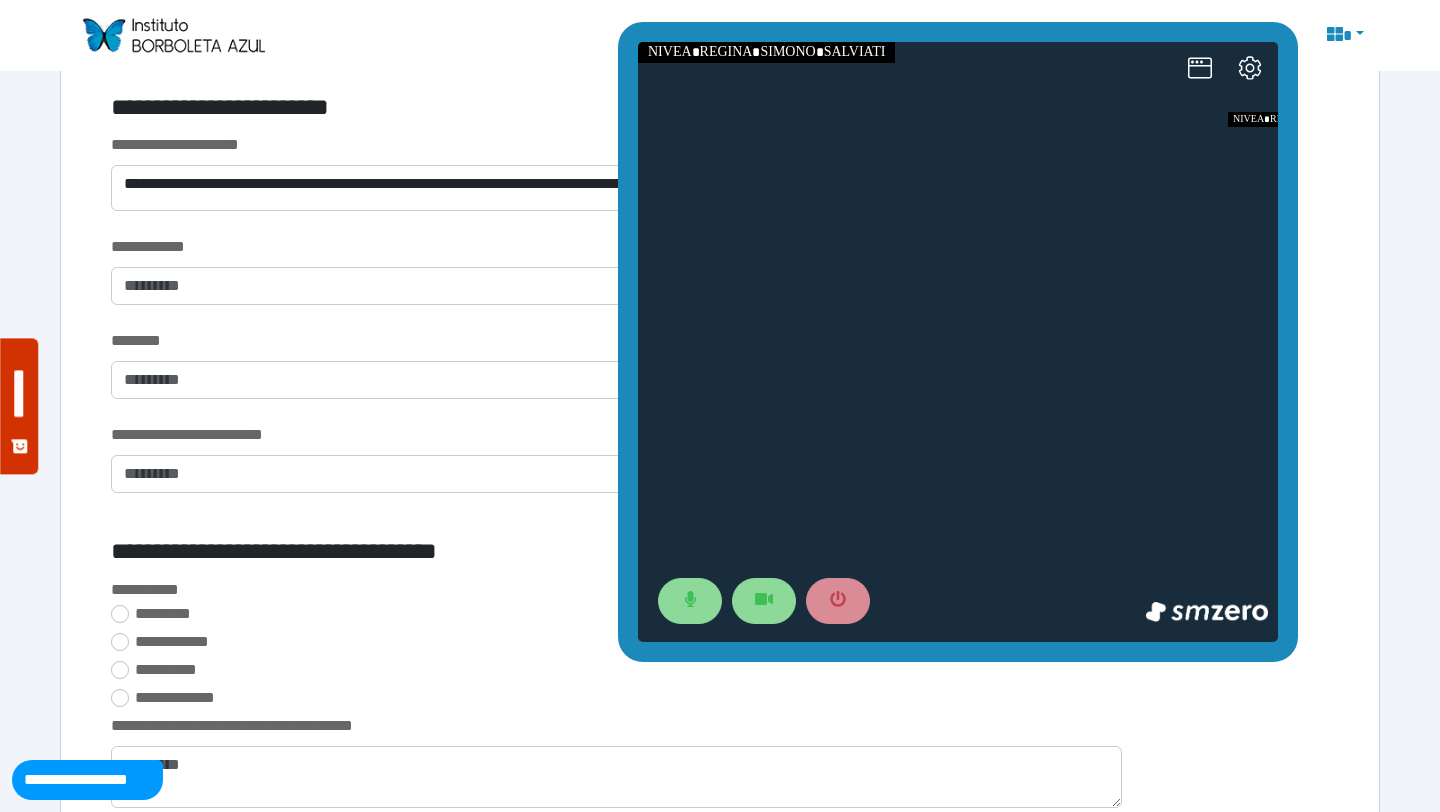drag, startPoint x: 851, startPoint y: 330, endPoint x: 647, endPoint y: 21, distance: 370.2661 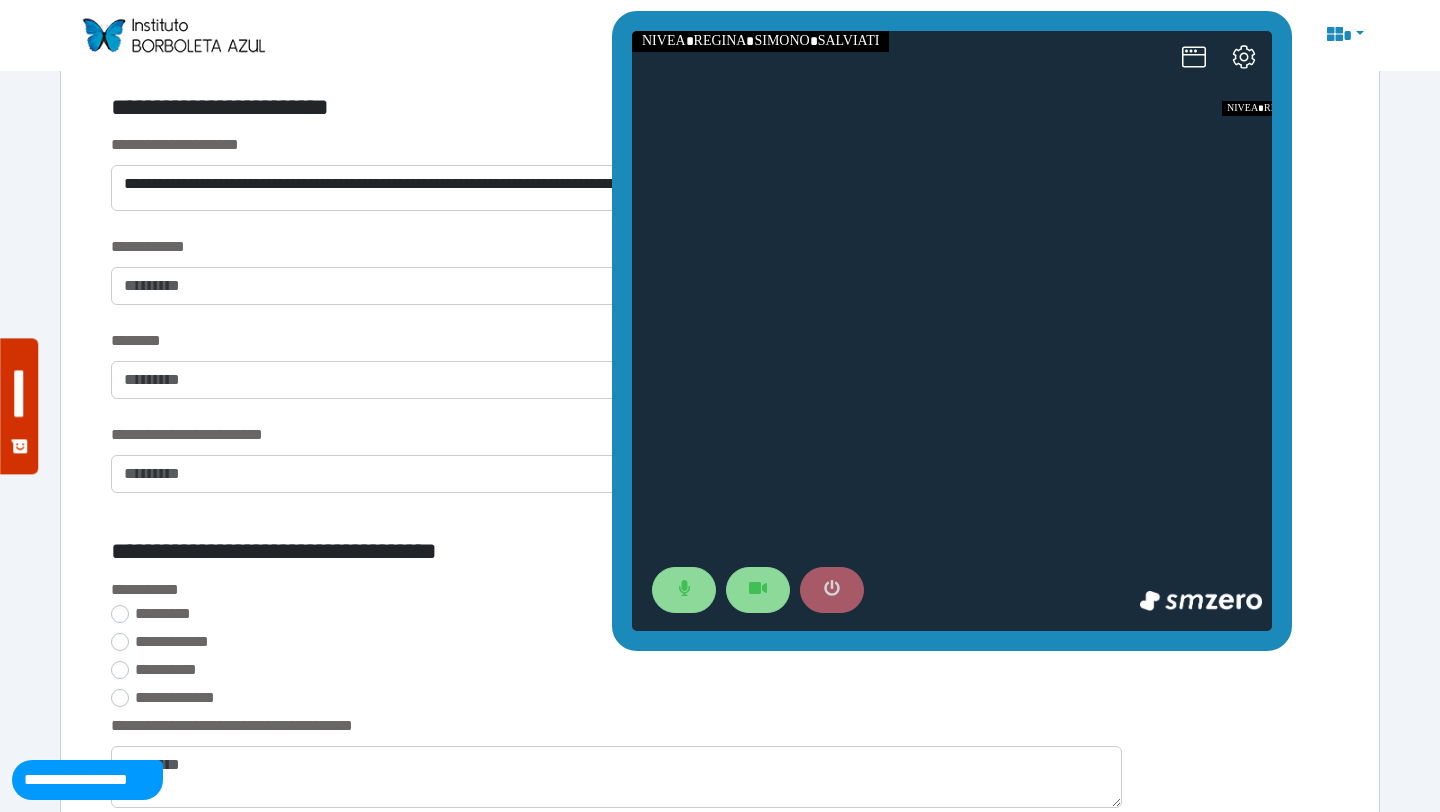 click at bounding box center (832, 590) 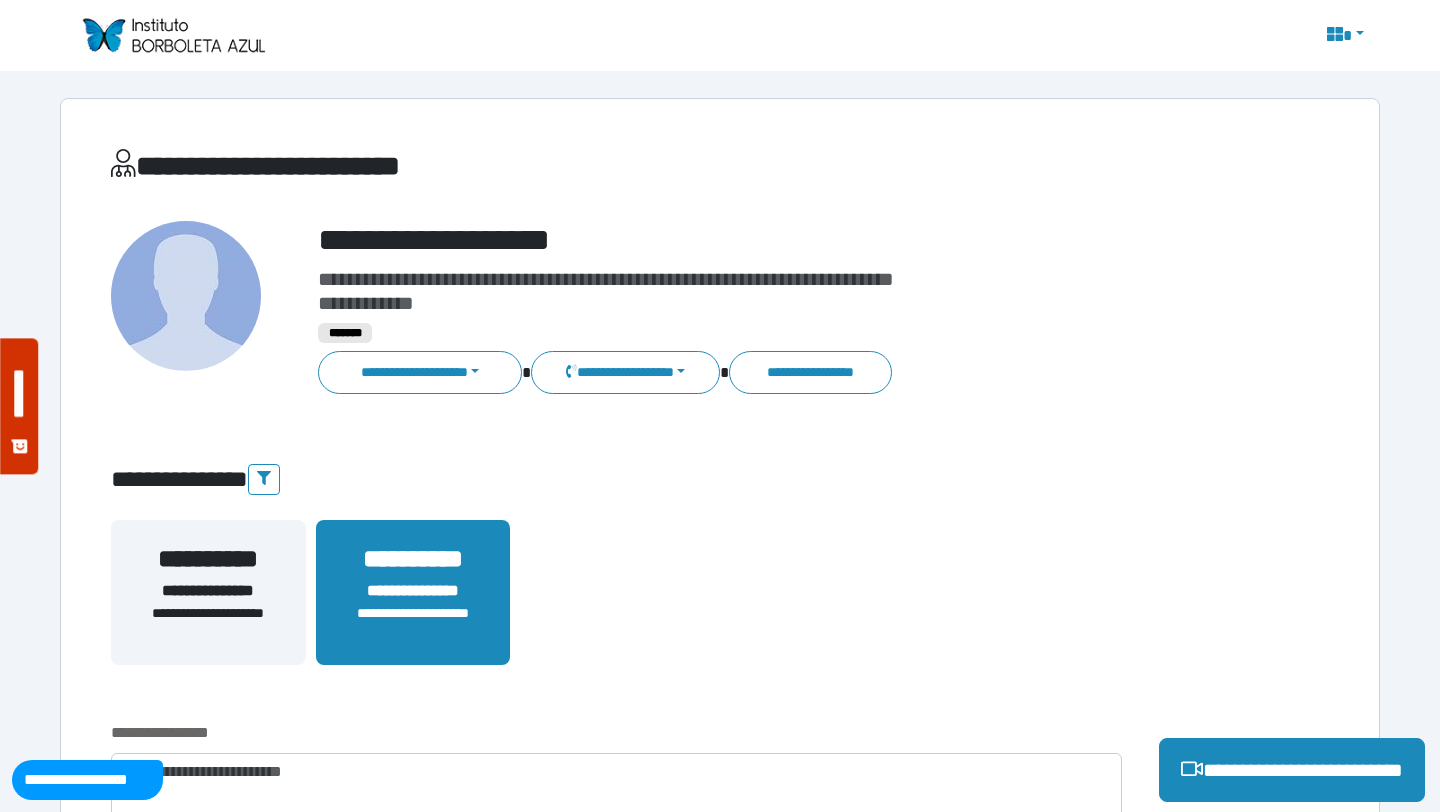 scroll, scrollTop: 0, scrollLeft: 0, axis: both 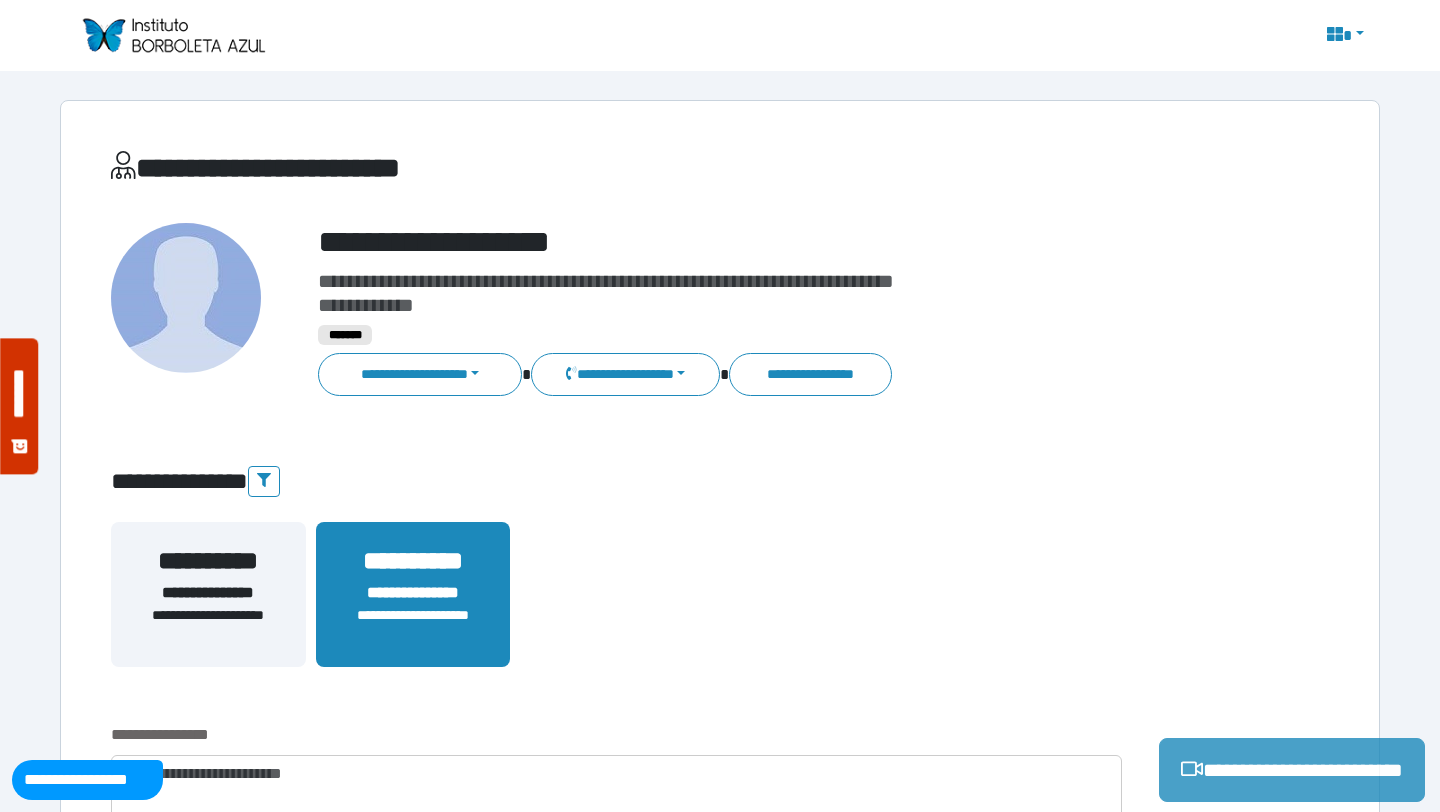 click on "**********" at bounding box center (1292, 770) 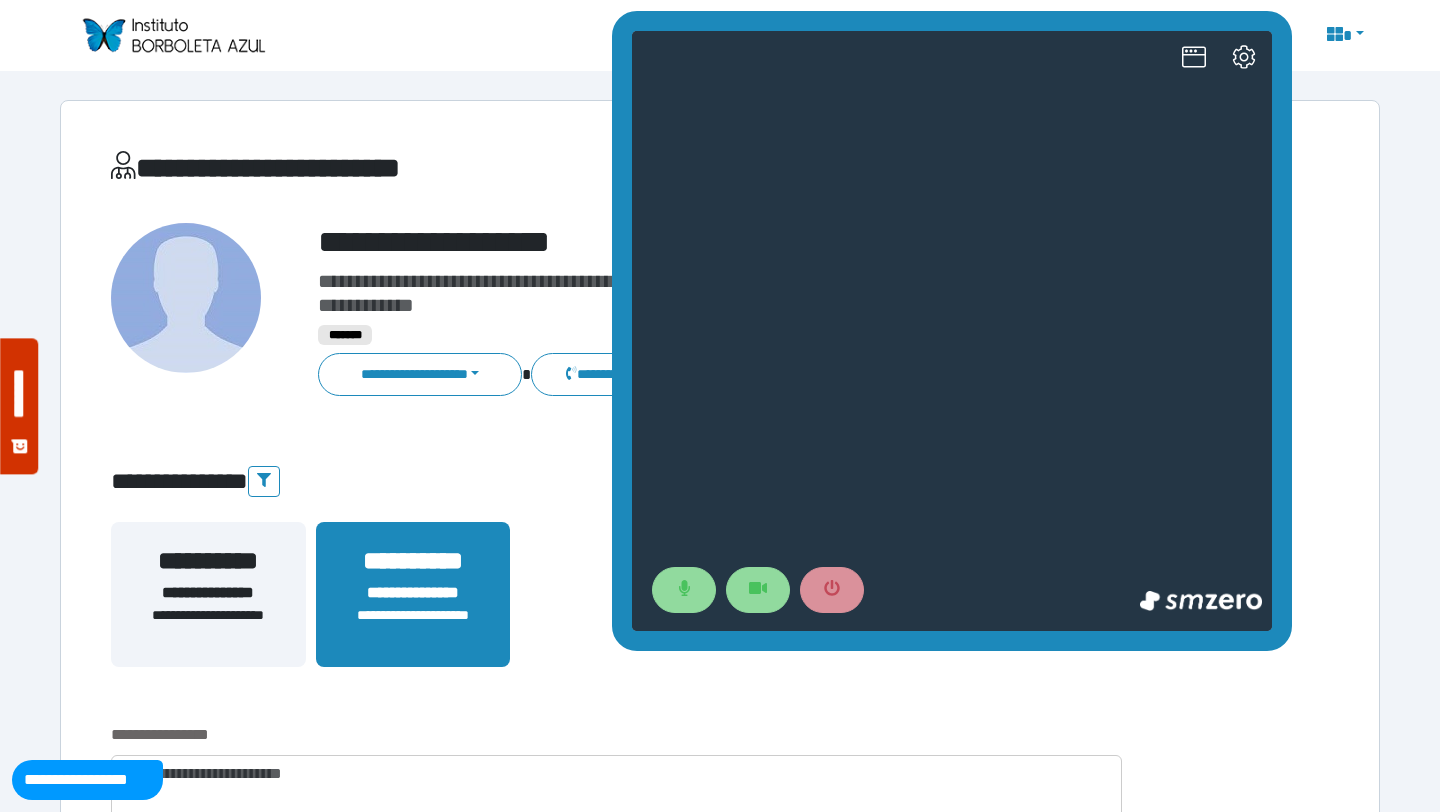 scroll, scrollTop: 0, scrollLeft: 0, axis: both 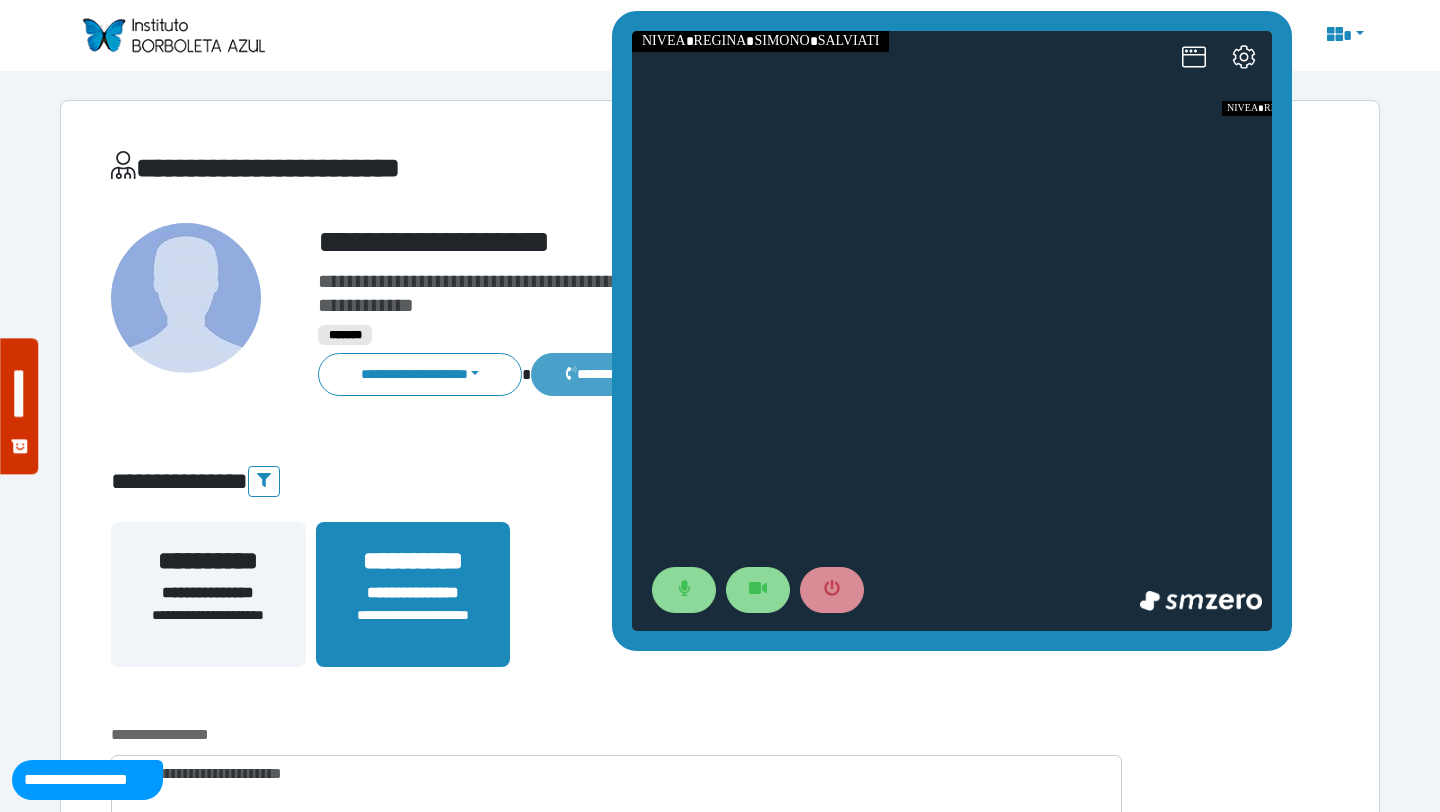click on "**********" at bounding box center [625, 374] 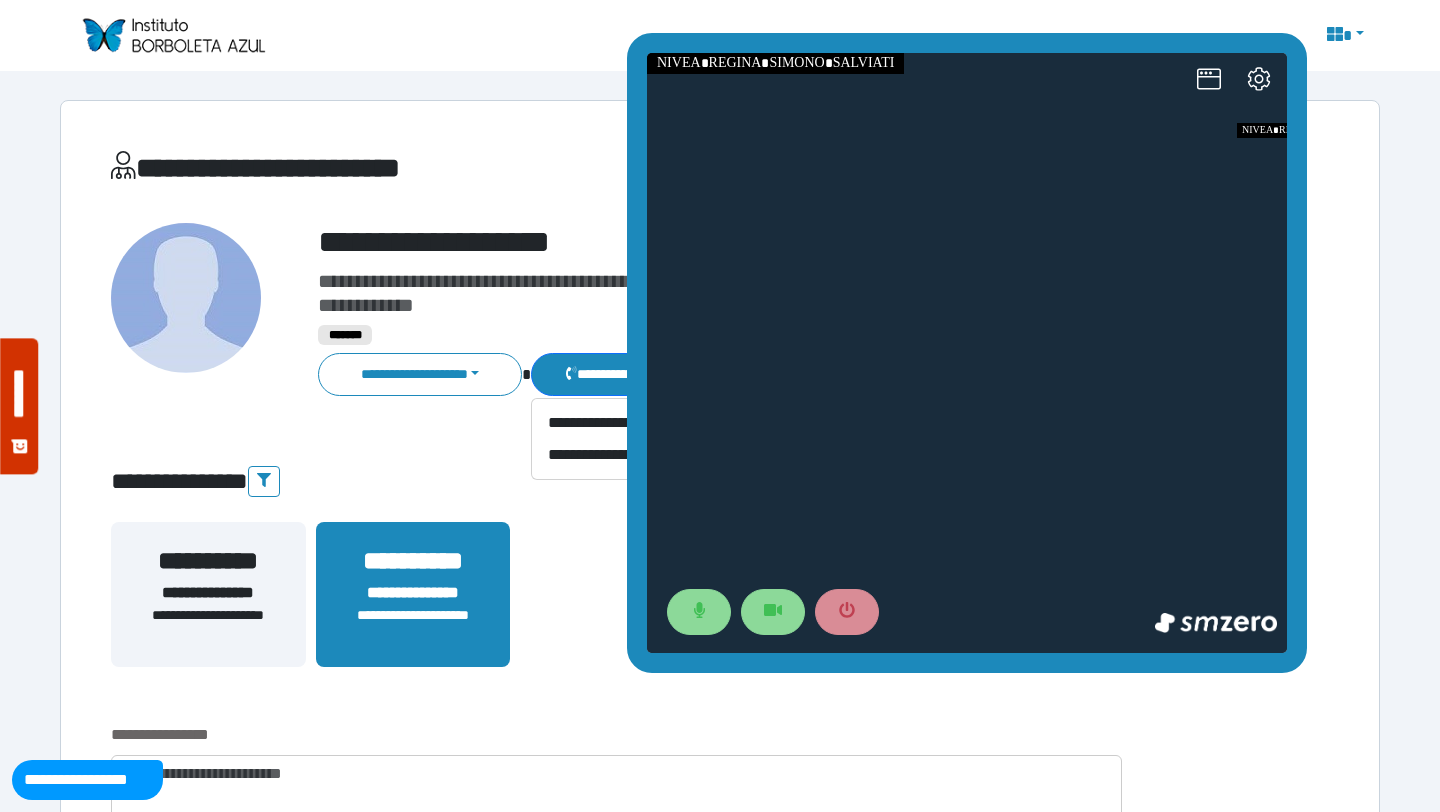 drag, startPoint x: 1418, startPoint y: 72, endPoint x: 1197, endPoint y: 208, distance: 259.49374 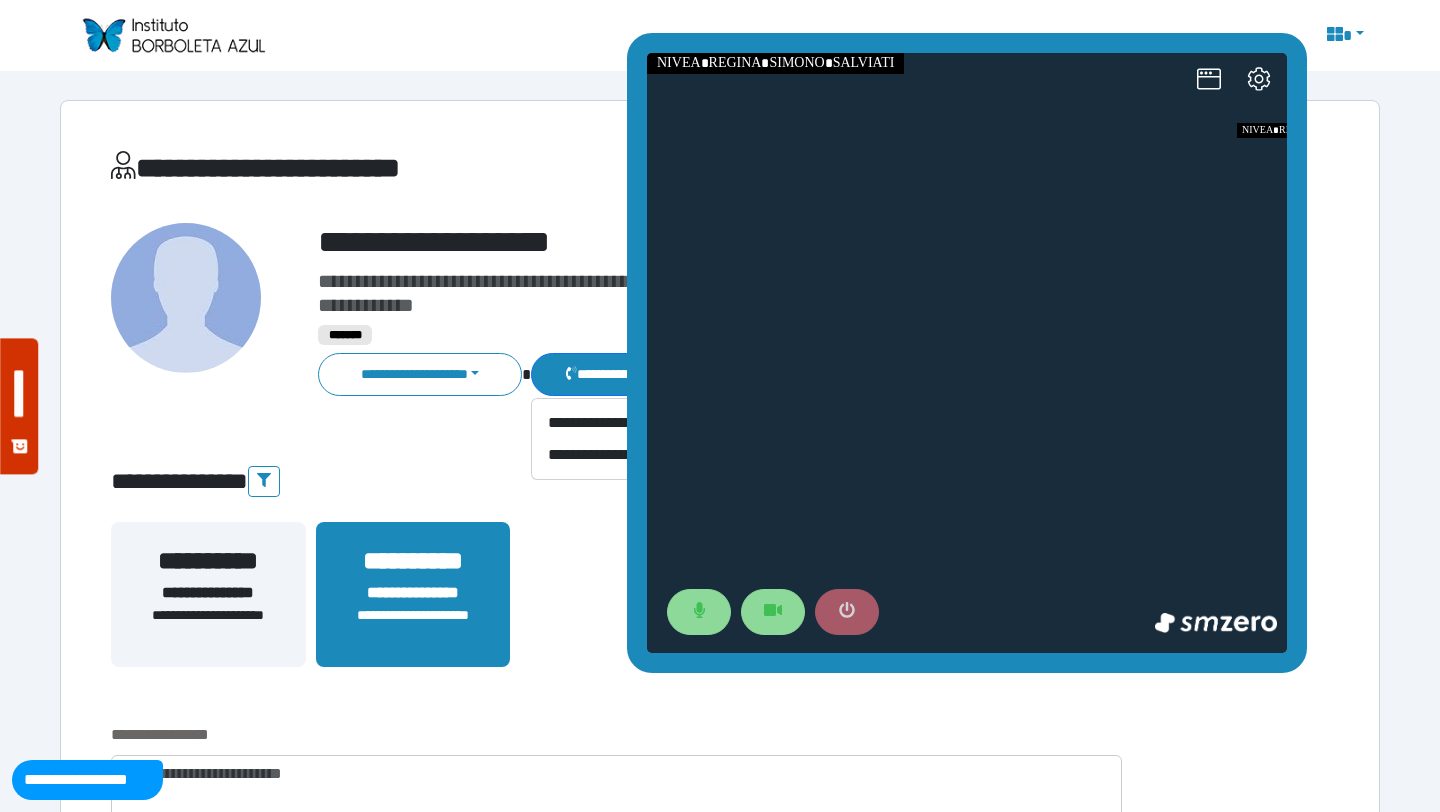 click at bounding box center (847, 612) 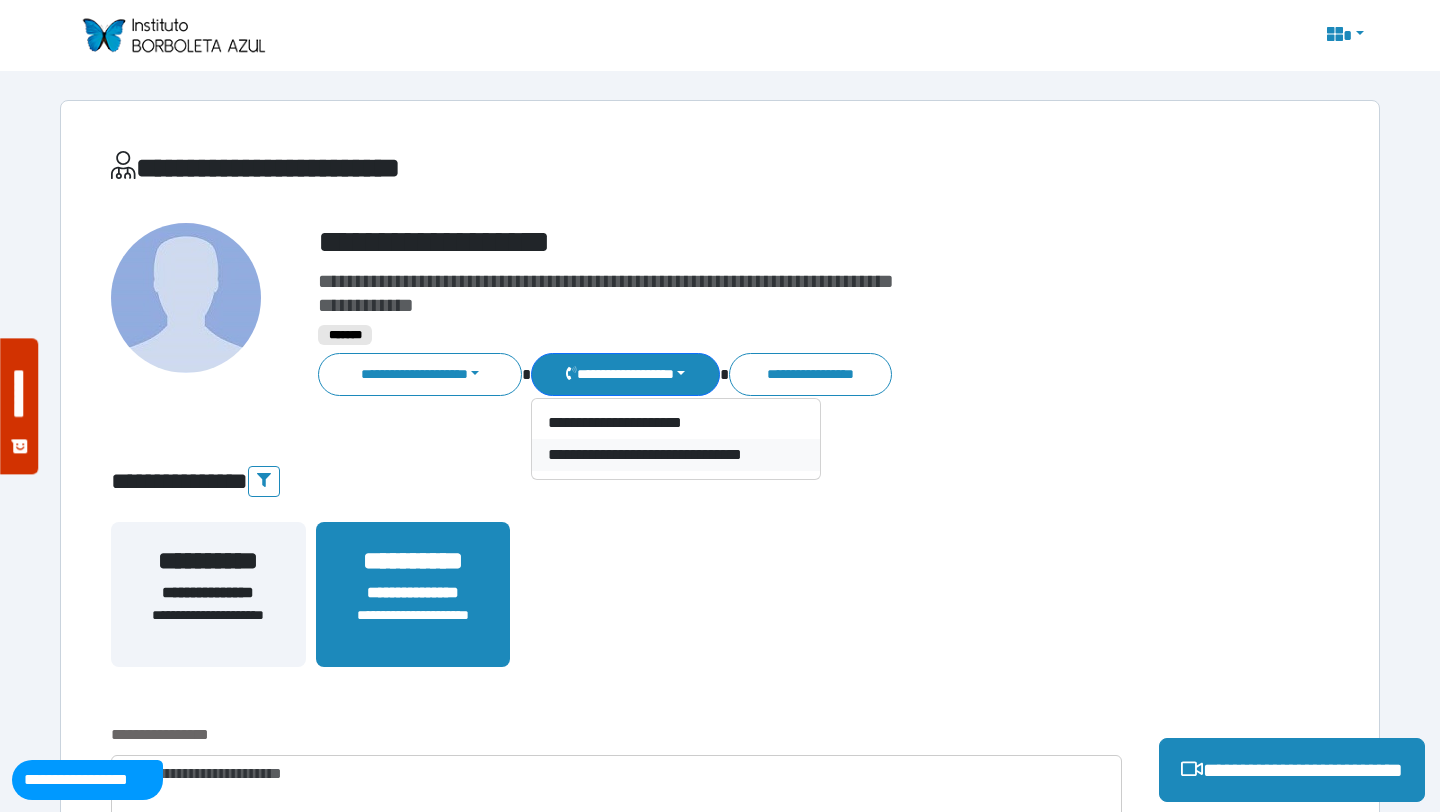 click on "**********" at bounding box center (676, 455) 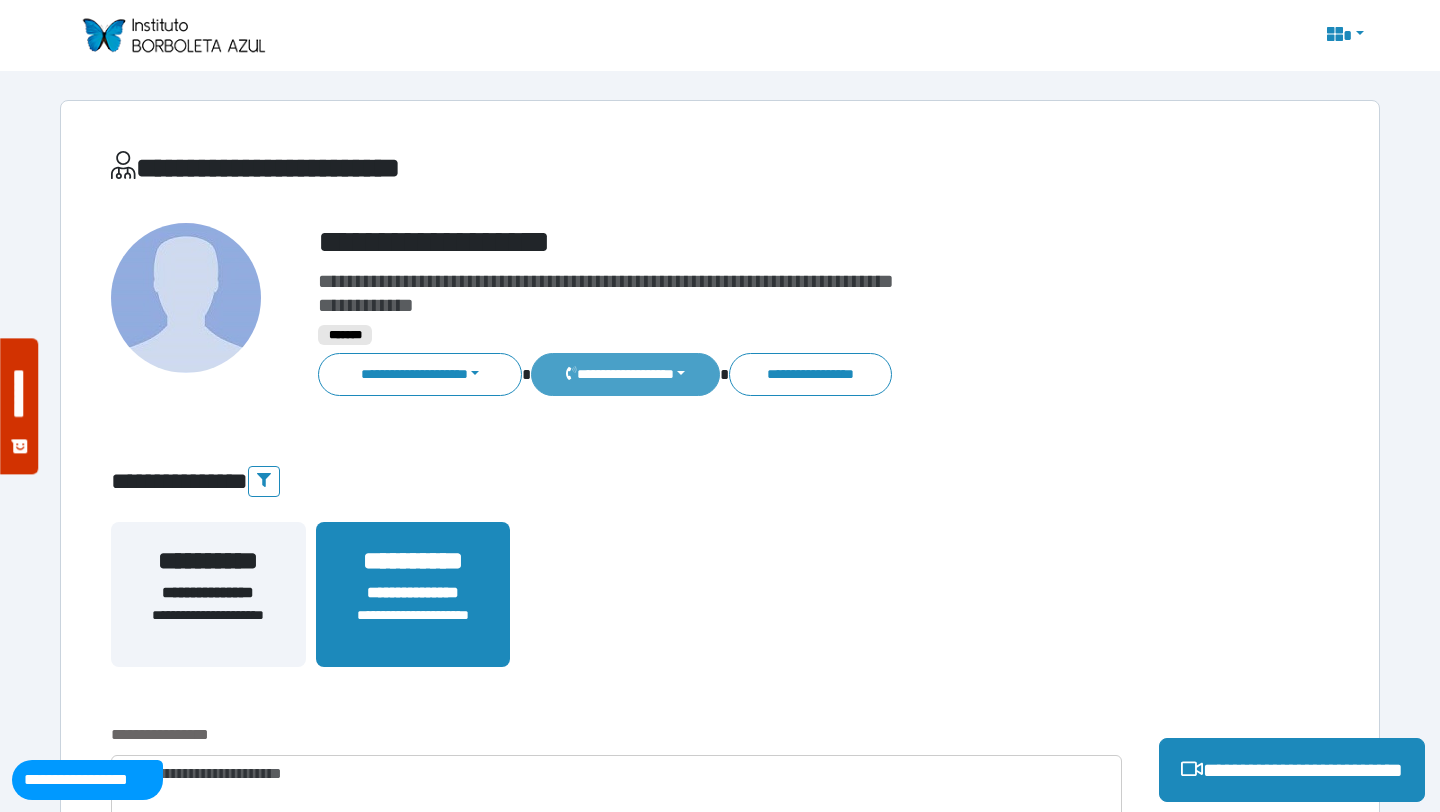 click on "**********" at bounding box center [625, 374] 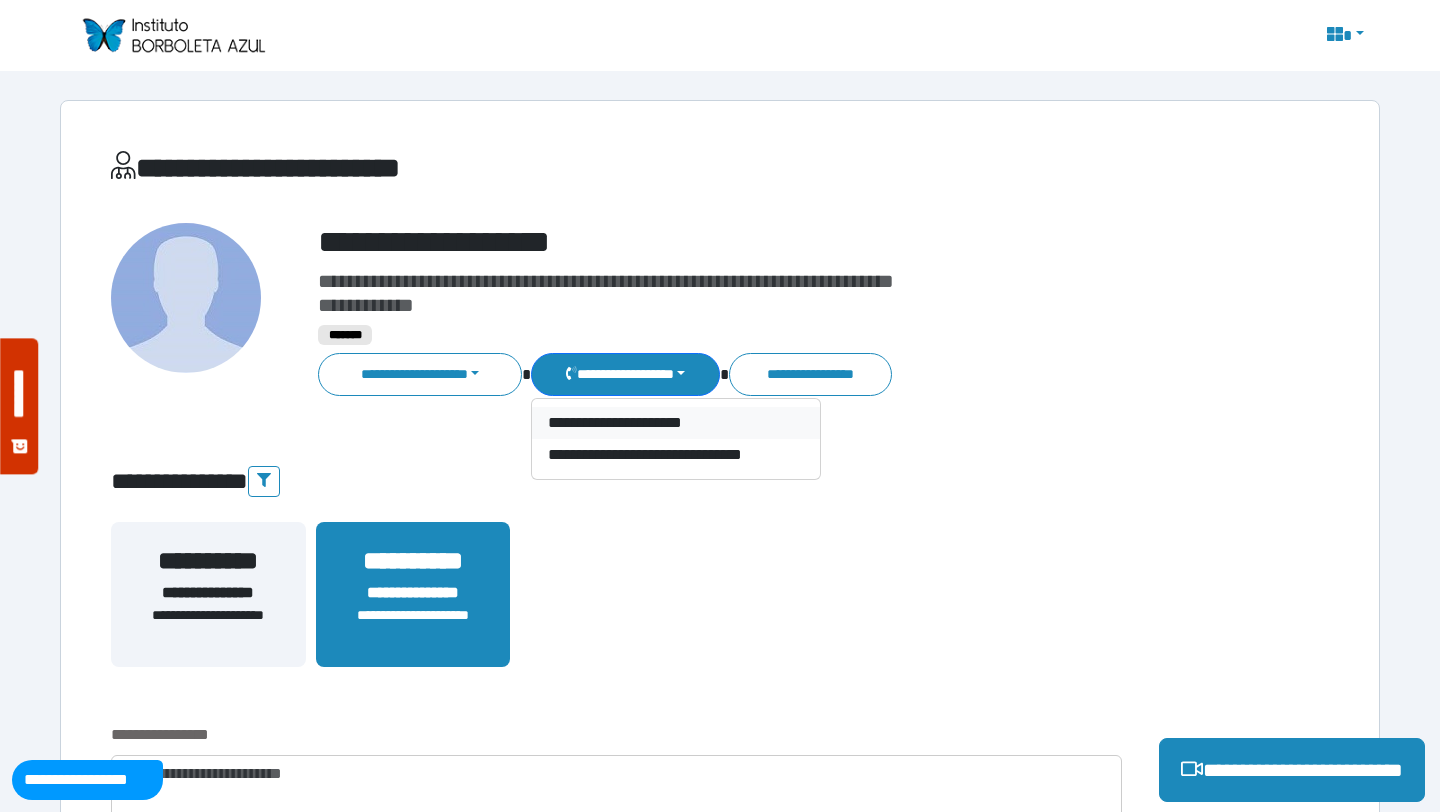 click on "**********" at bounding box center [676, 423] 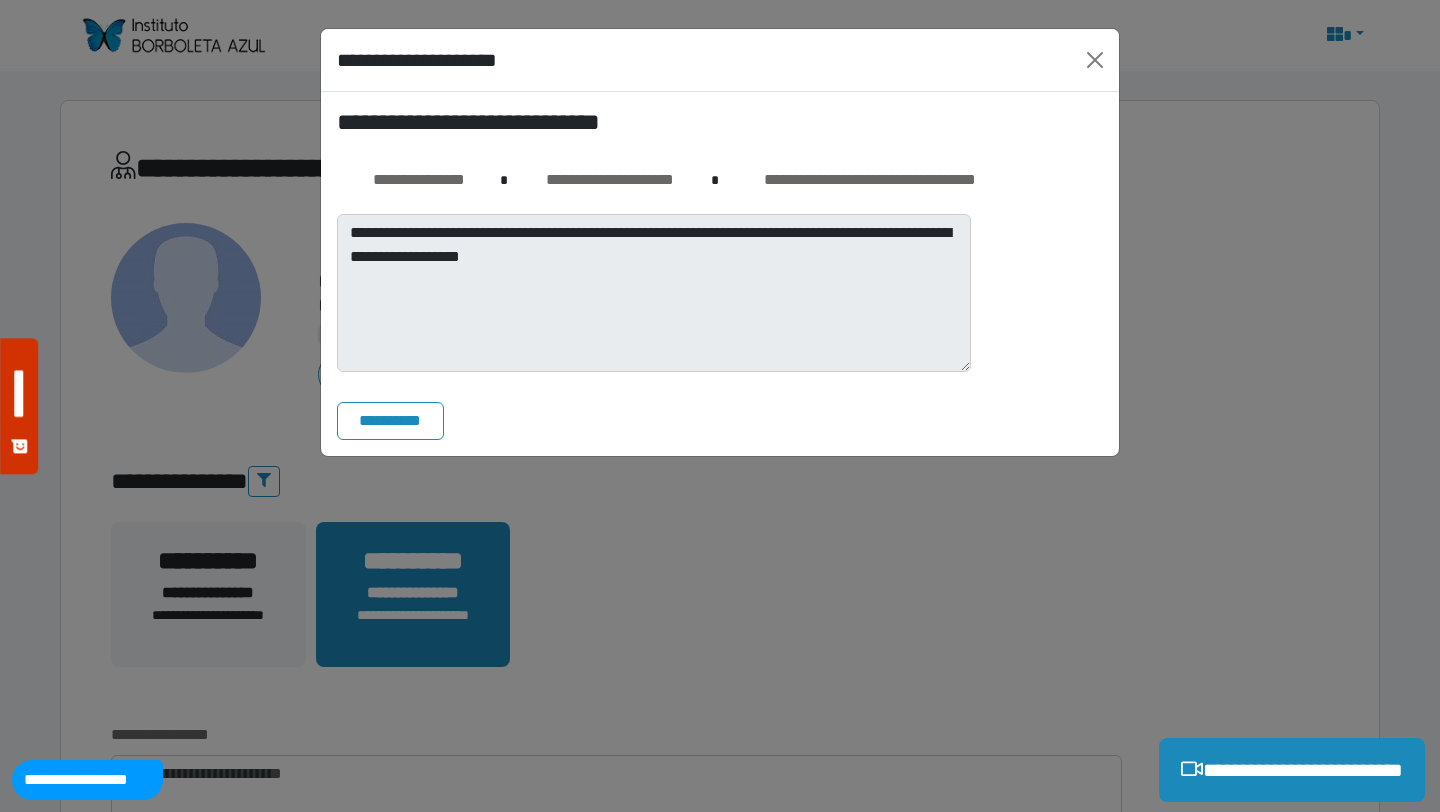click on "**********" at bounding box center [720, 153] 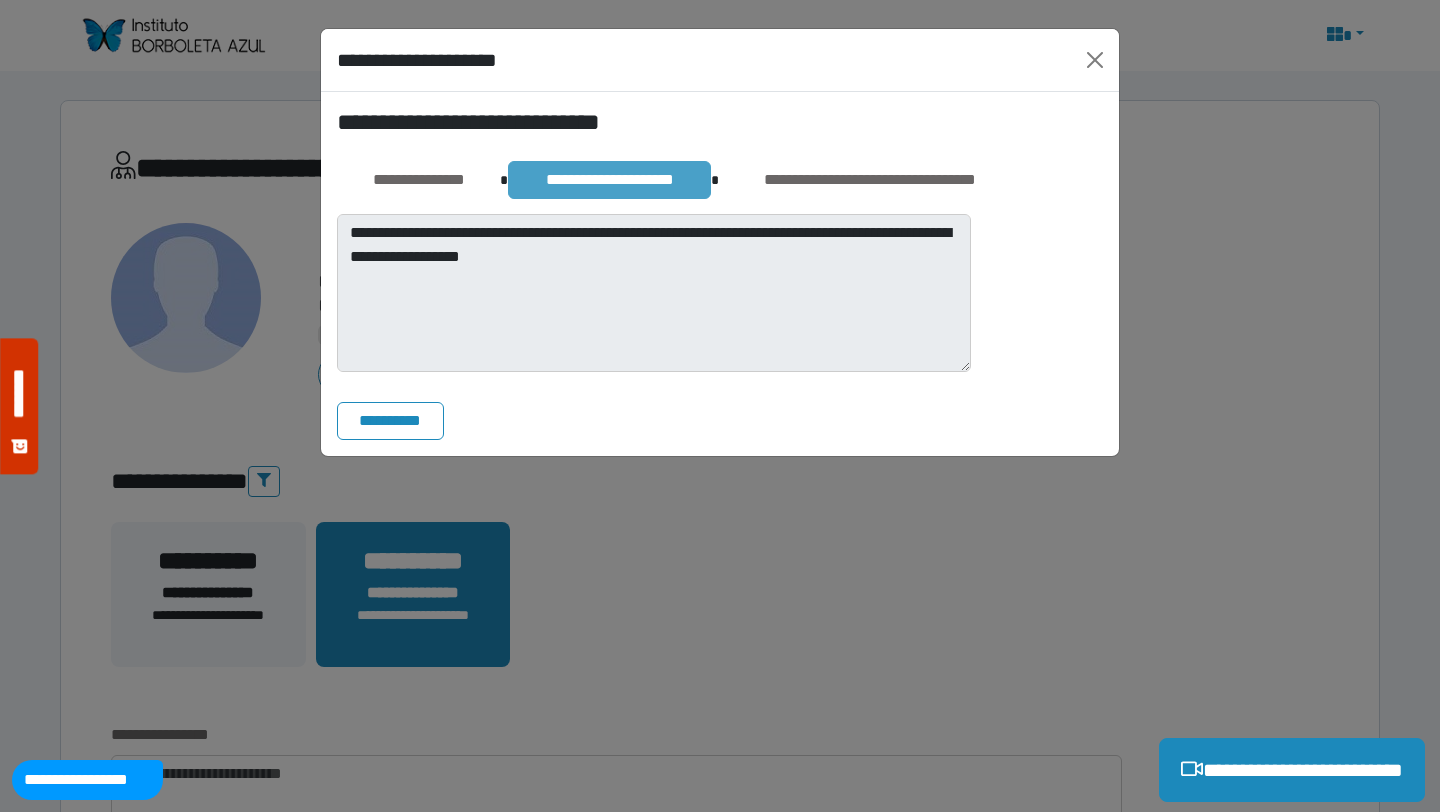 click on "**********" at bounding box center [609, 180] 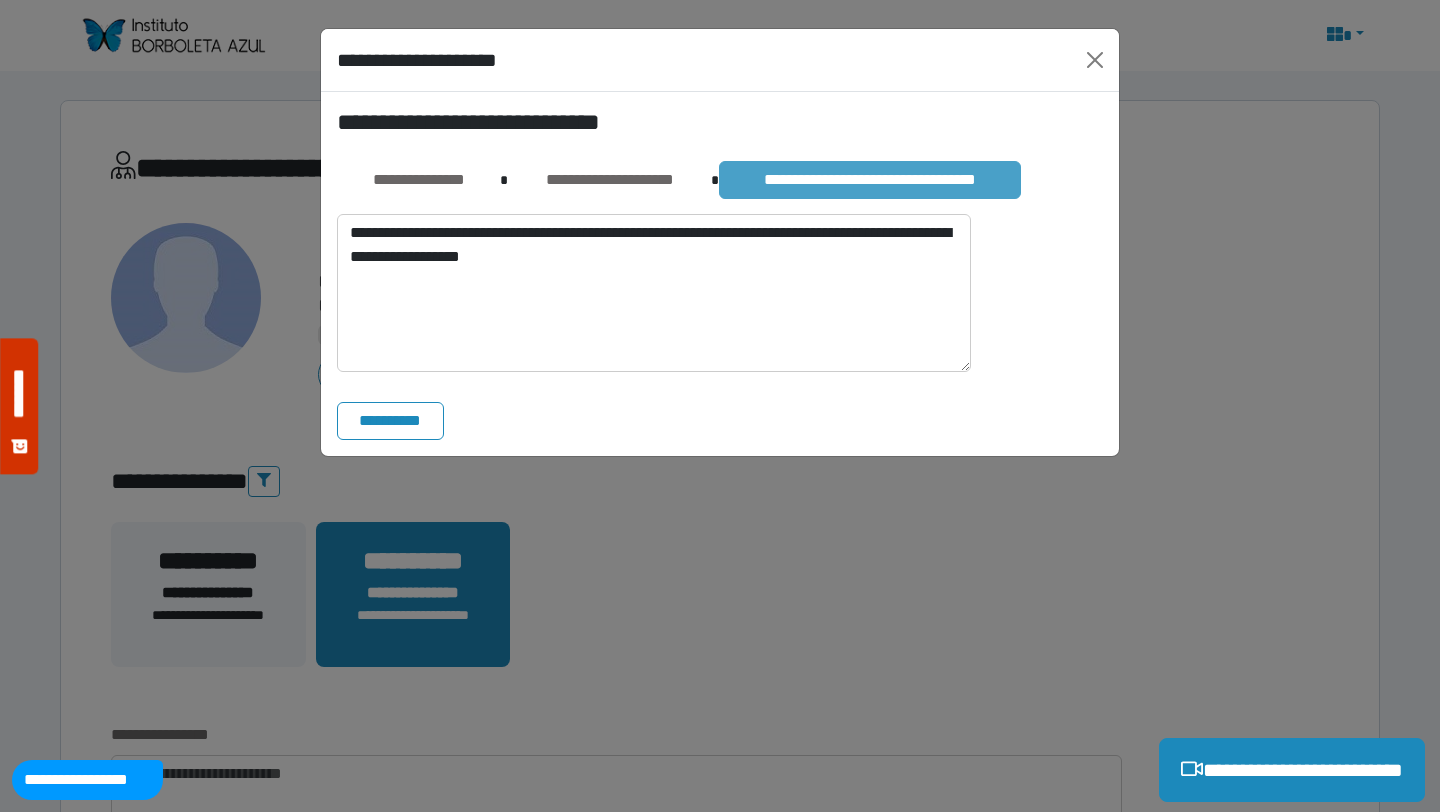 click on "**********" at bounding box center (870, 180) 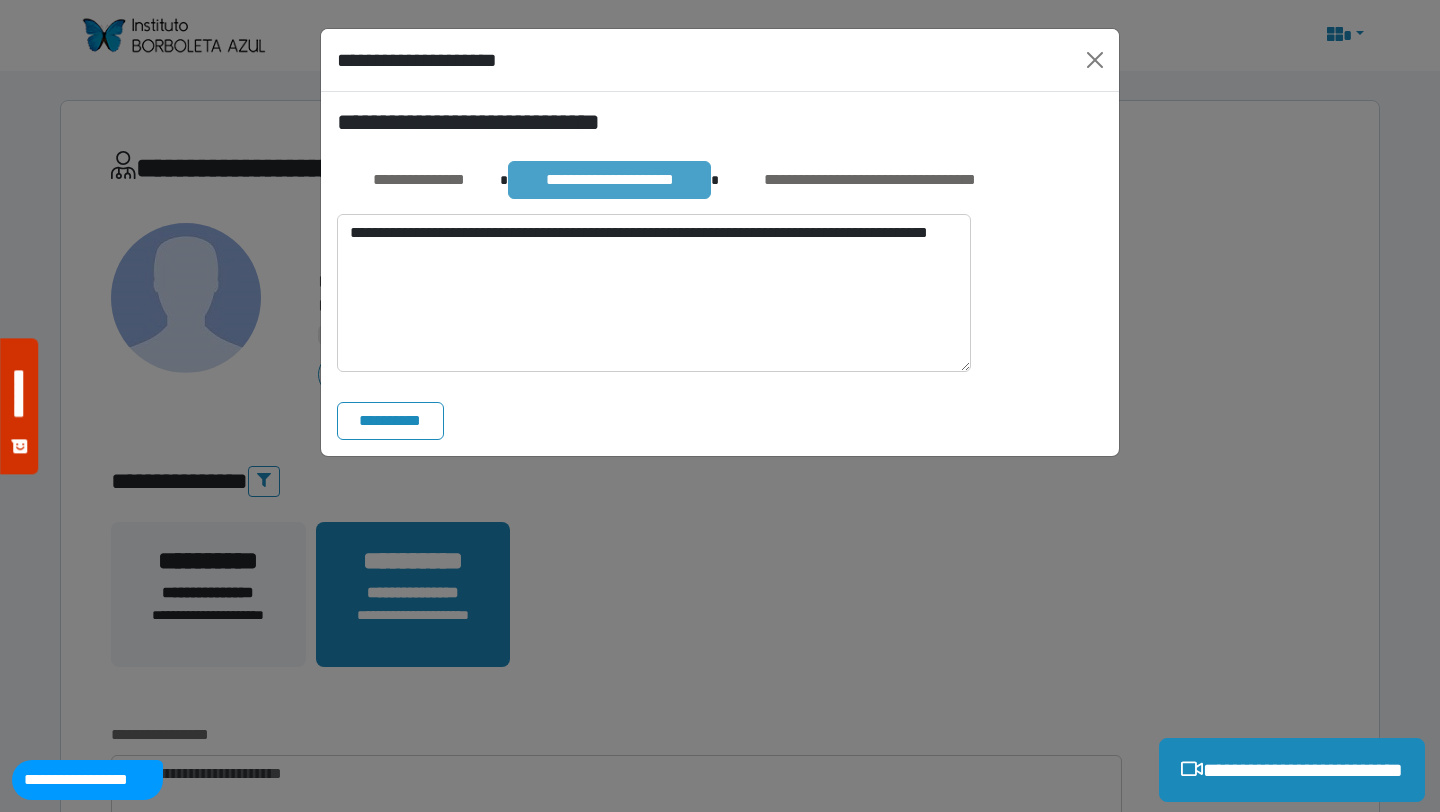 click on "**********" at bounding box center (609, 180) 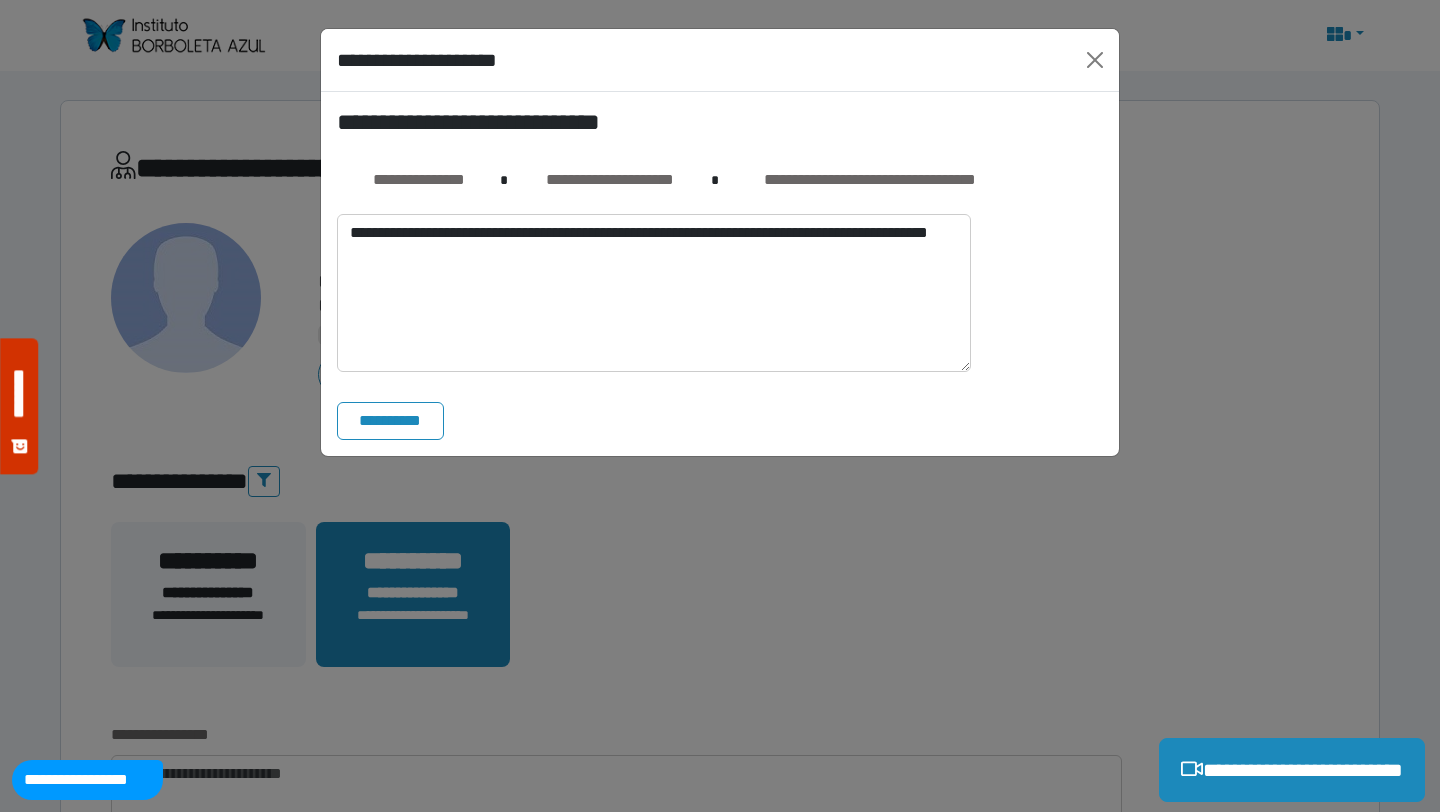 click on "**********" at bounding box center [720, 274] 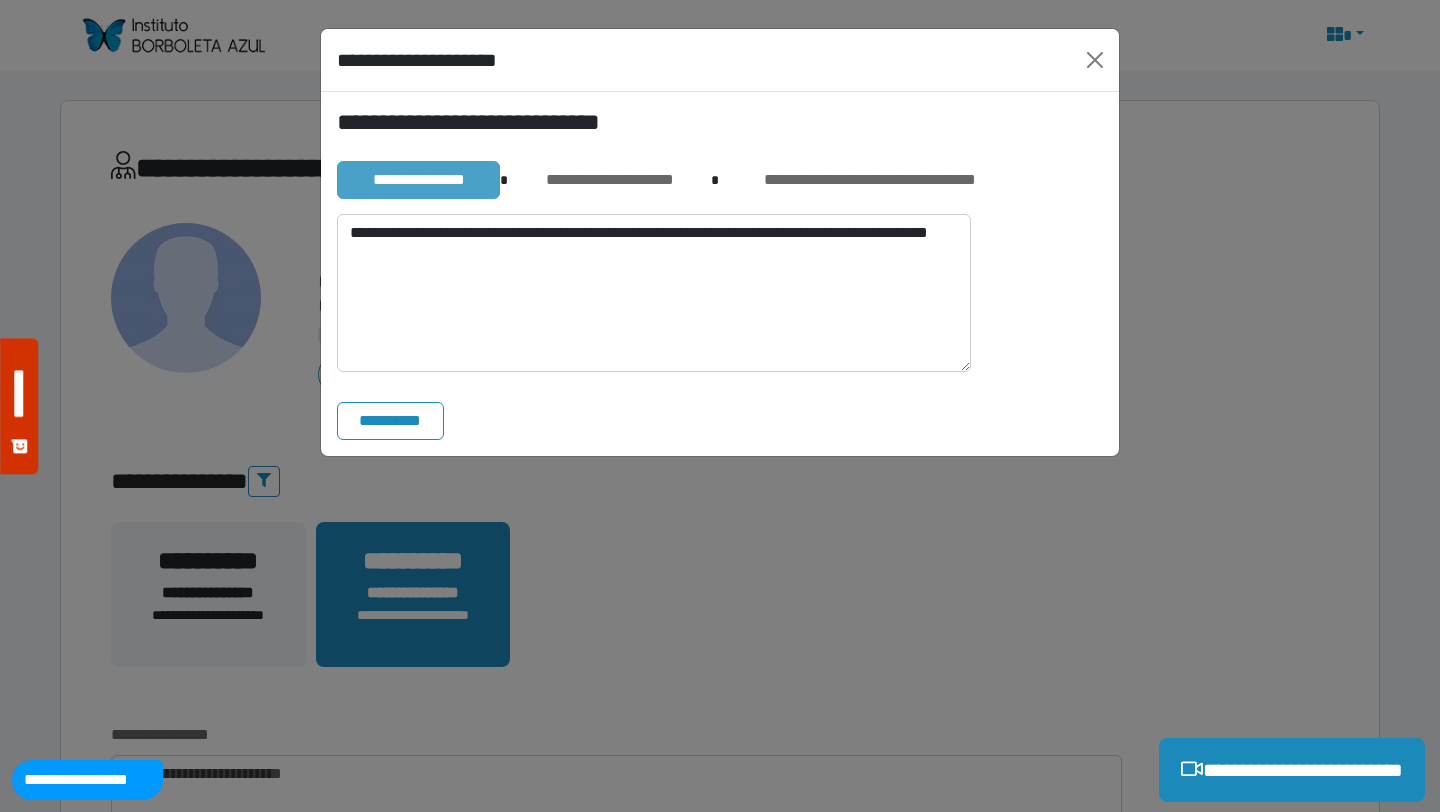 click on "**********" at bounding box center (418, 180) 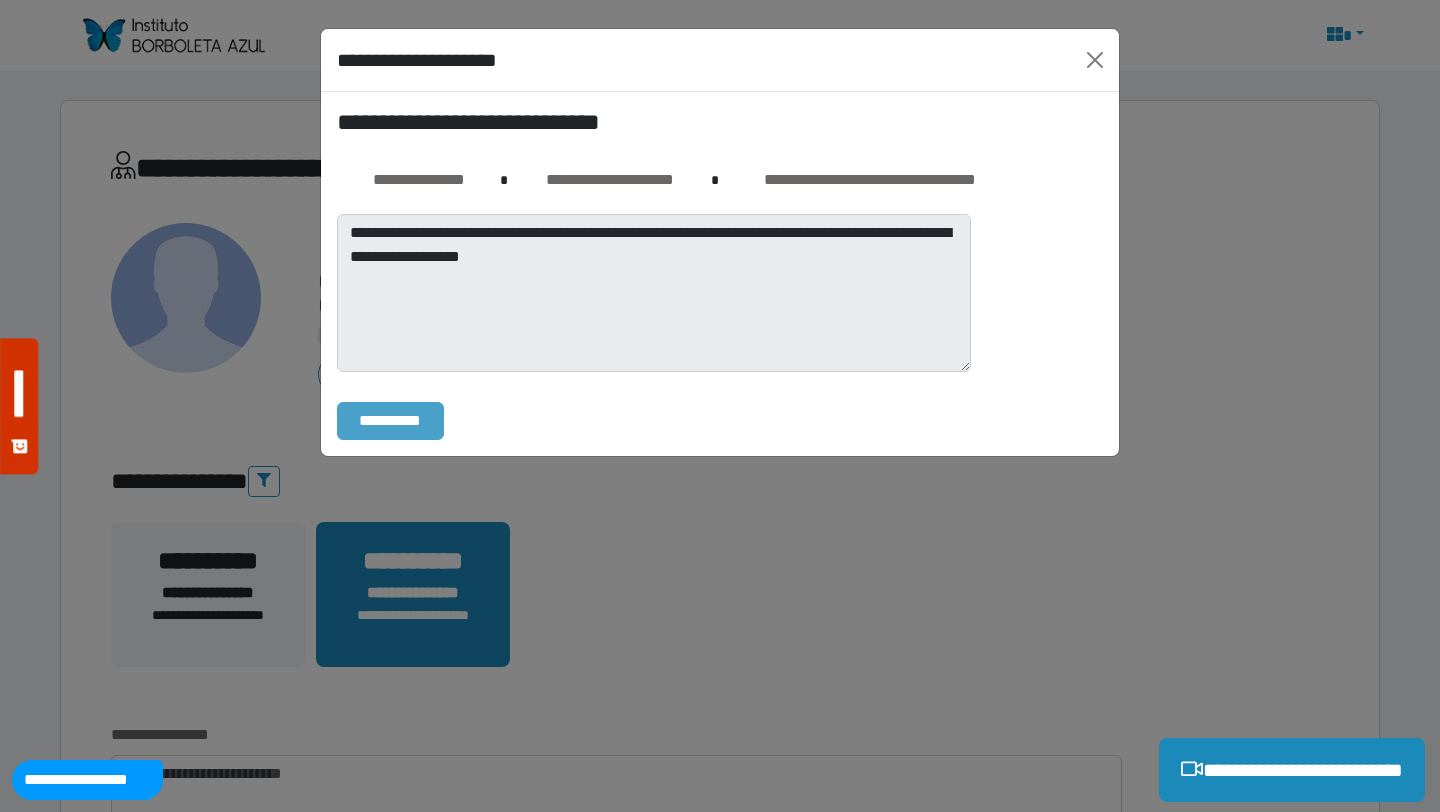 click on "**********" at bounding box center [390, 421] 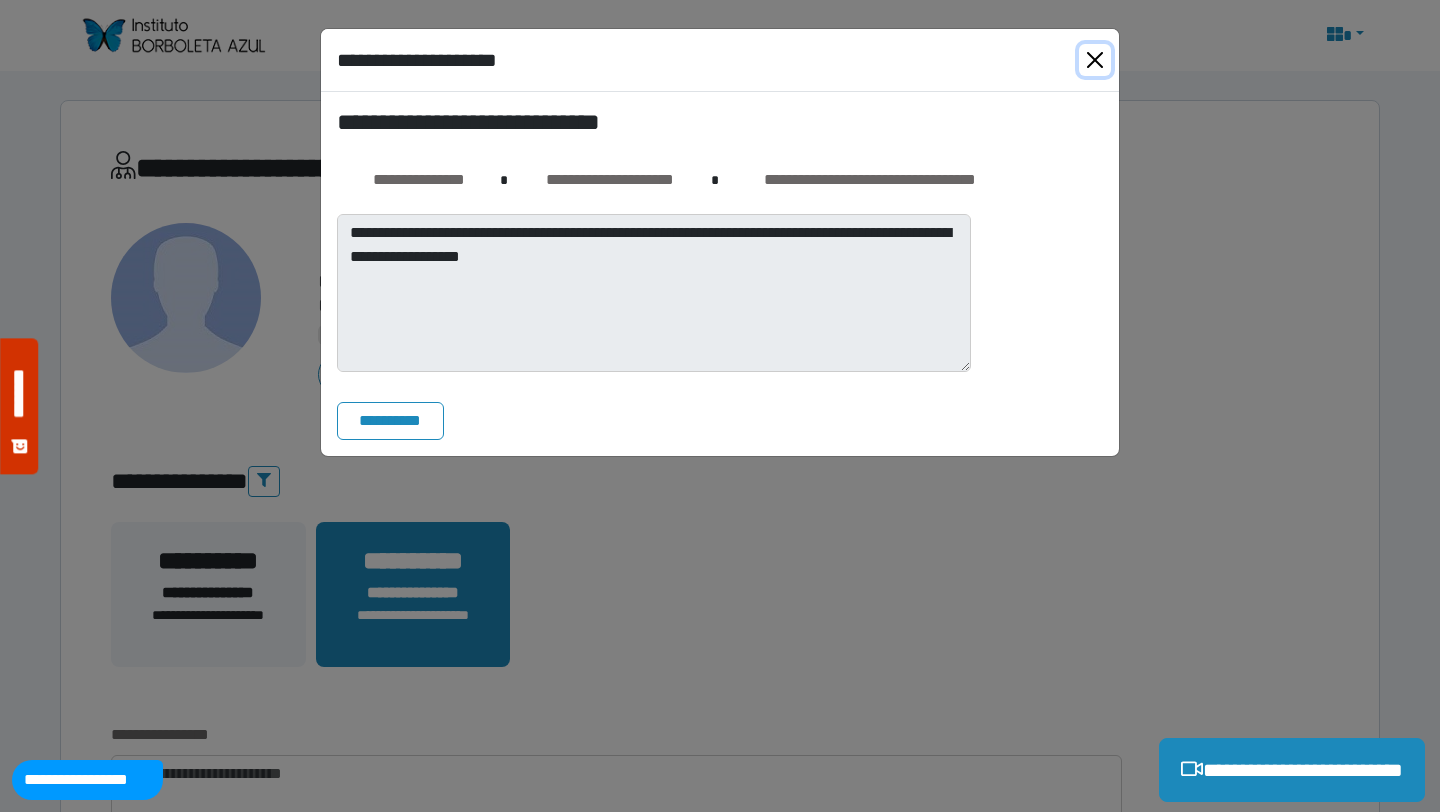 click at bounding box center (1095, 60) 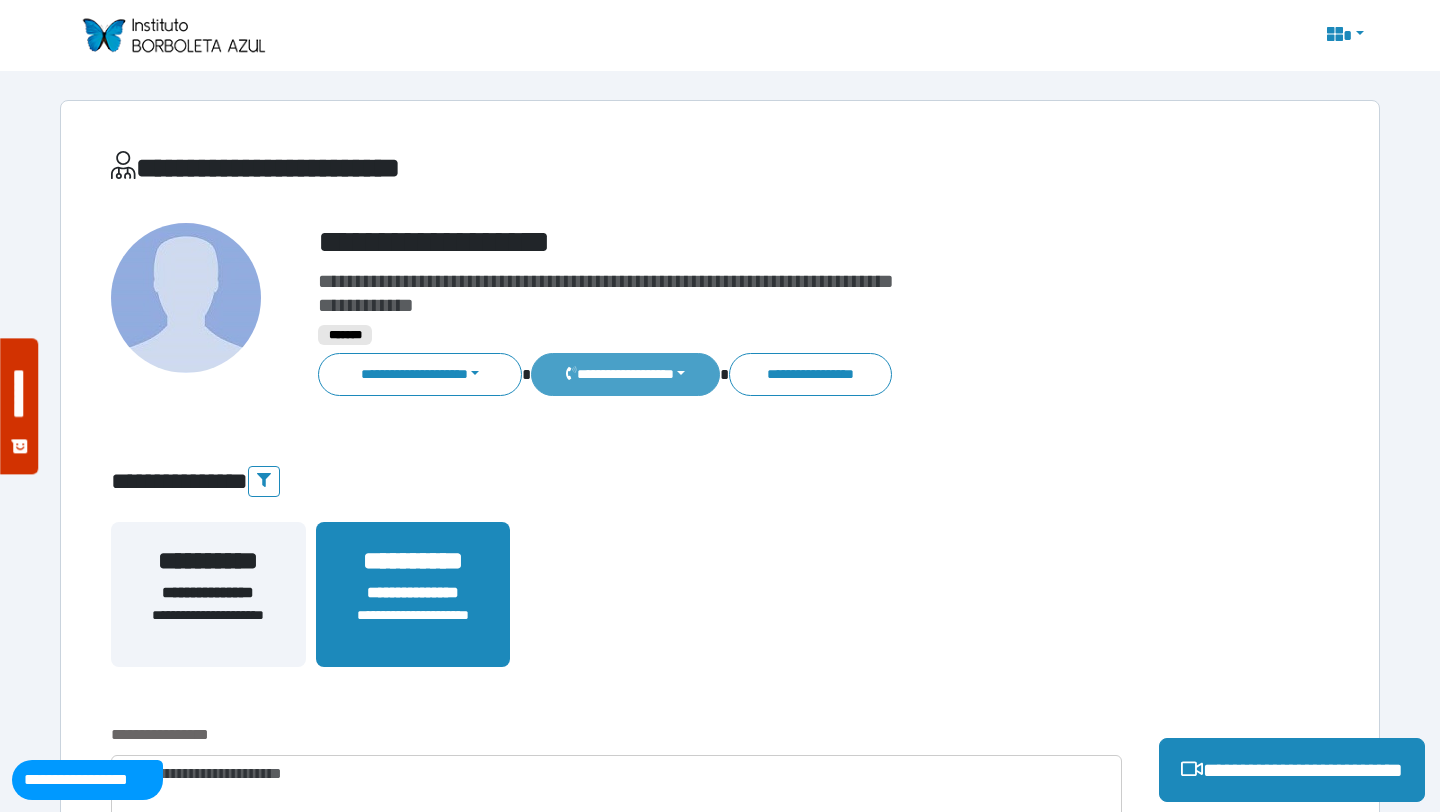 click on "**********" at bounding box center [625, 374] 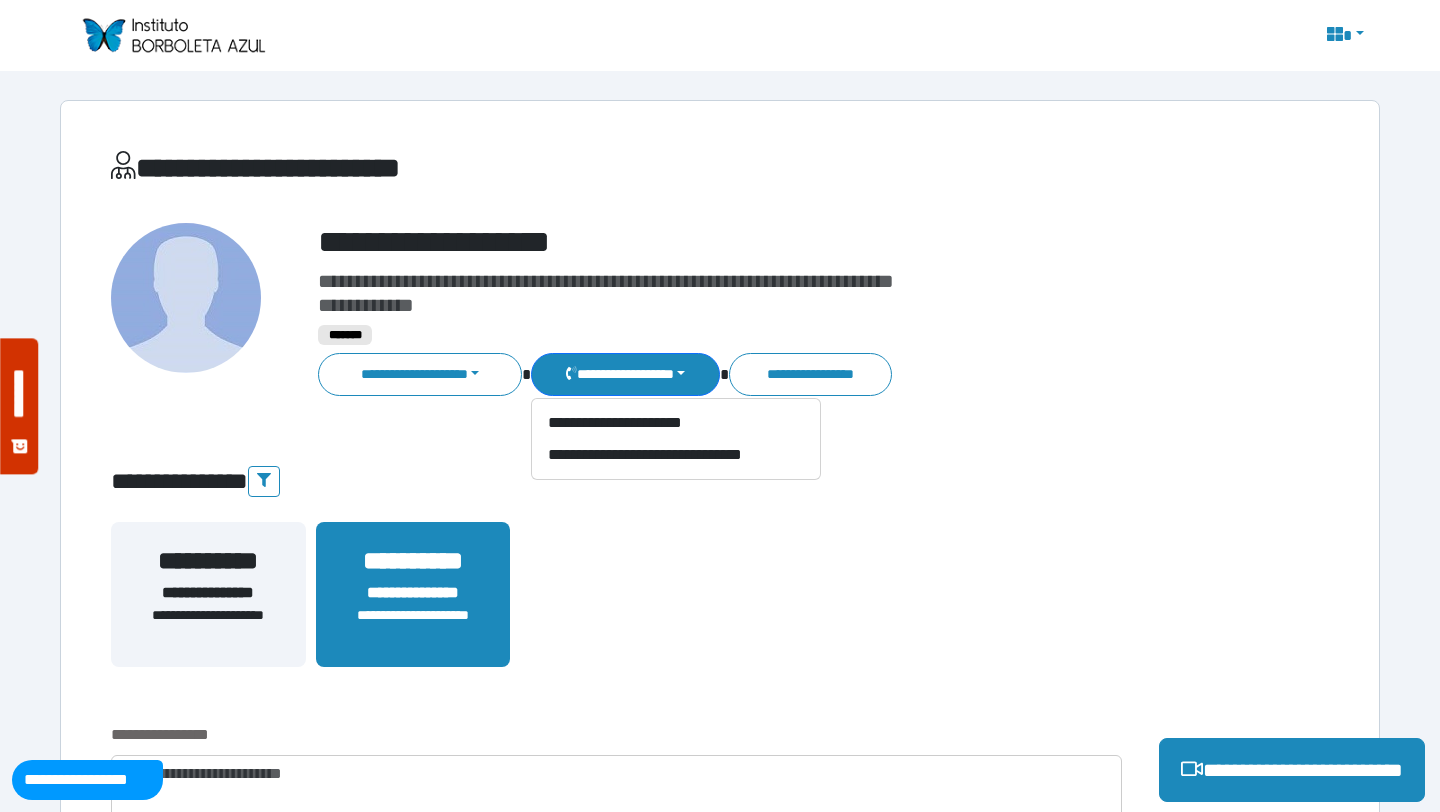 click at bounding box center (1343, 36) 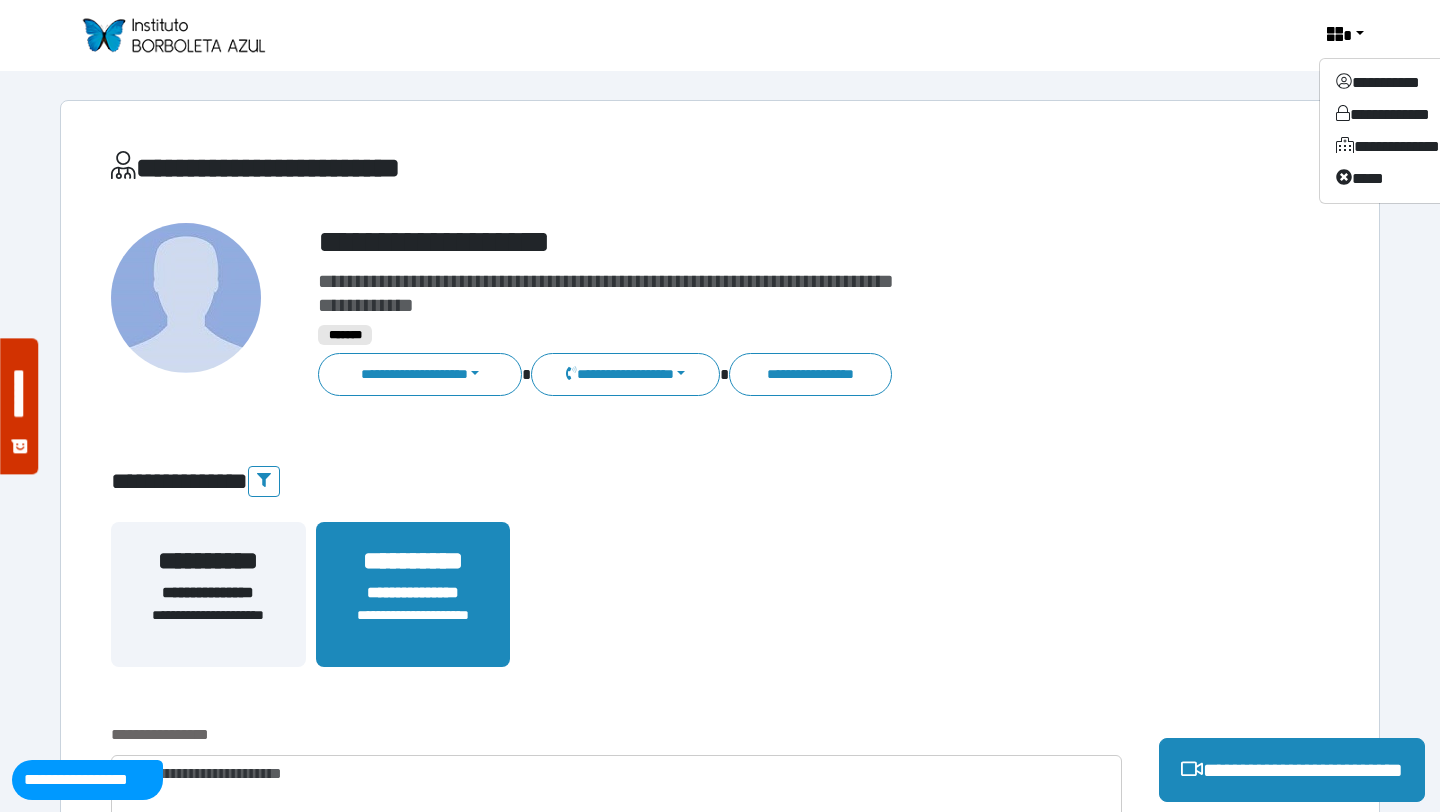 click on "**********" at bounding box center [720, 2257] 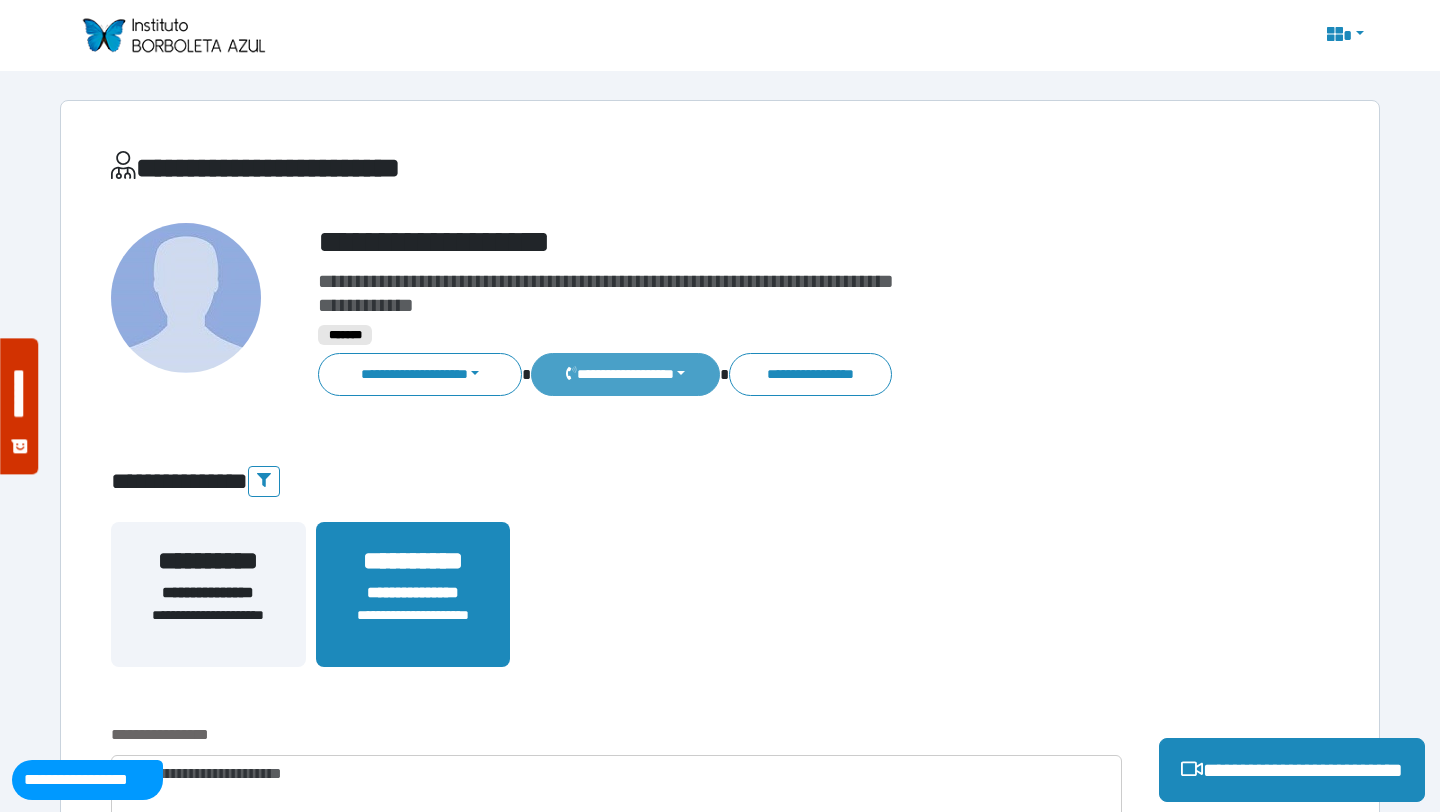 click on "**********" at bounding box center (625, 374) 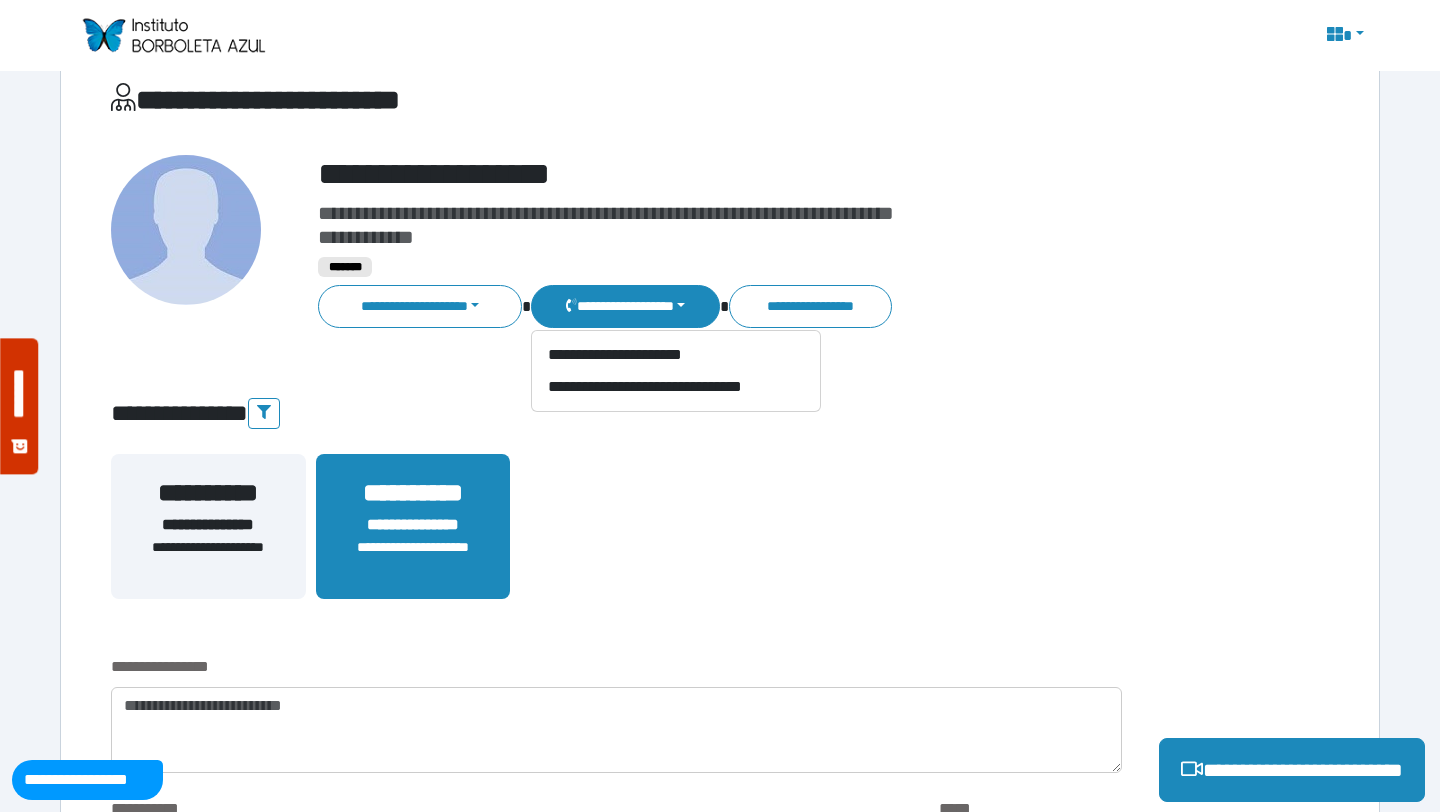 scroll, scrollTop: 0, scrollLeft: 0, axis: both 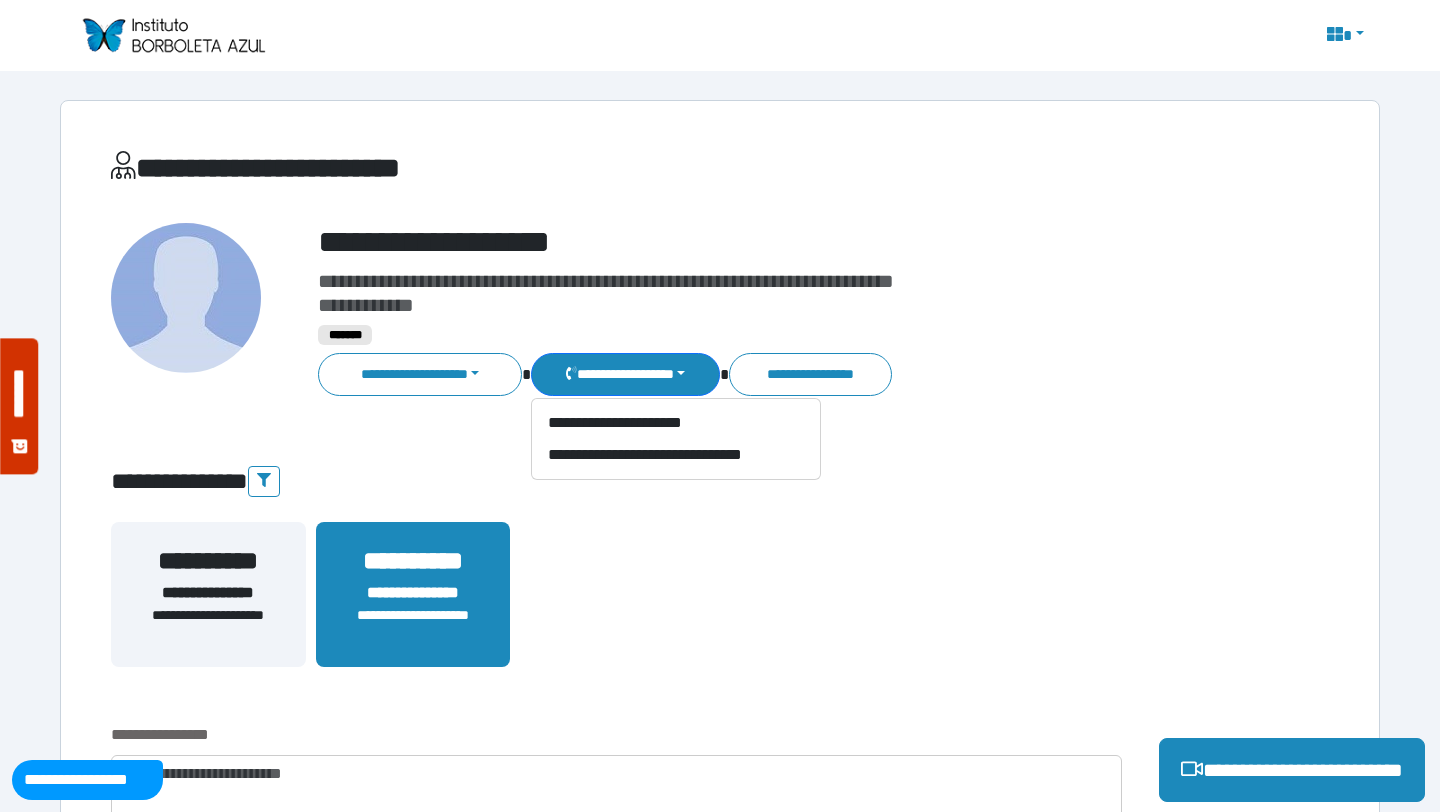 click on "**********" at bounding box center [772, 293] 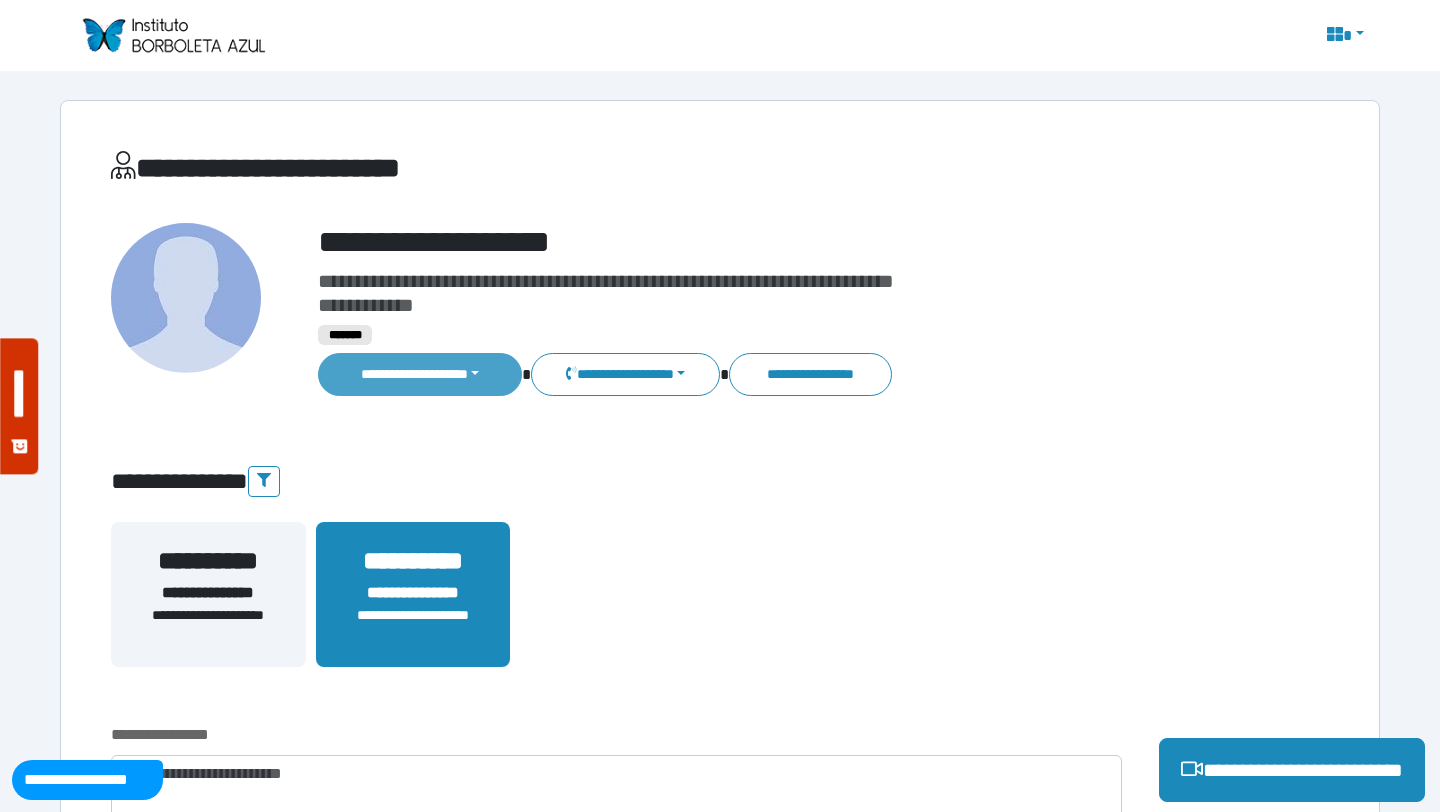 click on "**********" at bounding box center (420, 374) 